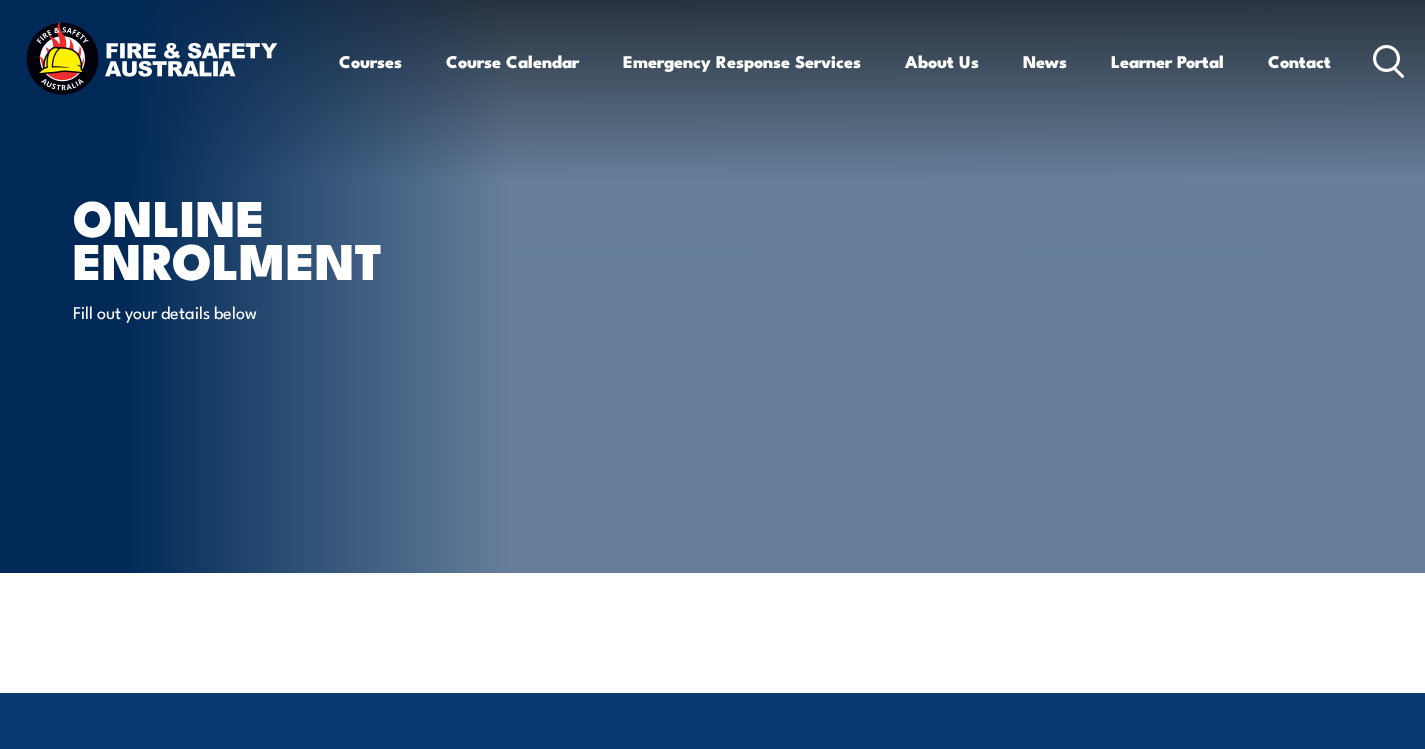 scroll, scrollTop: 0, scrollLeft: 0, axis: both 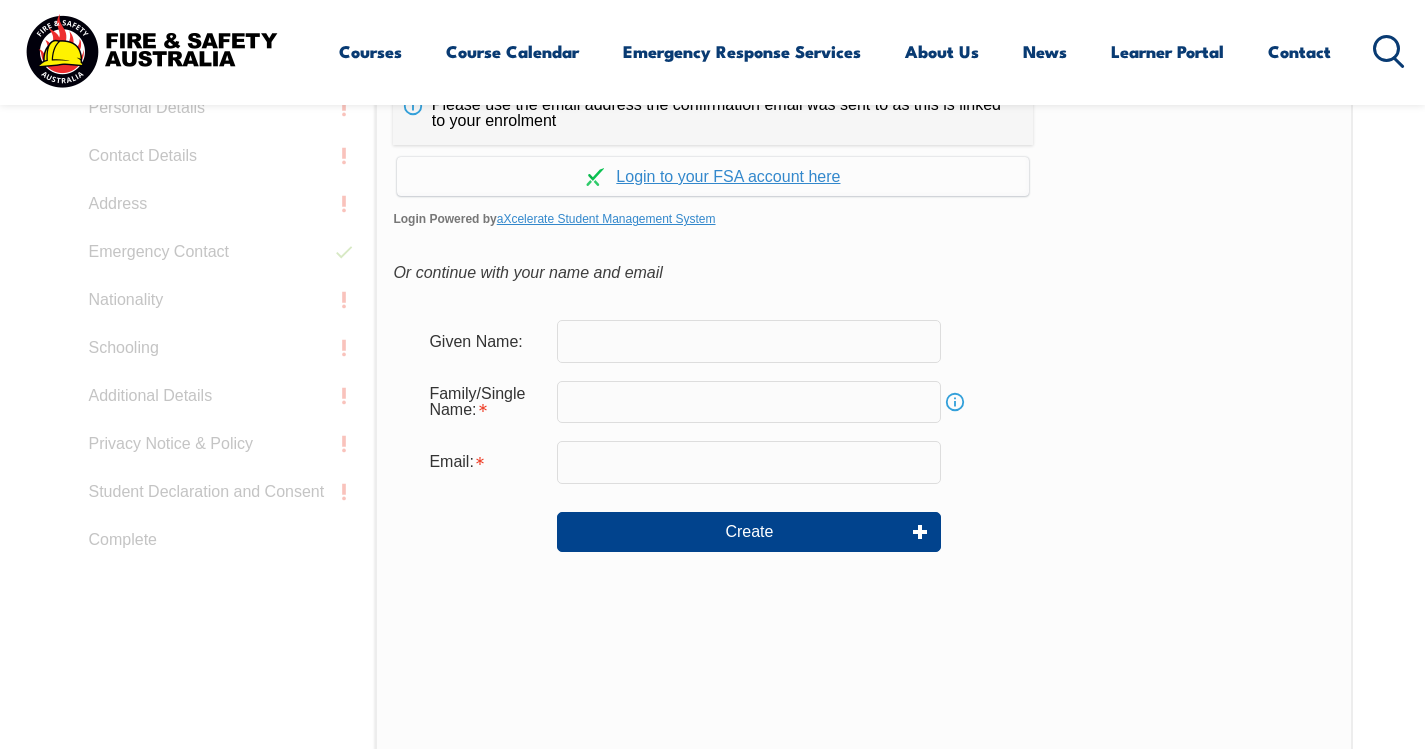 click at bounding box center (749, 341) 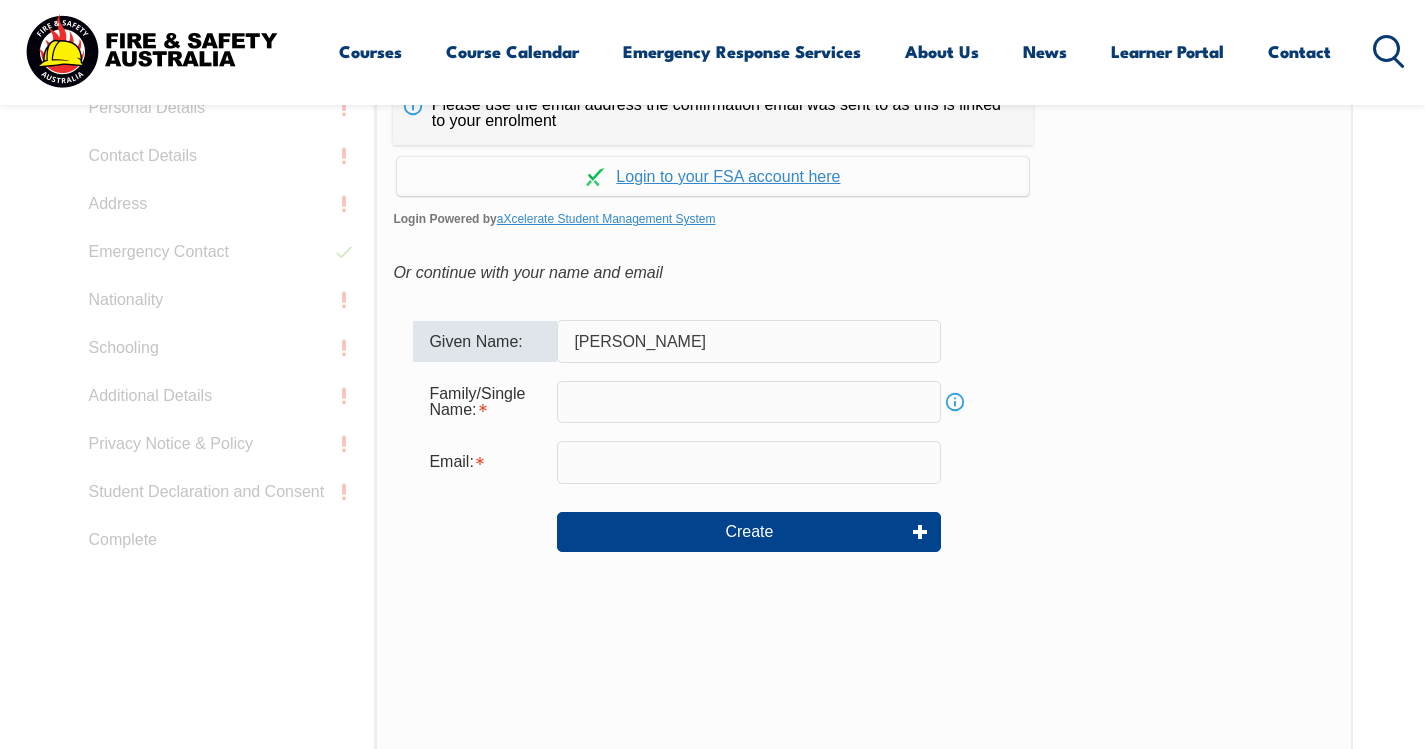 type on "Calvin" 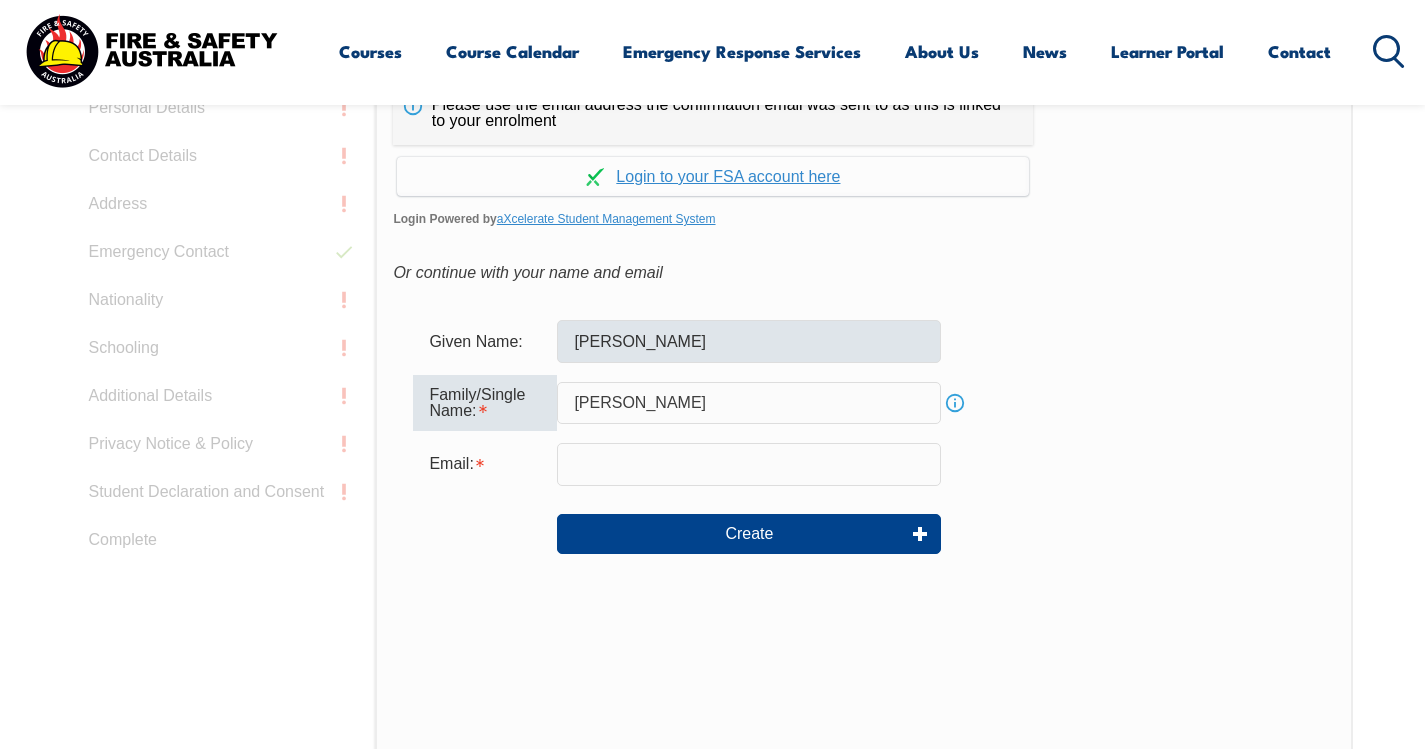 type on "Huynh" 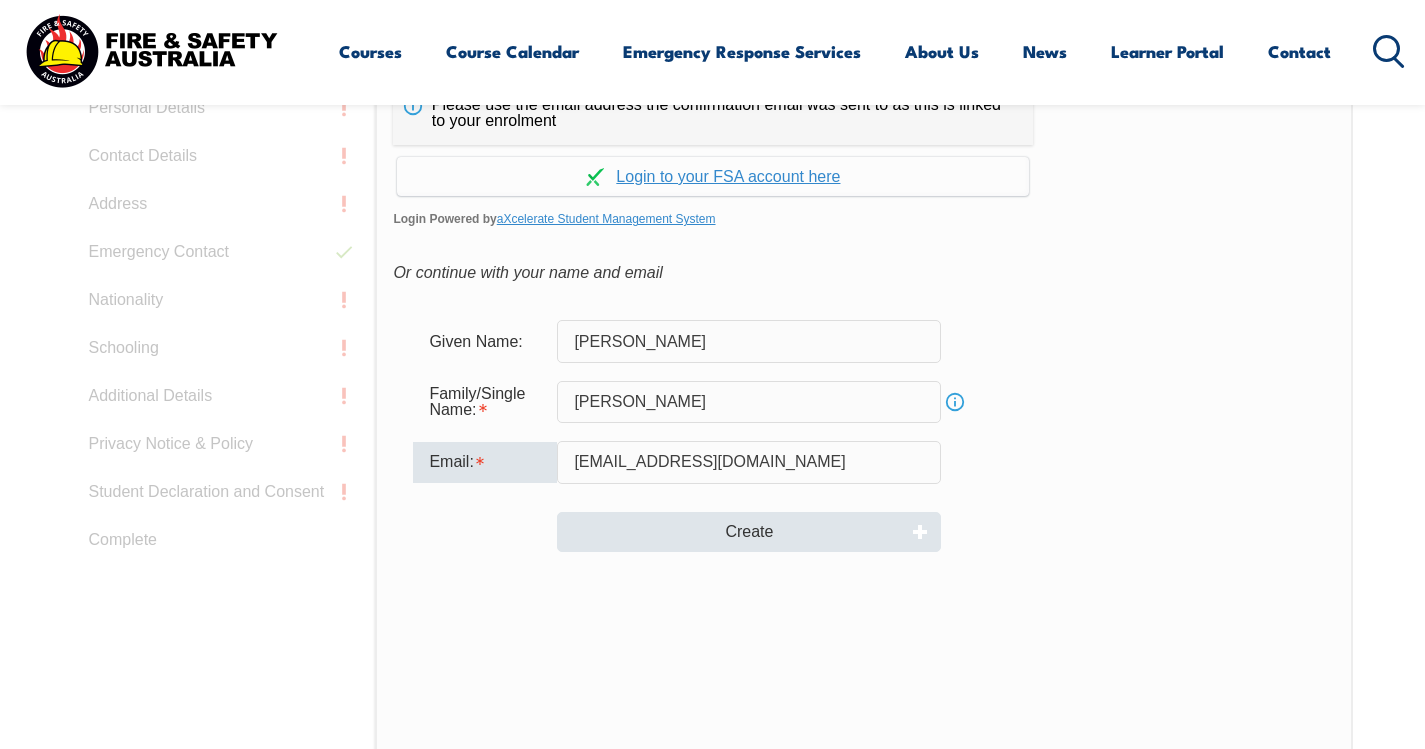 type on "calvinhuynh26@gmail.com" 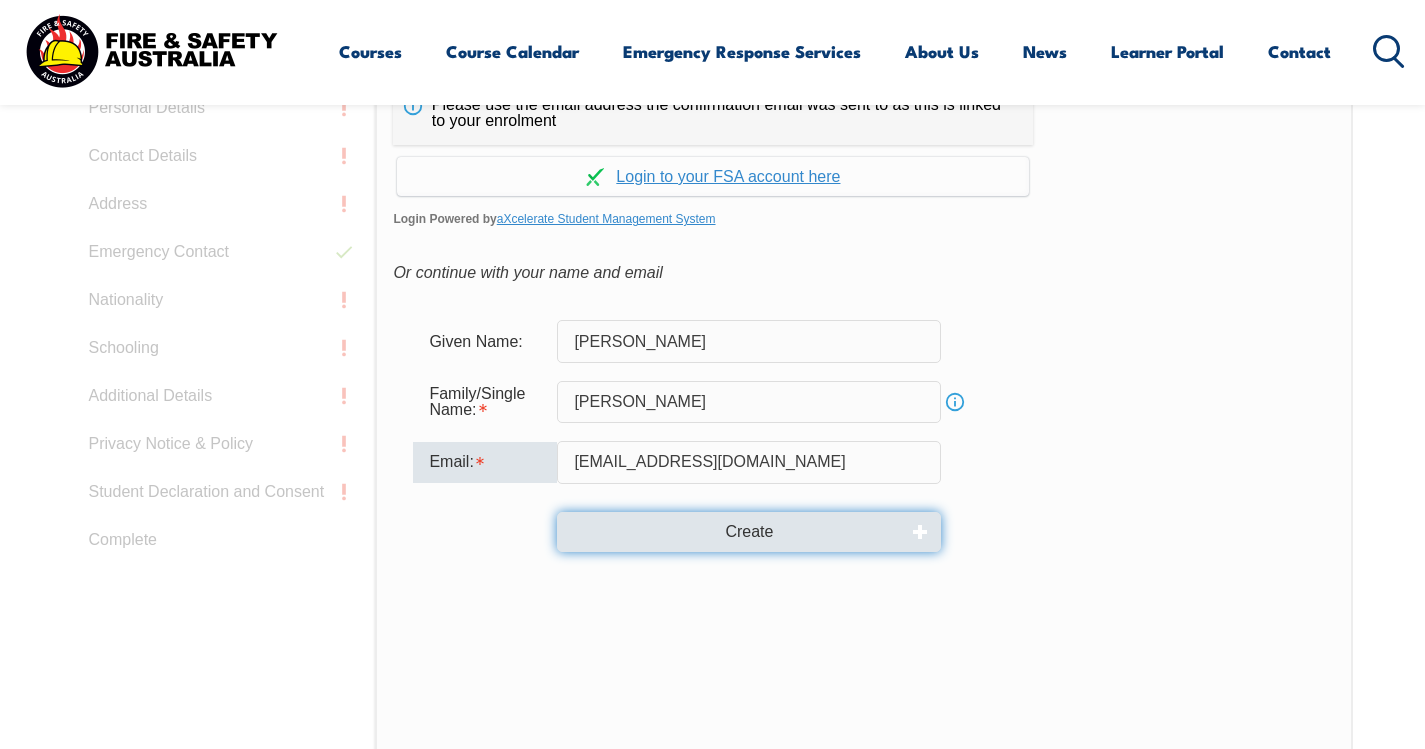 click on "Create" at bounding box center [749, 532] 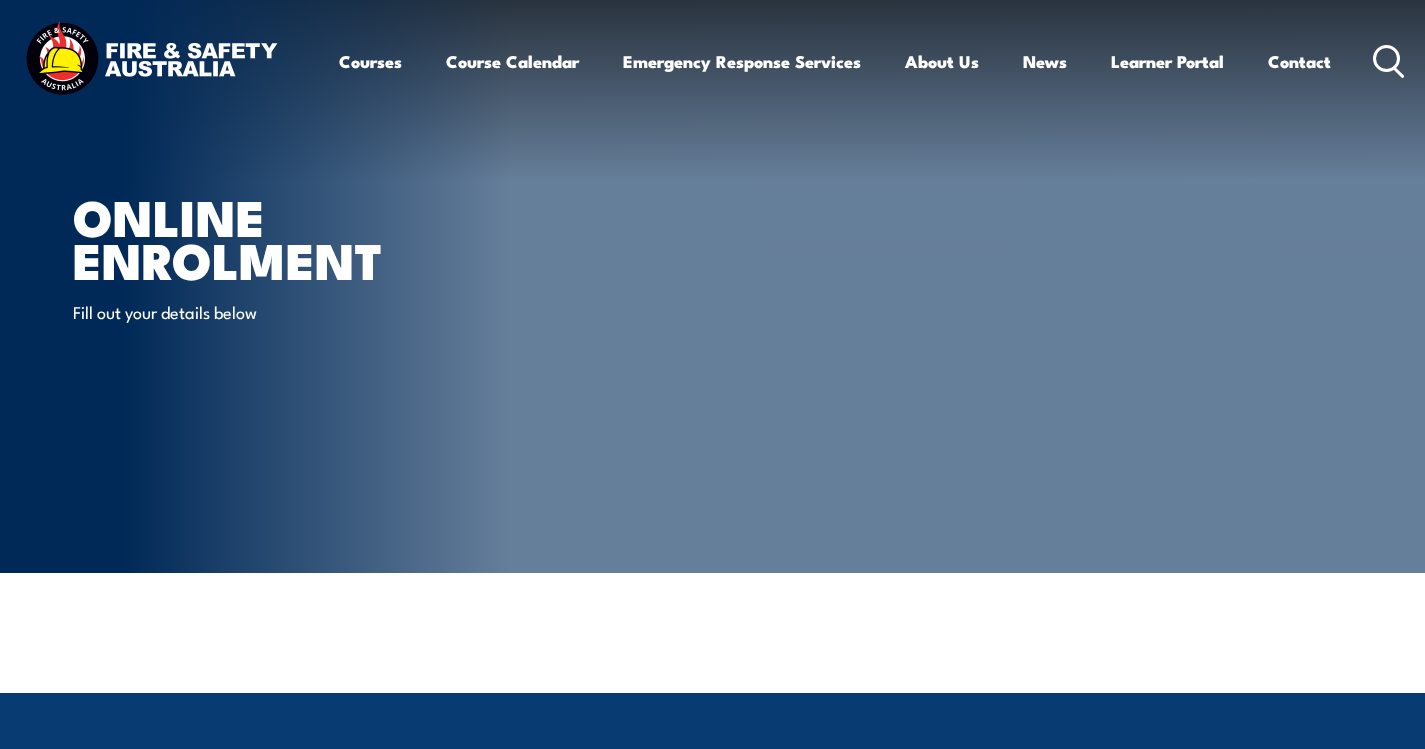 scroll, scrollTop: 0, scrollLeft: 0, axis: both 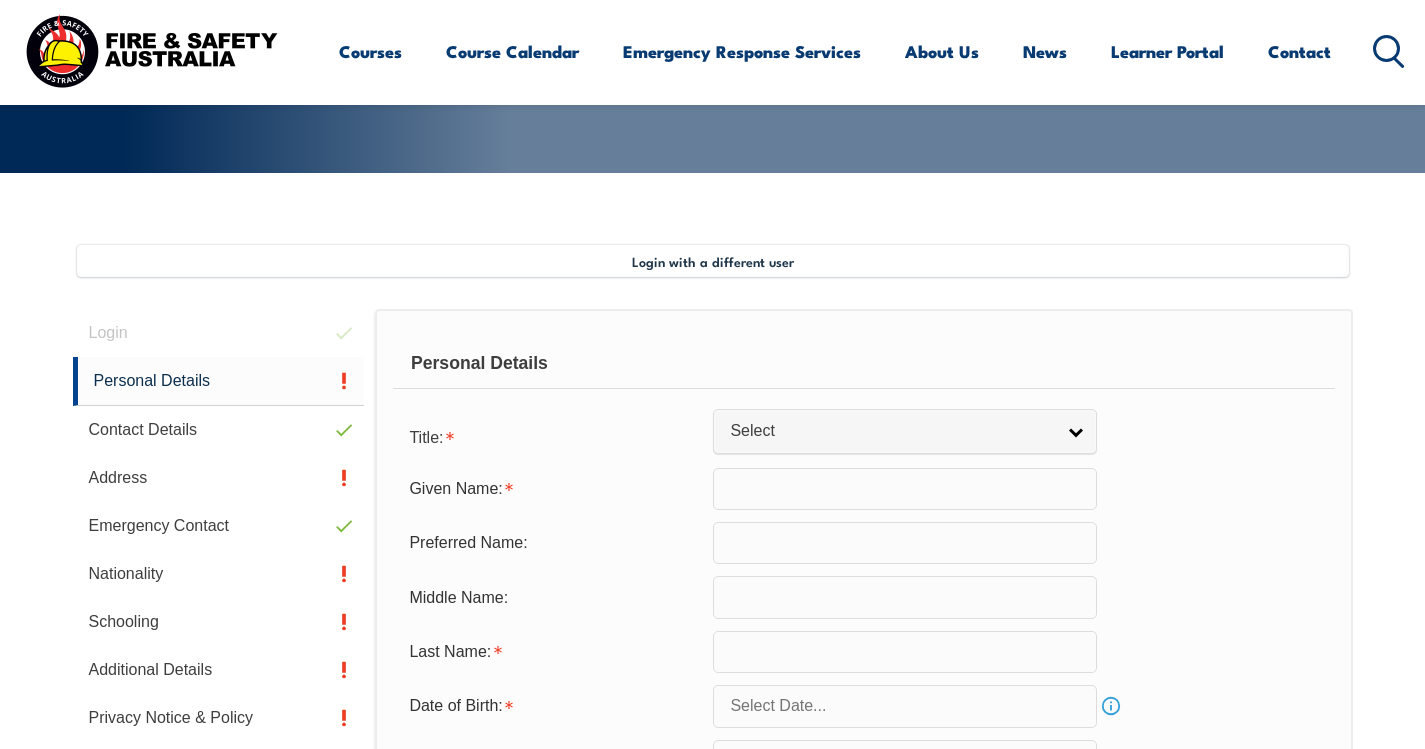 type on "Calvin" 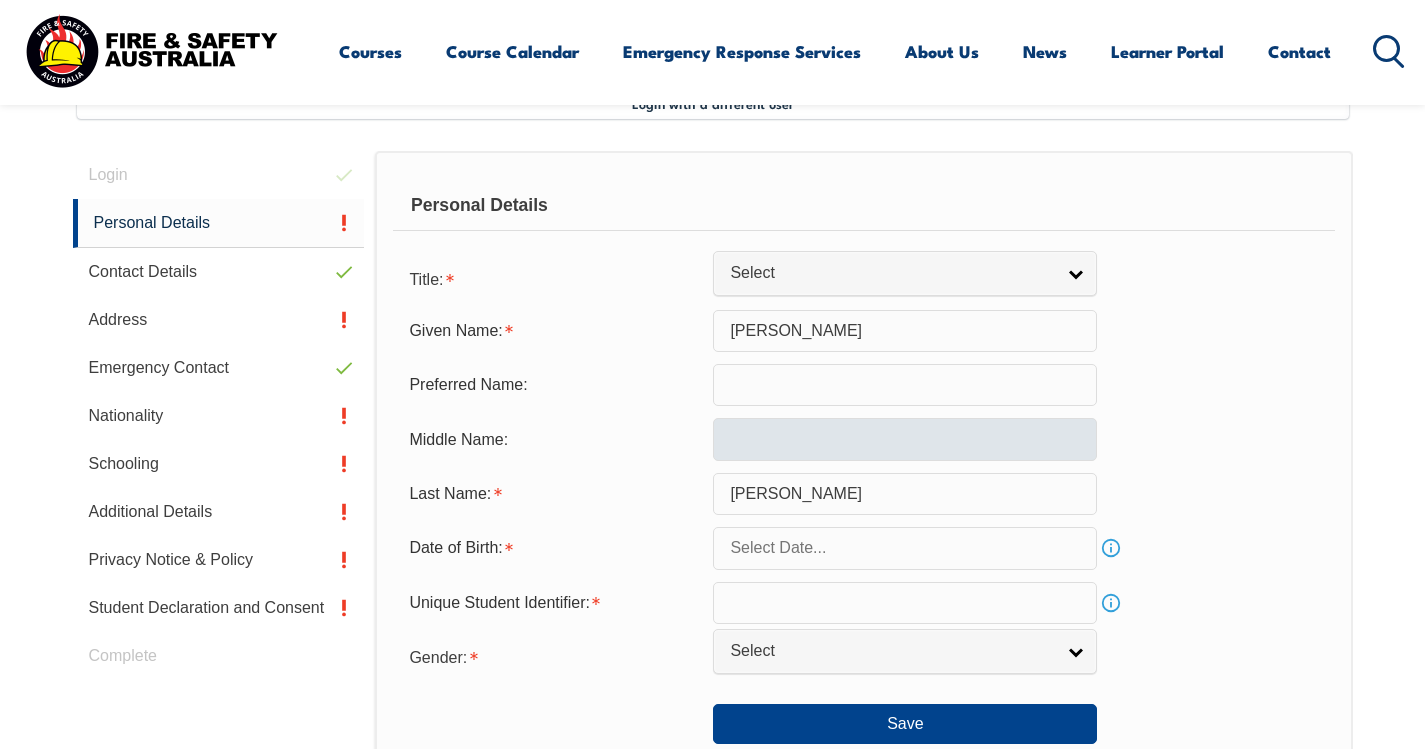 scroll, scrollTop: 545, scrollLeft: 0, axis: vertical 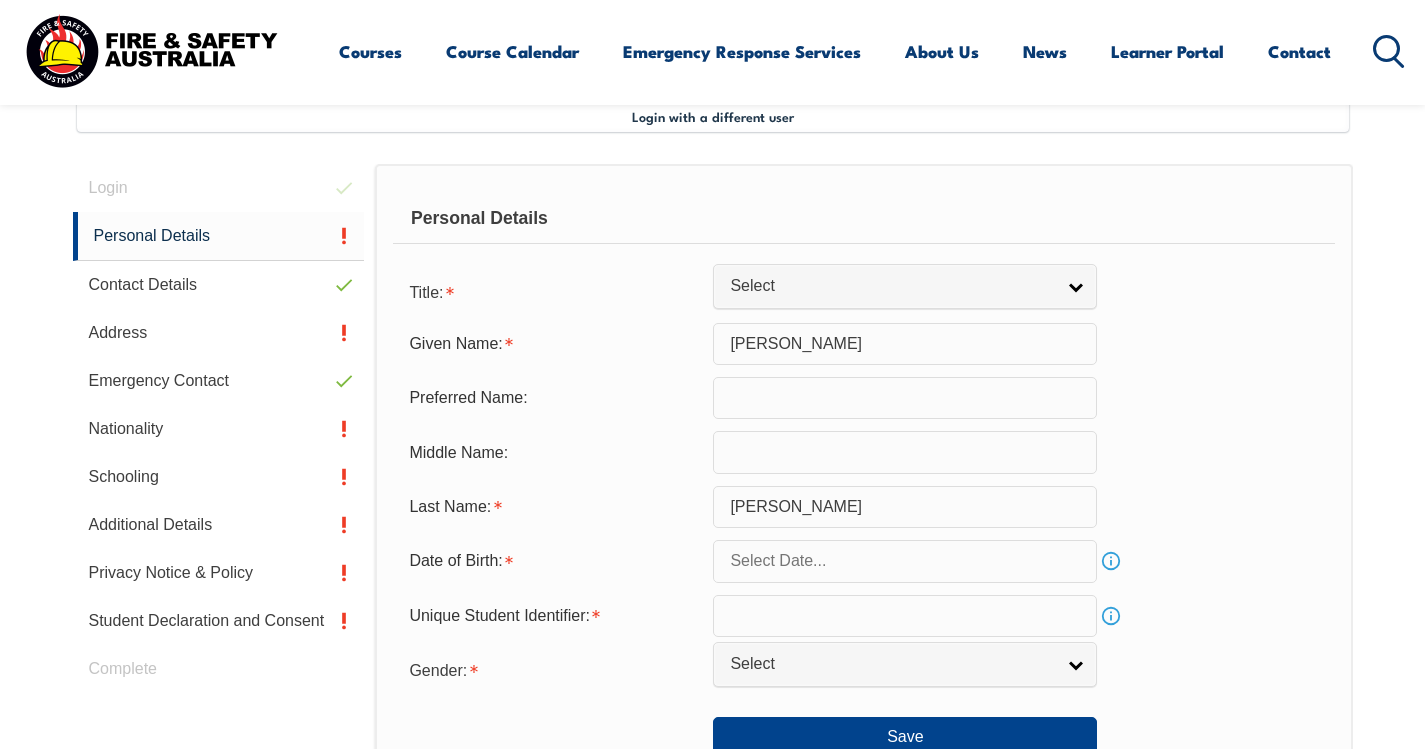 click at bounding box center (905, 561) 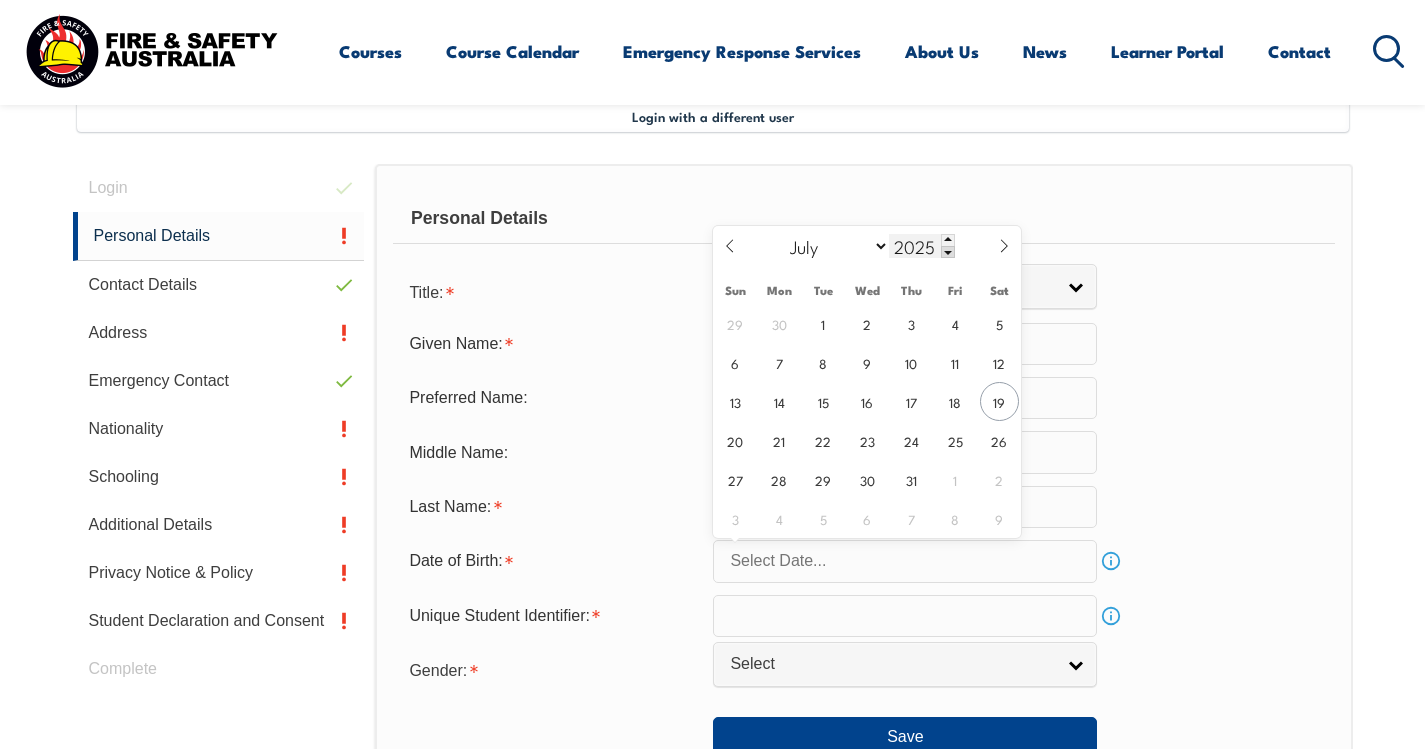 click on "2025" at bounding box center (922, 246) 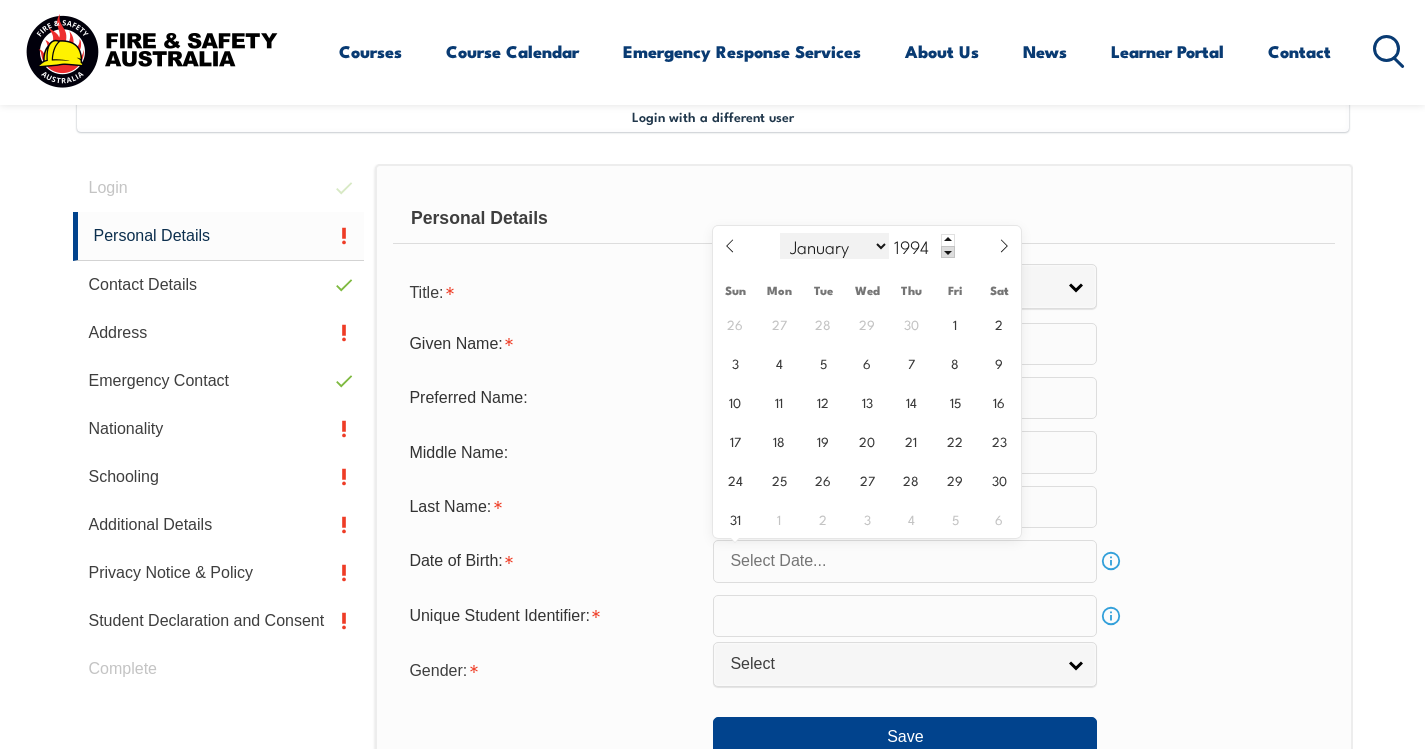 type on "1994" 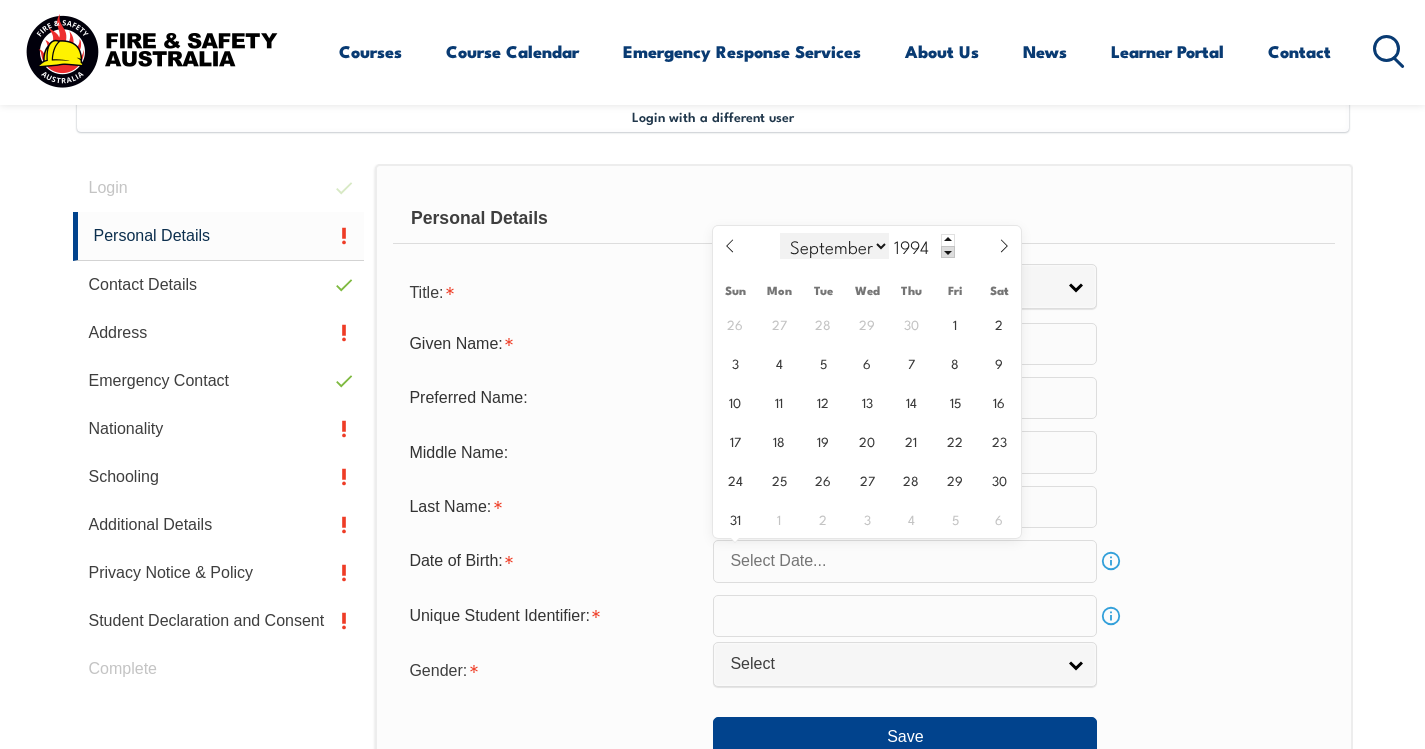 click on "January February March April May June July August September October November December" at bounding box center (834, 246) 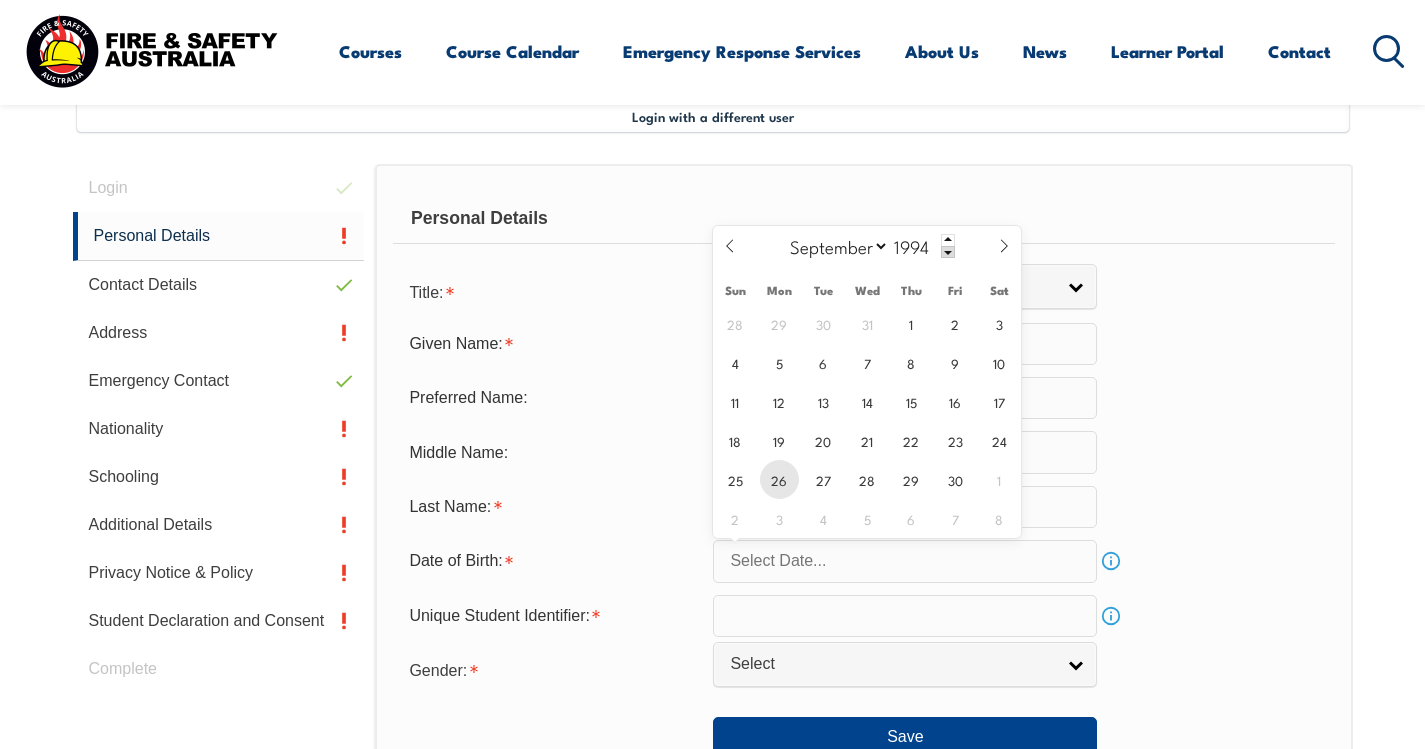 click on "26" at bounding box center (779, 479) 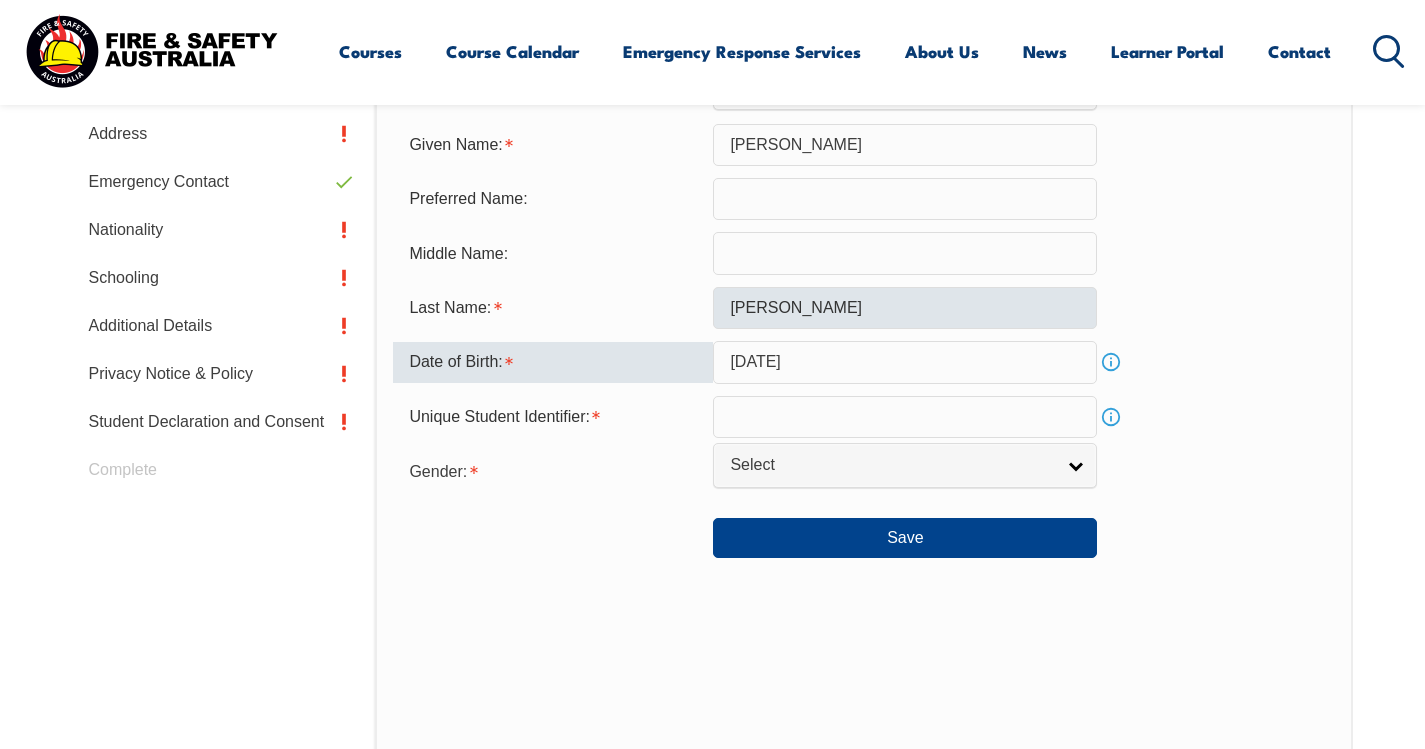 scroll, scrollTop: 745, scrollLeft: 0, axis: vertical 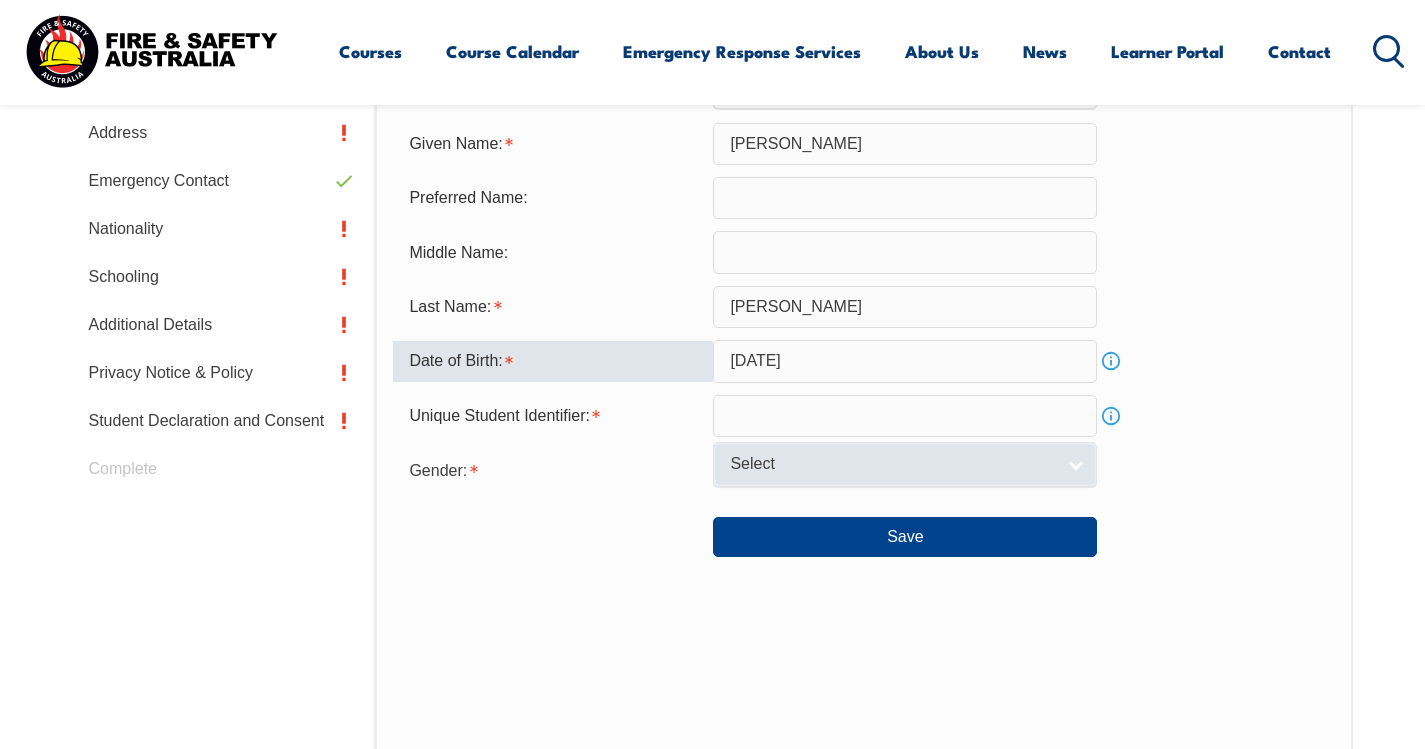 click on "Select" at bounding box center [892, 464] 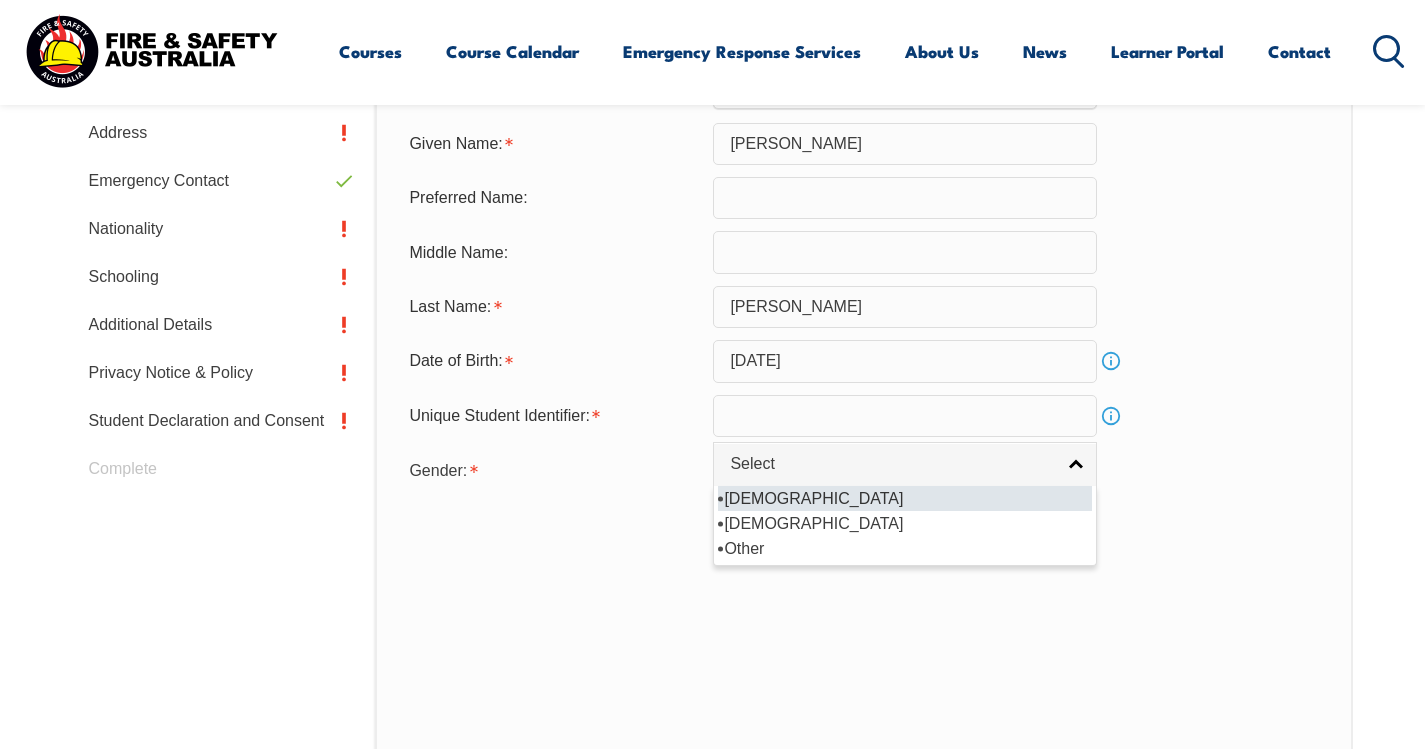click on "[DEMOGRAPHIC_DATA]" at bounding box center [905, 498] 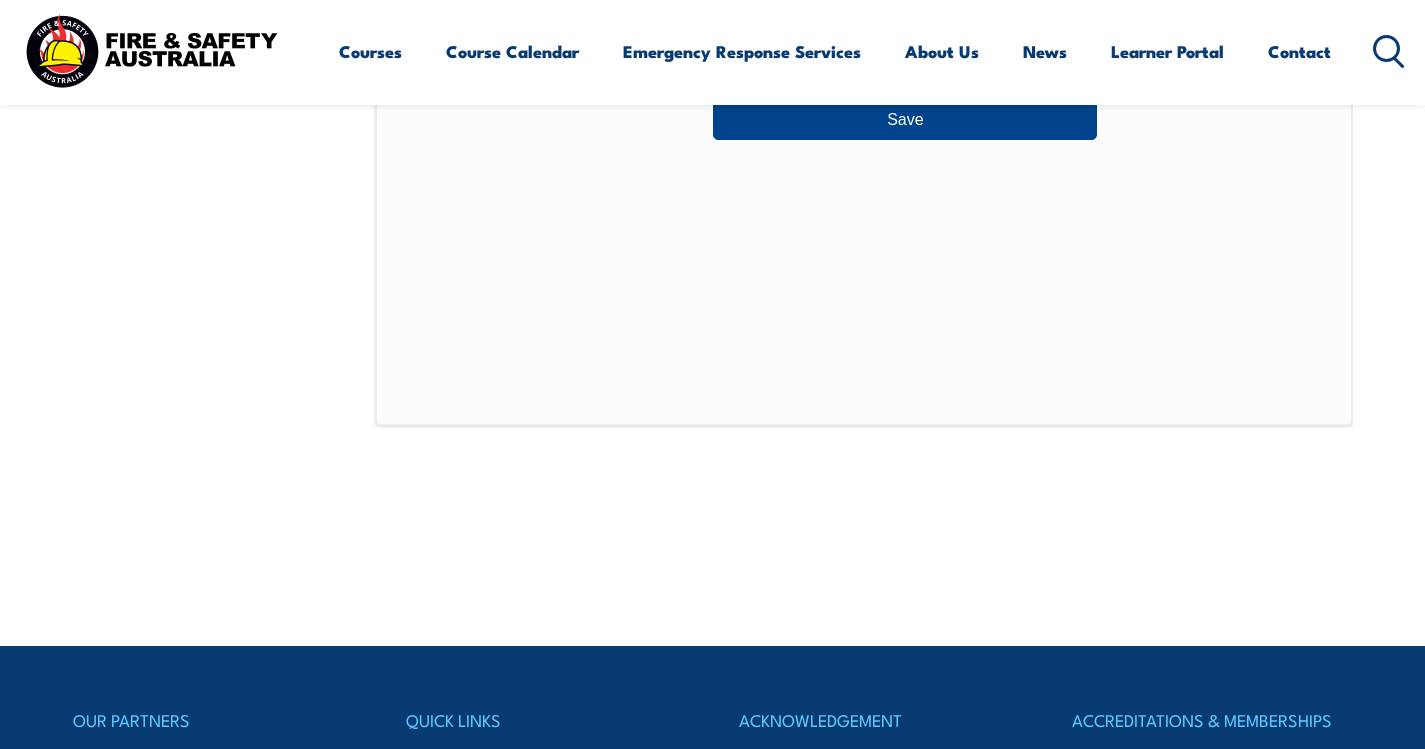 scroll, scrollTop: 1300, scrollLeft: 0, axis: vertical 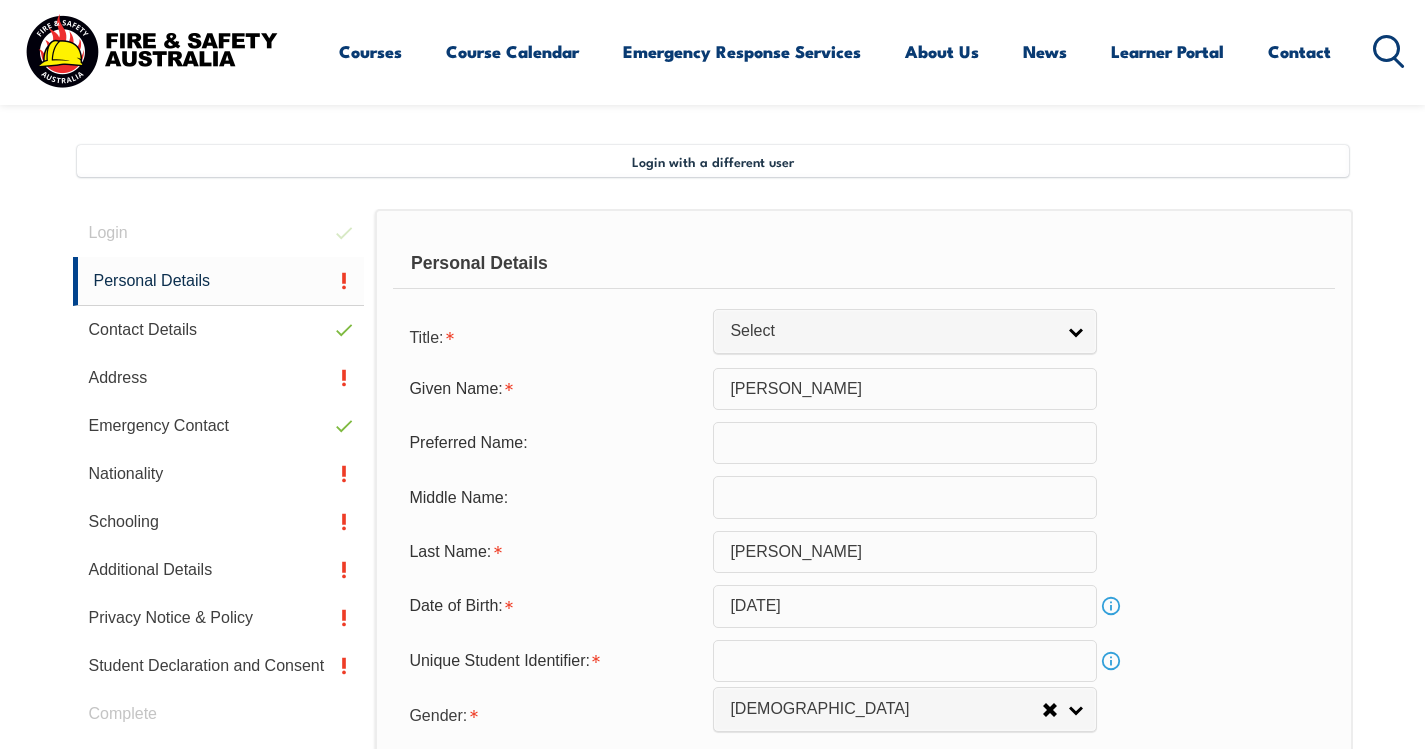 click on "Title: Mr Mrs Ms Miss Other
Select
Given Name: Calvin Preferred Name: Middle Name: Last Name: Huynh Date of Birth: September 26, 1994 Info Unique Student Identifier: Info Gender: Male Female Other
Male
Male Female Other
Save" at bounding box center (863, 559) 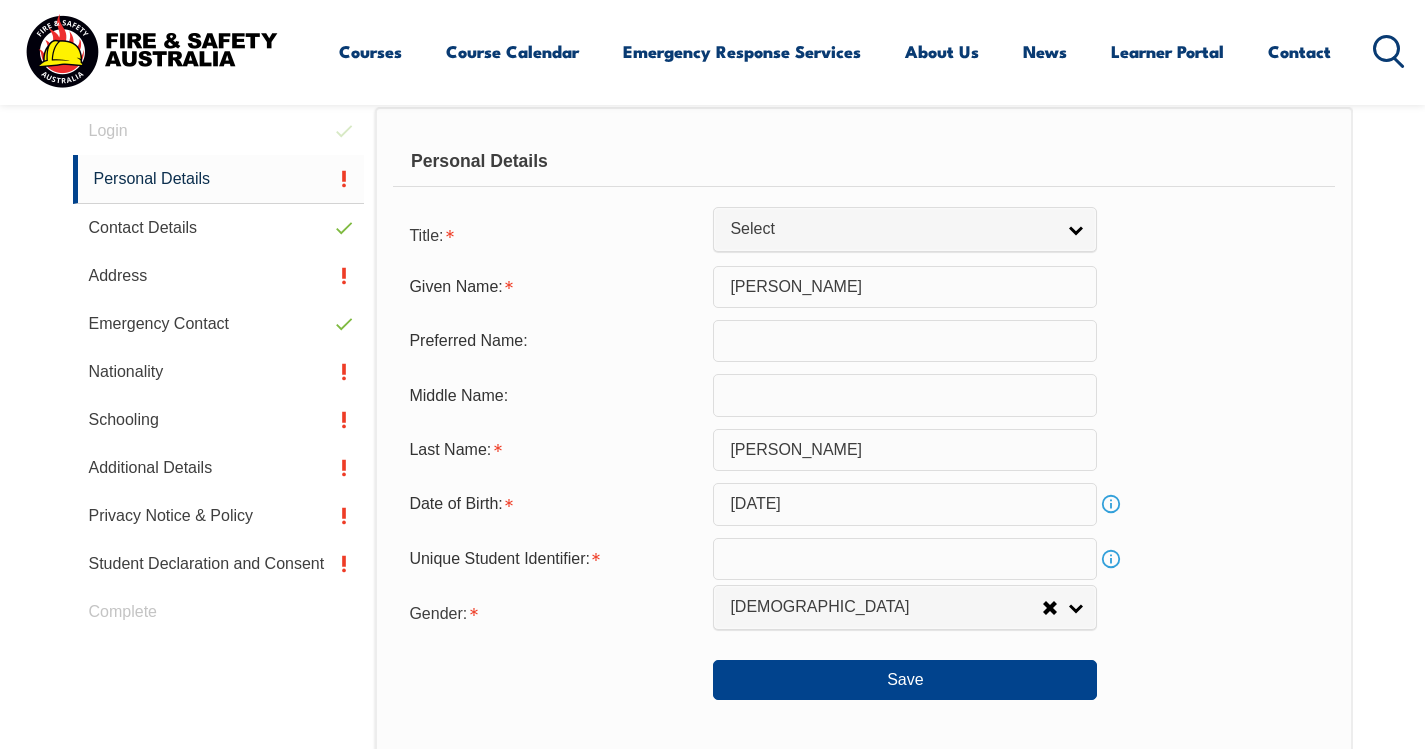 scroll, scrollTop: 800, scrollLeft: 0, axis: vertical 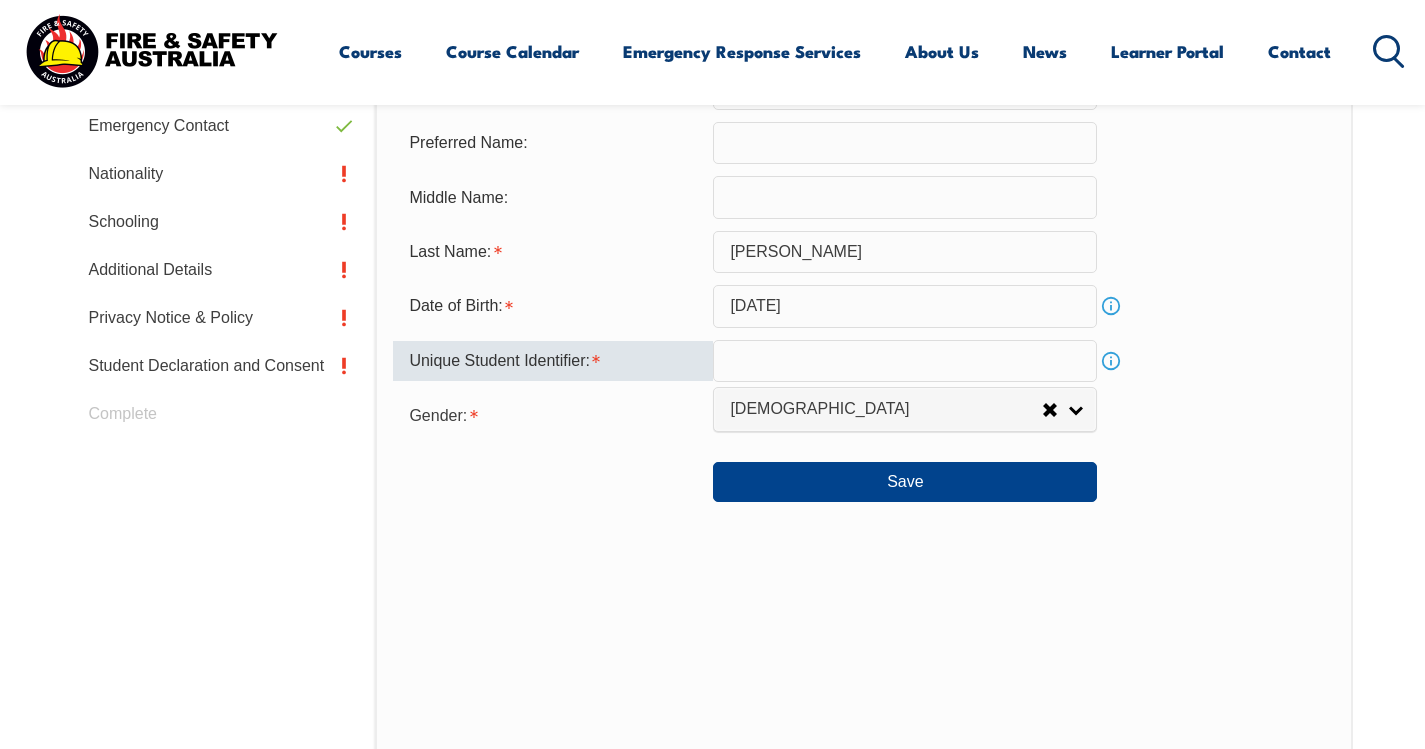 click at bounding box center [905, 361] 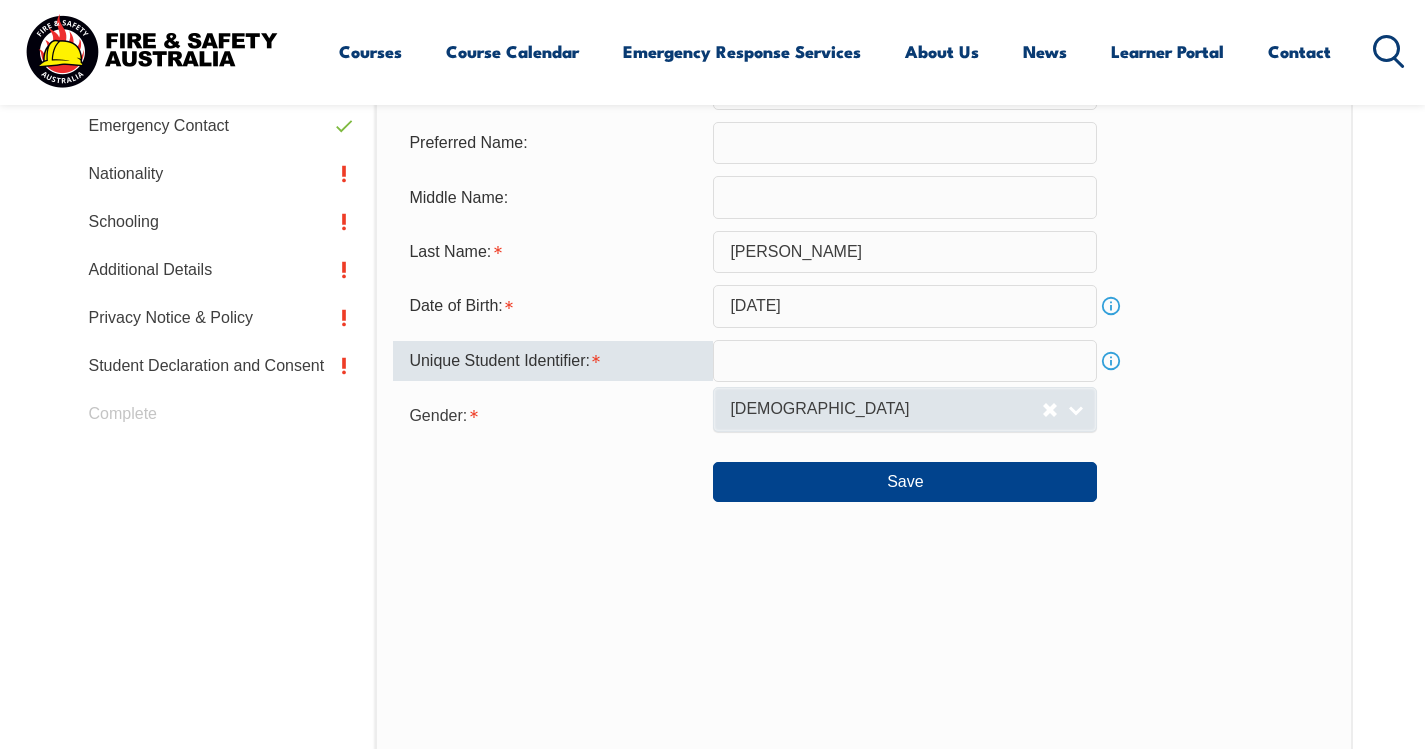 paste on "2BL92Y5GB9" 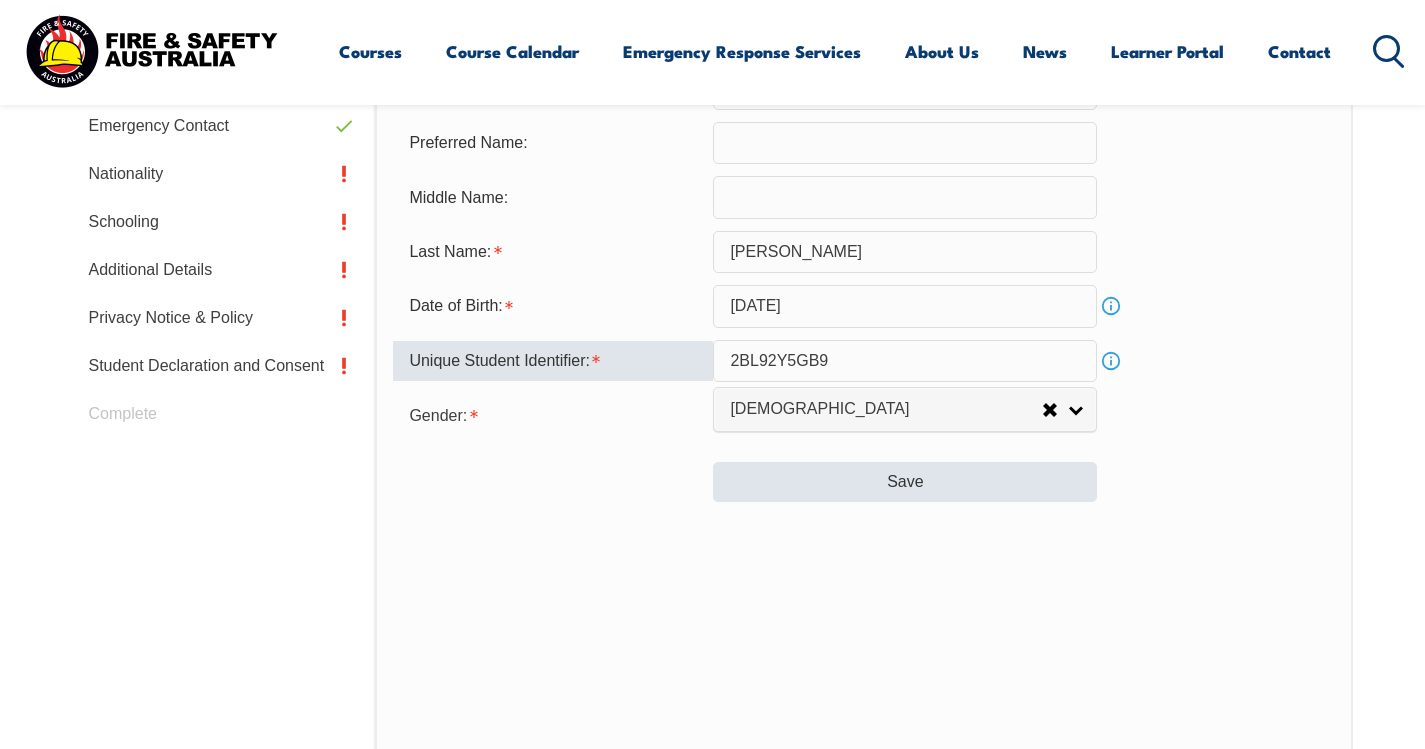 type on "2BL92Y5GB9" 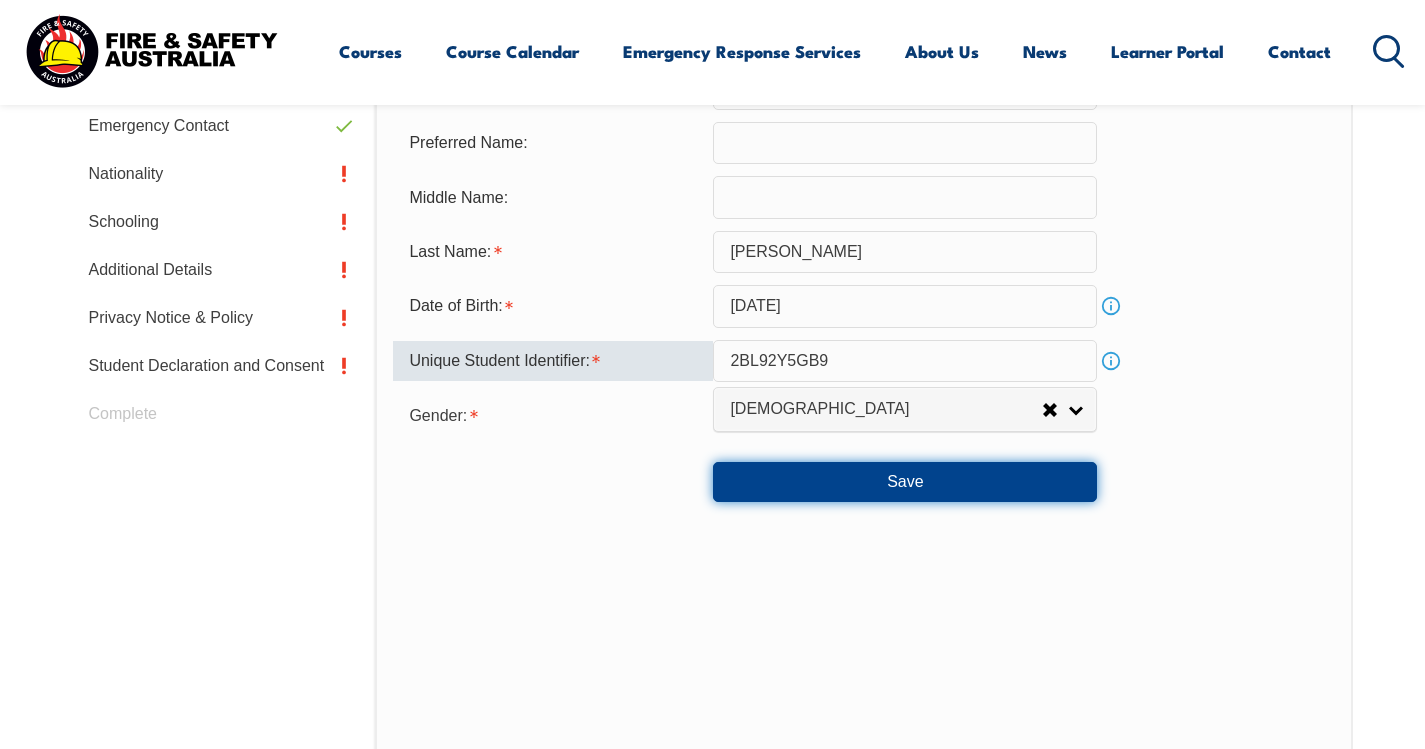 click on "Save" at bounding box center (905, 482) 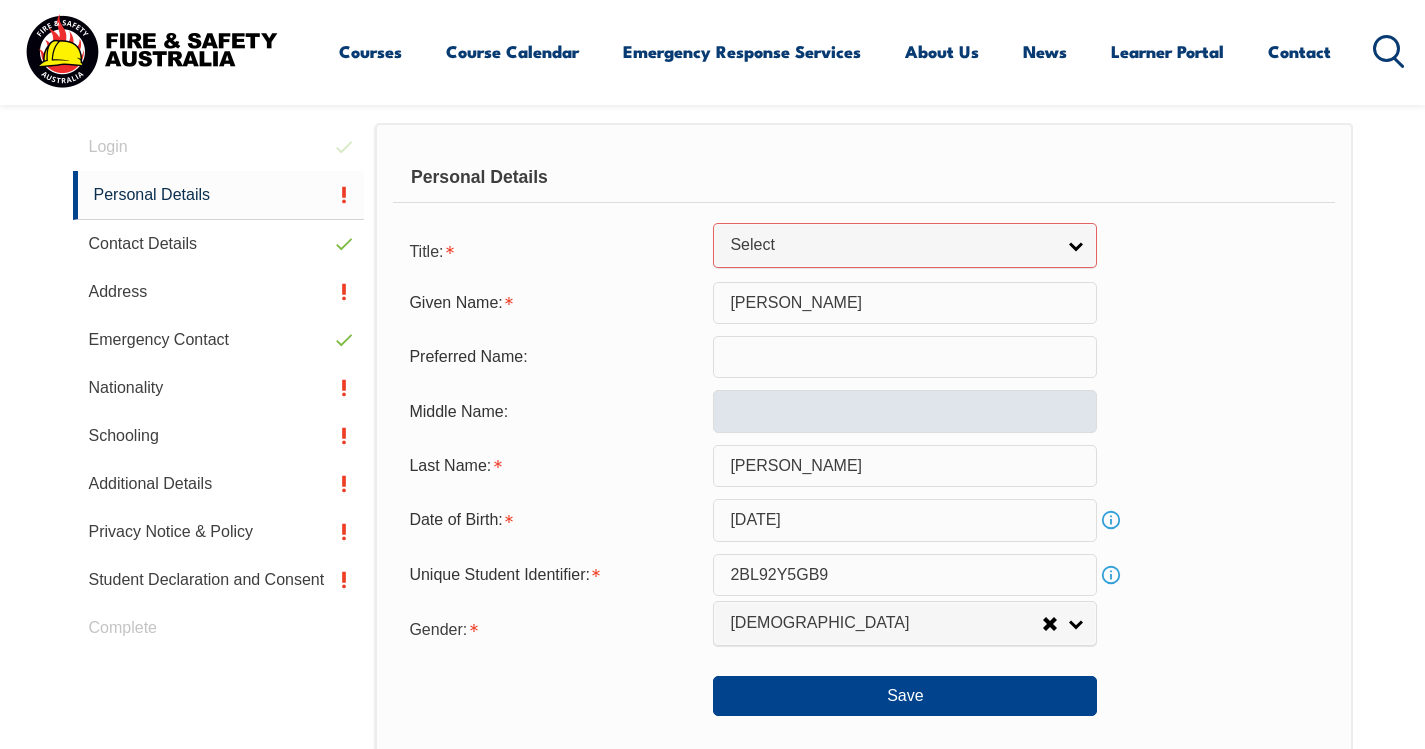 scroll, scrollTop: 307, scrollLeft: 0, axis: vertical 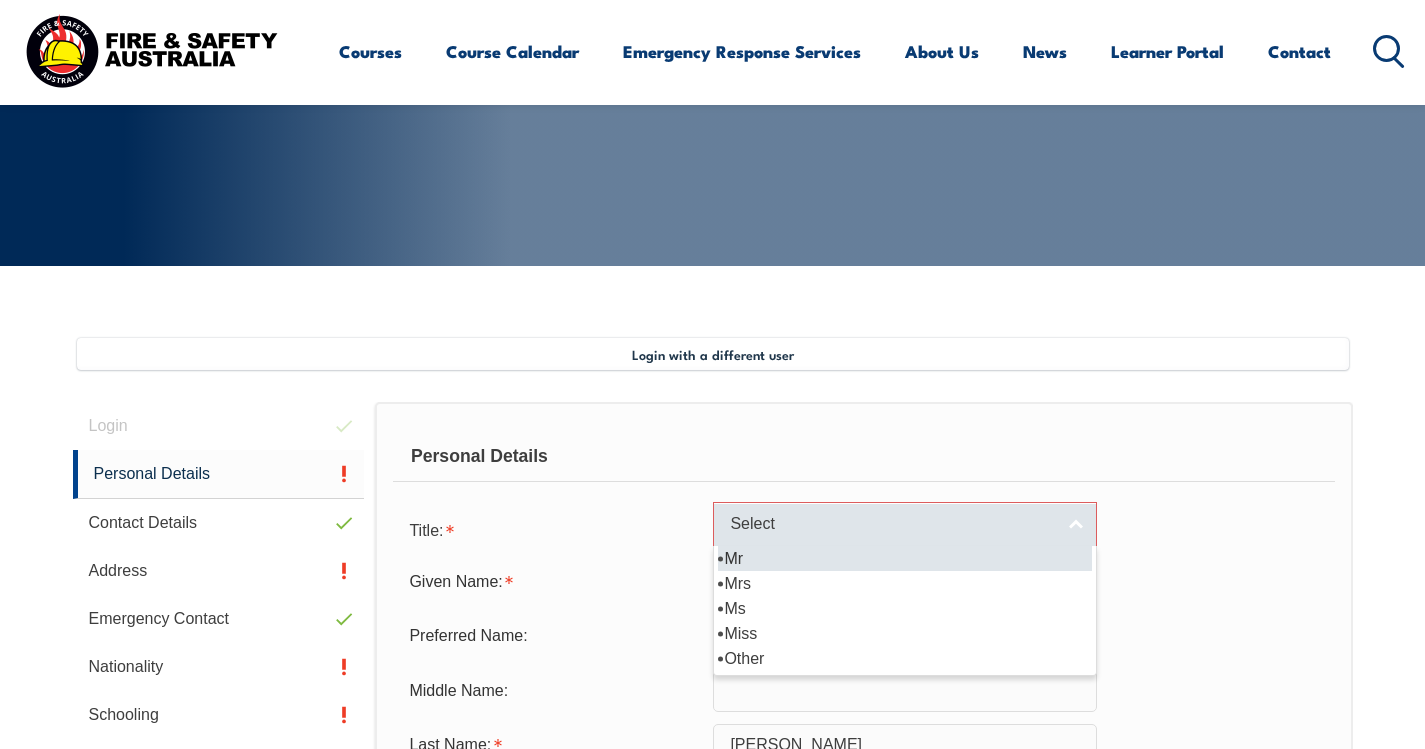 click on "Select" at bounding box center [905, 524] 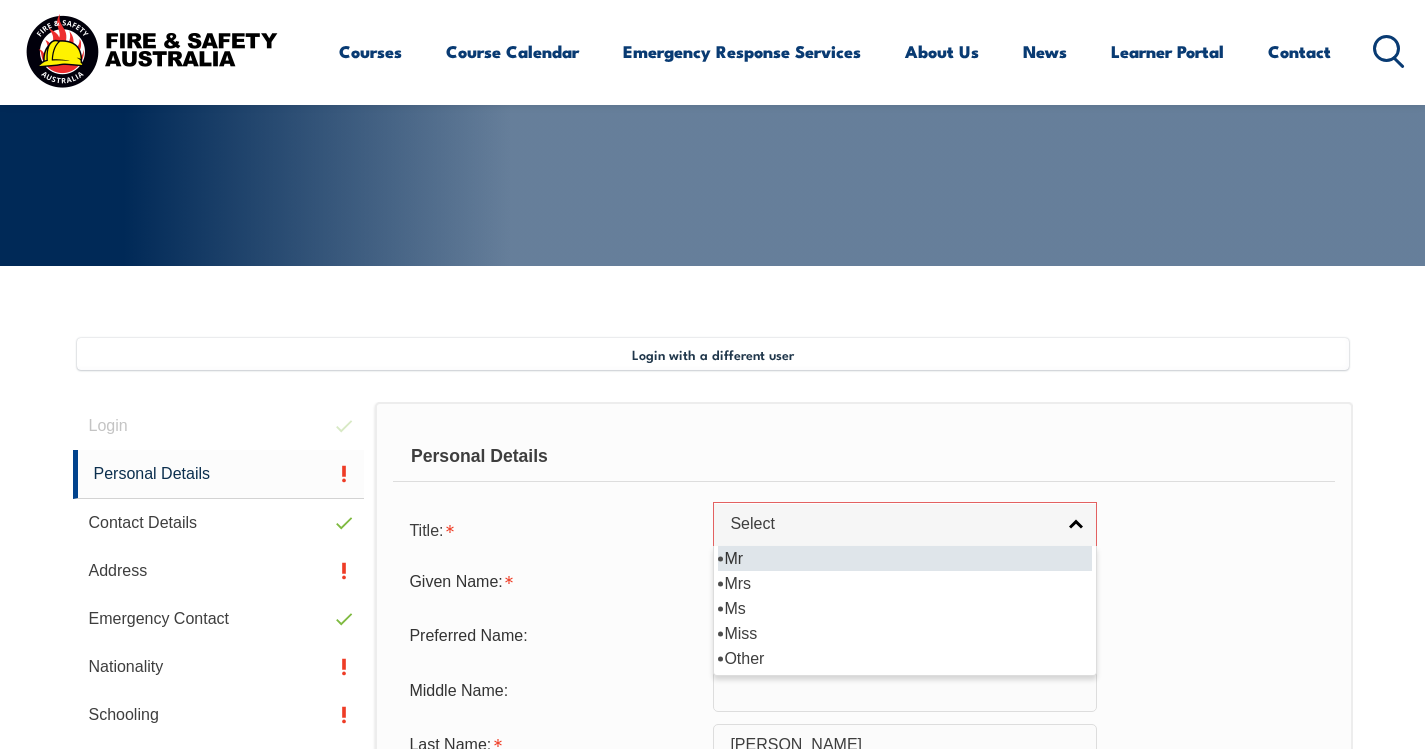 drag, startPoint x: 758, startPoint y: 577, endPoint x: 762, endPoint y: 560, distance: 17.464249 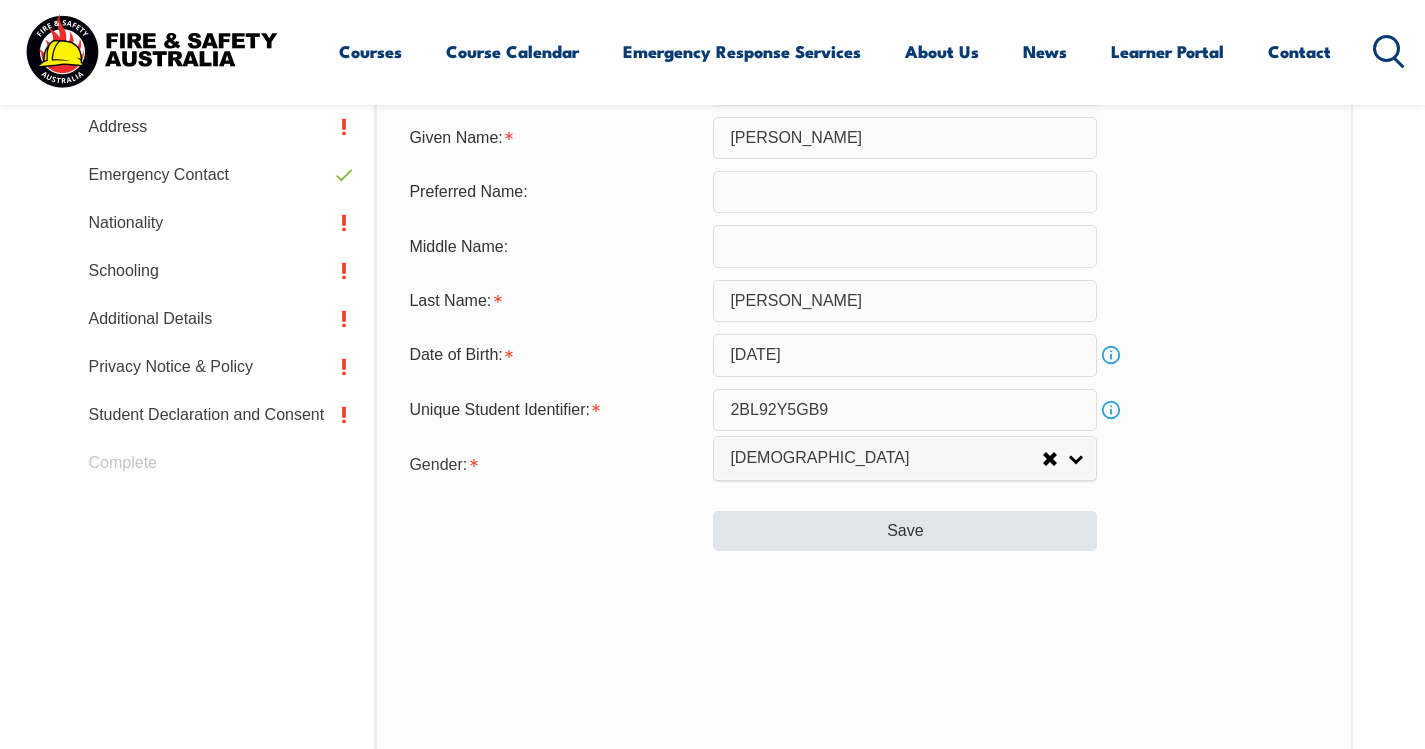 scroll, scrollTop: 1007, scrollLeft: 0, axis: vertical 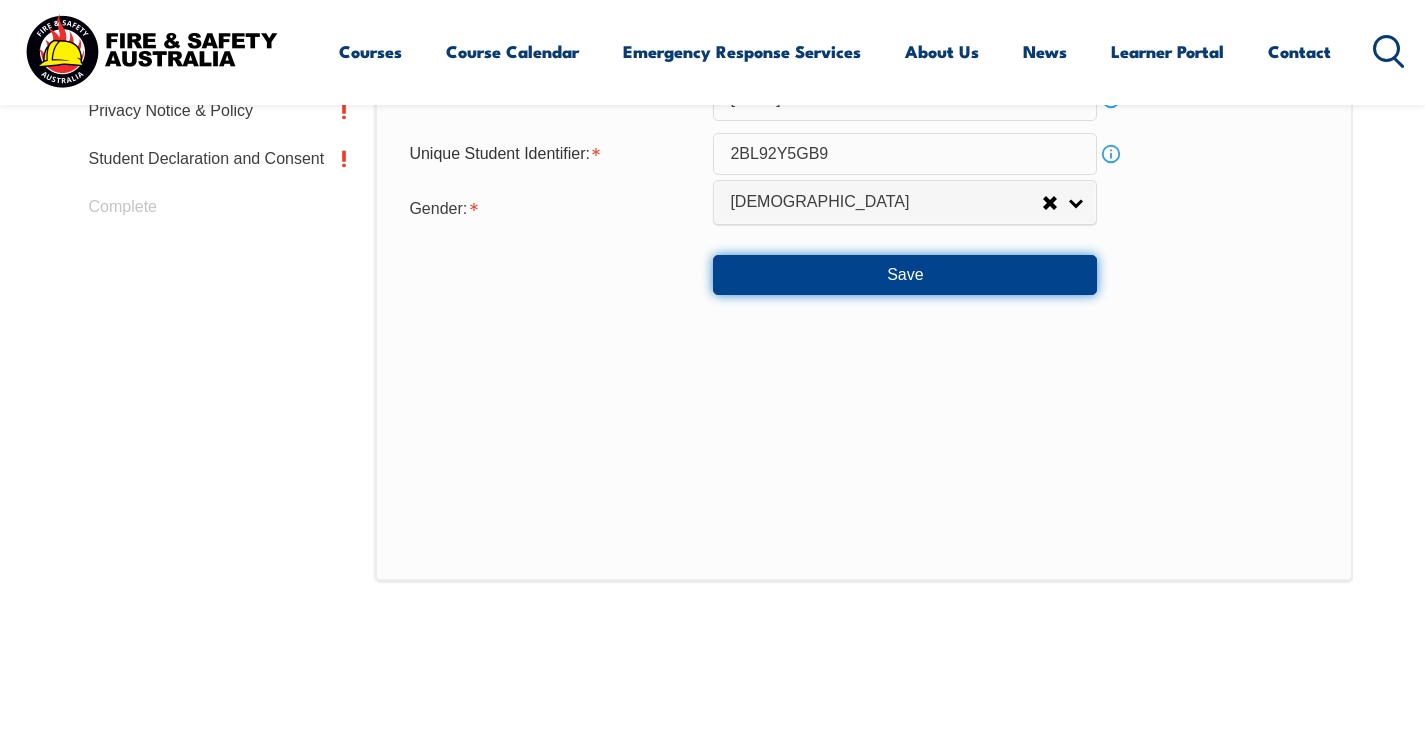 click on "Save" at bounding box center (905, 275) 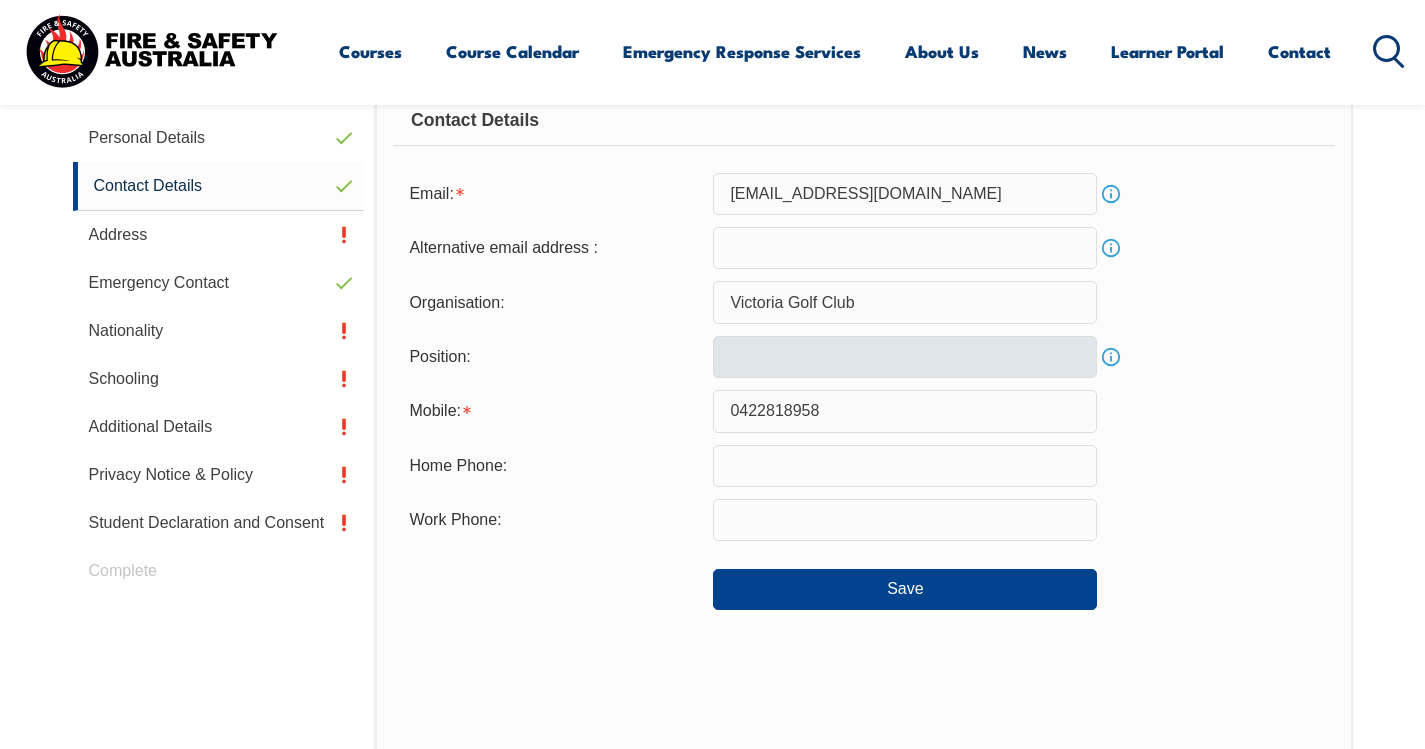 scroll, scrollTop: 645, scrollLeft: 0, axis: vertical 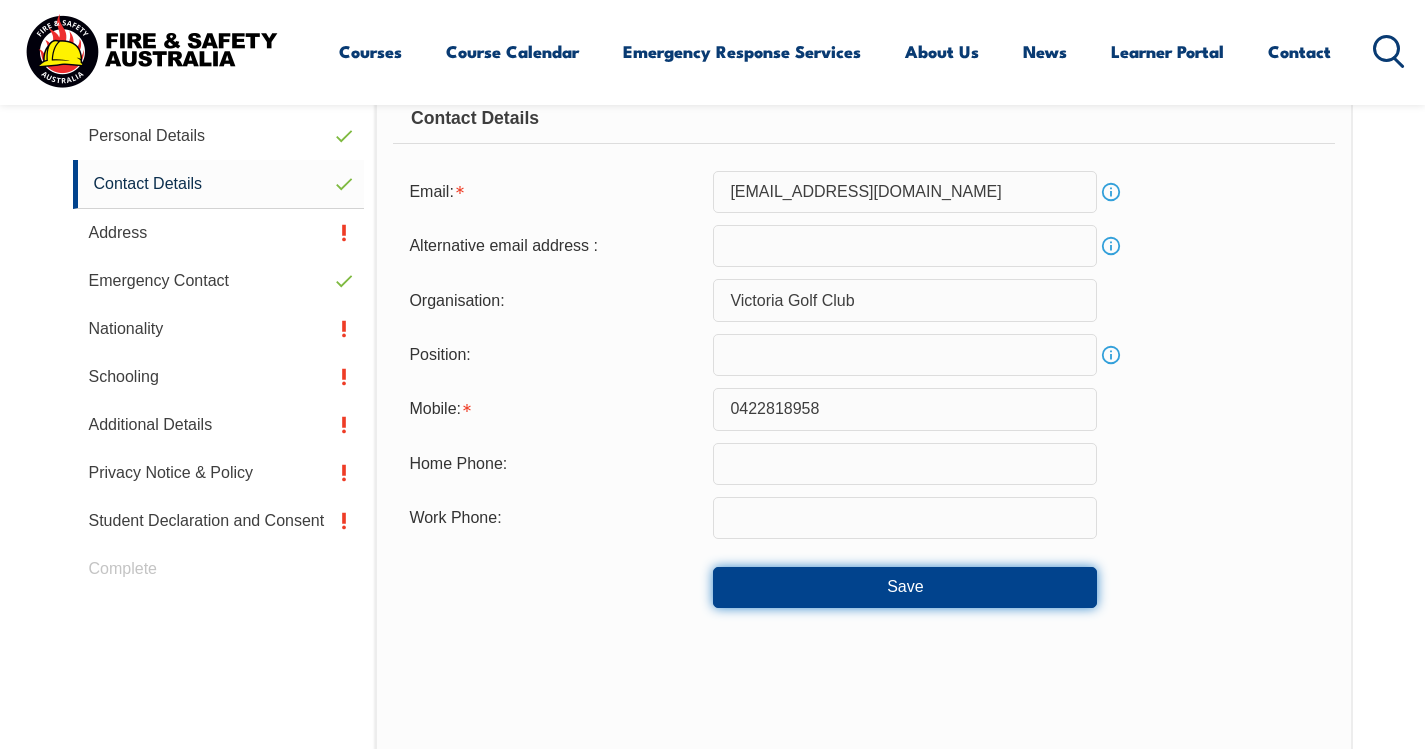 click on "Save" at bounding box center [905, 587] 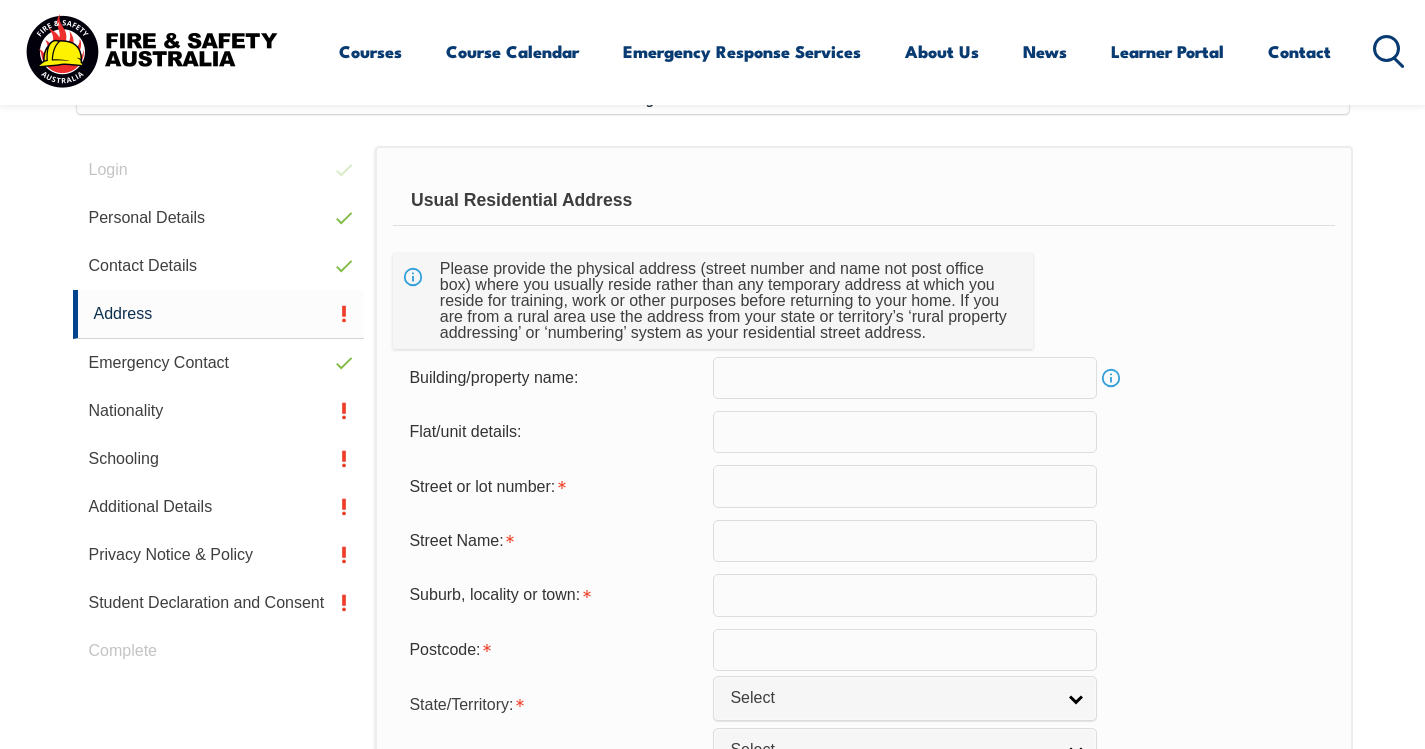 scroll, scrollTop: 545, scrollLeft: 0, axis: vertical 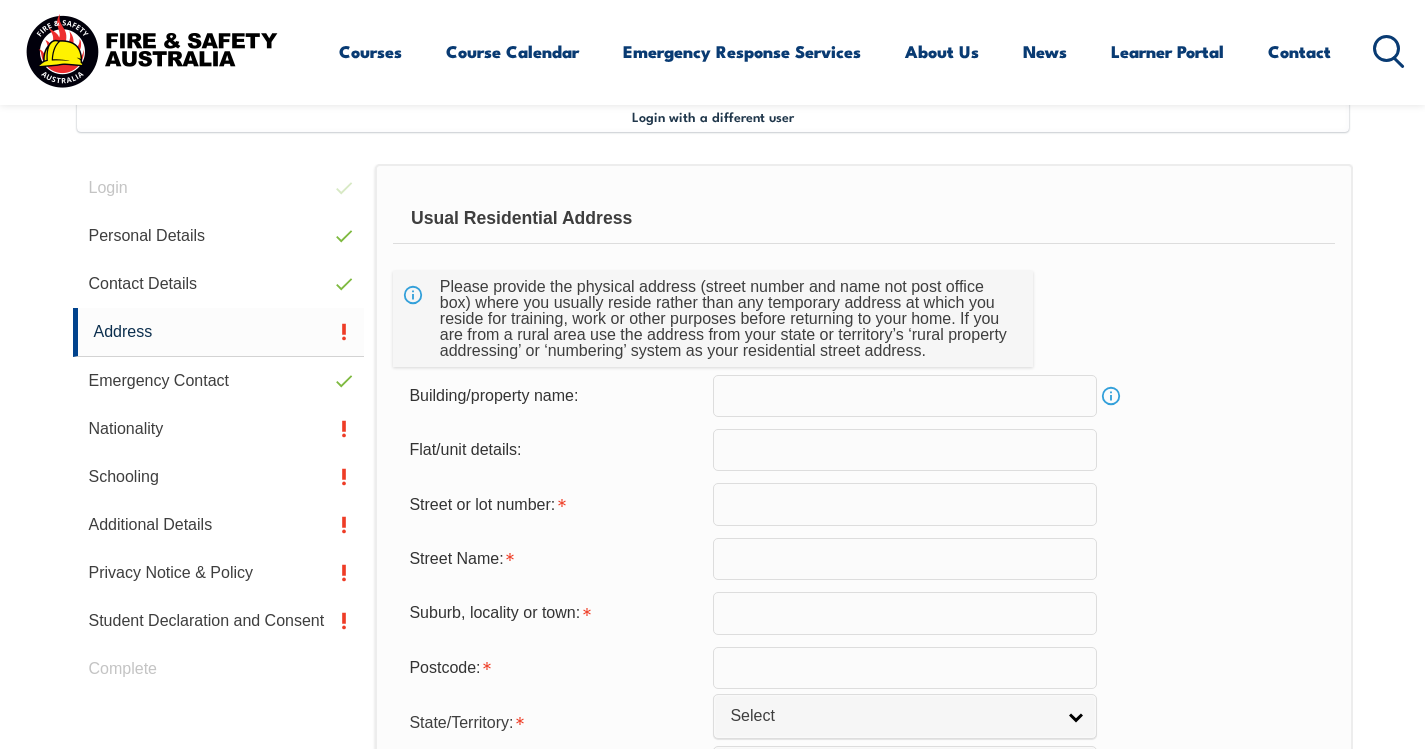click at bounding box center [905, 504] 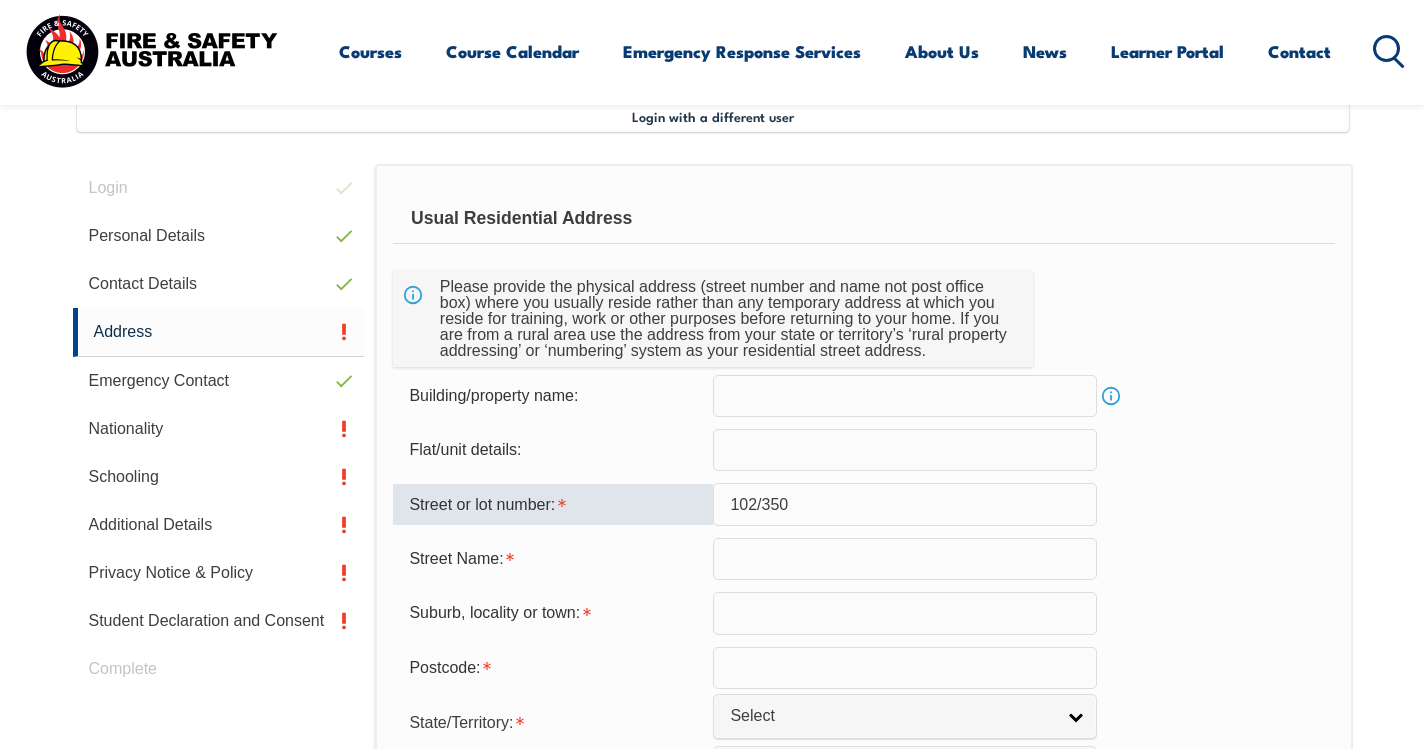 type on "102/350" 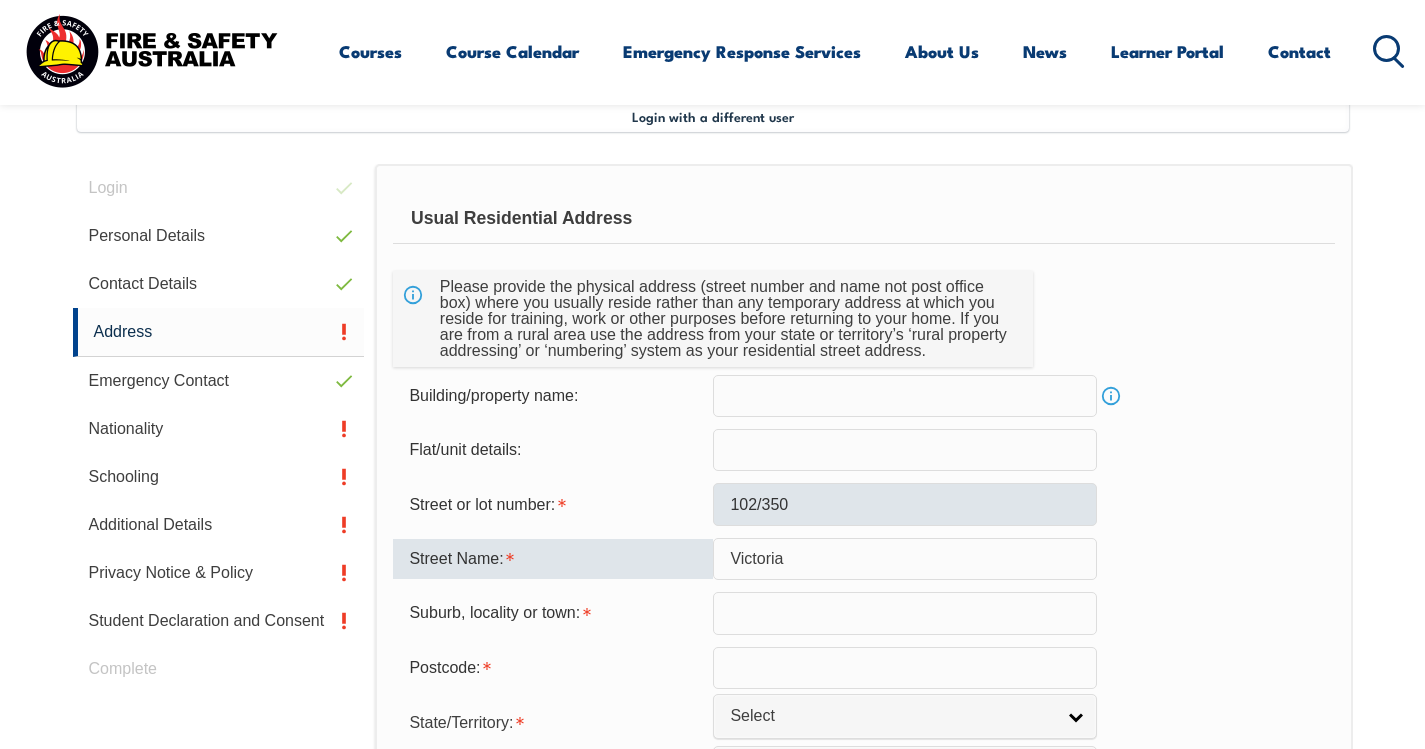 type on "Victoria" 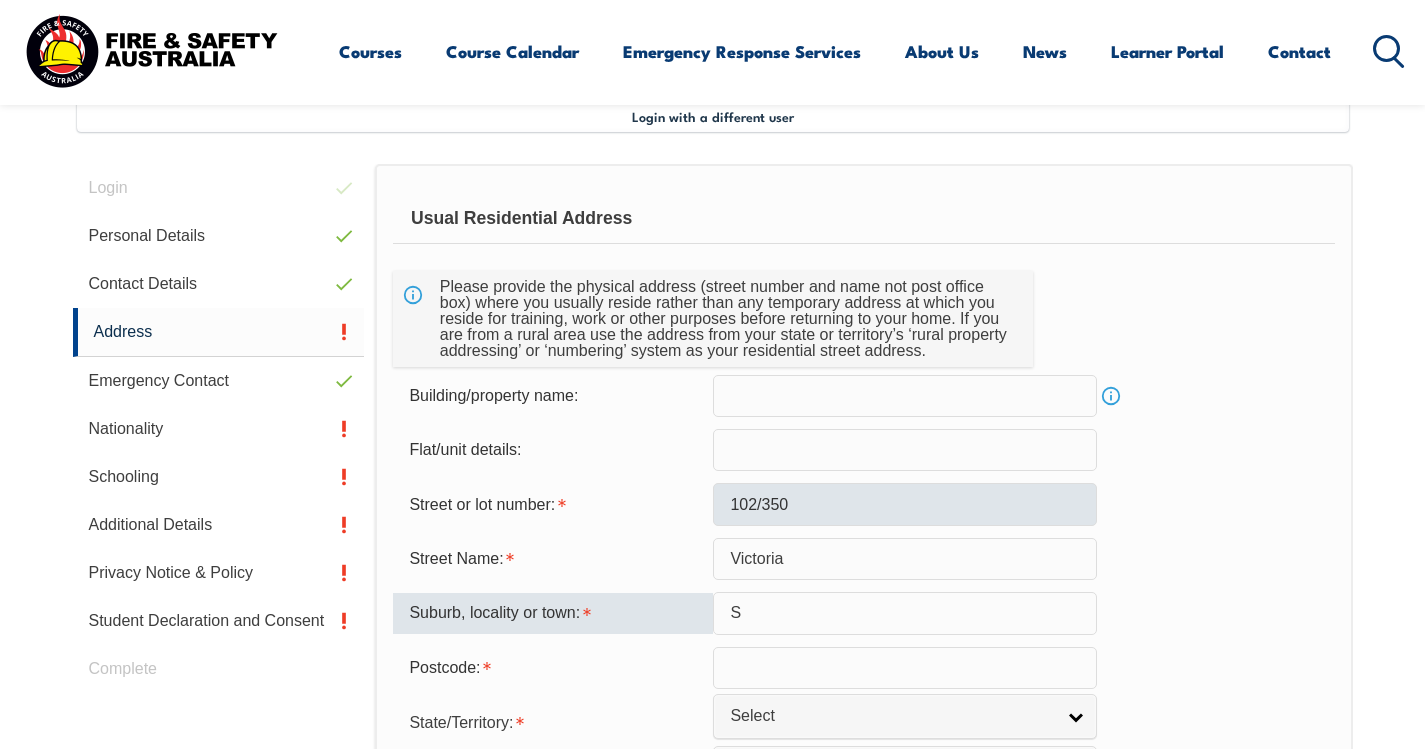 type on "S" 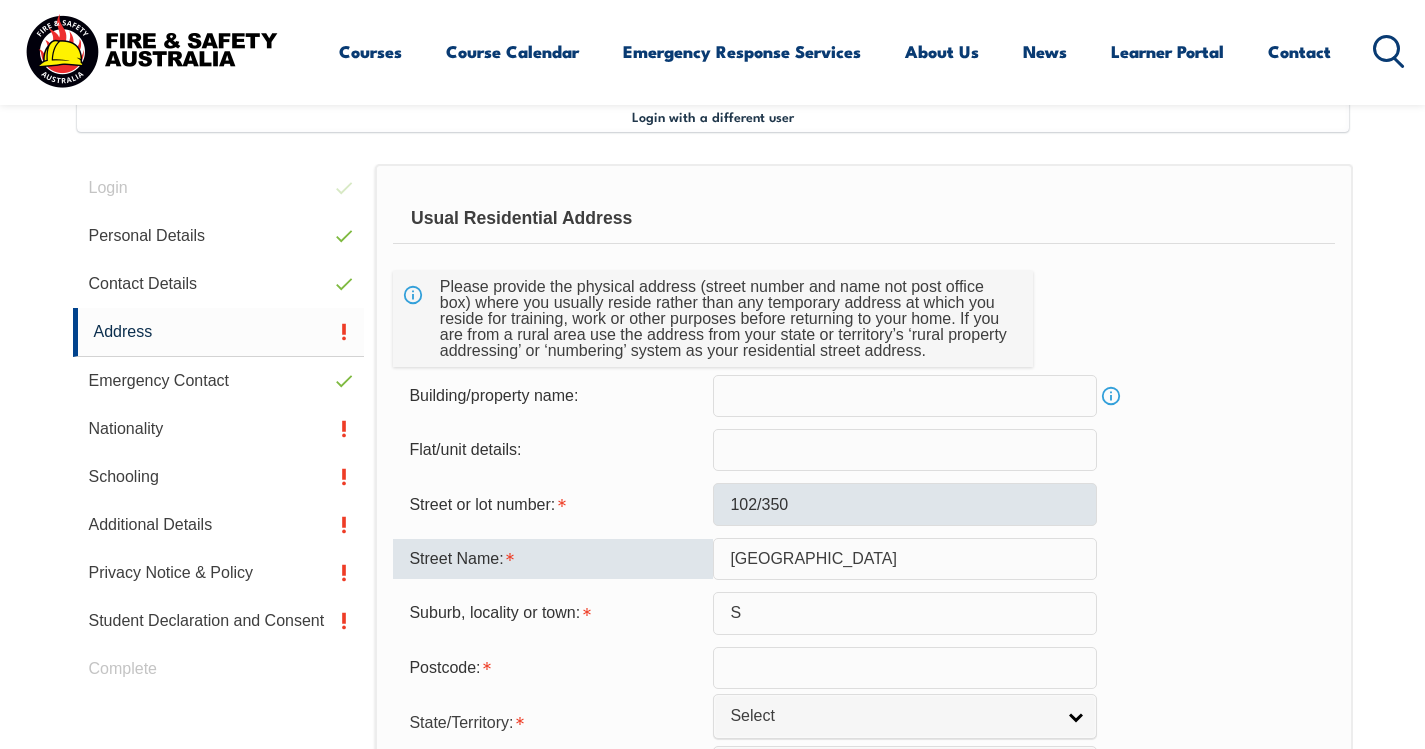type on "Victoria Street" 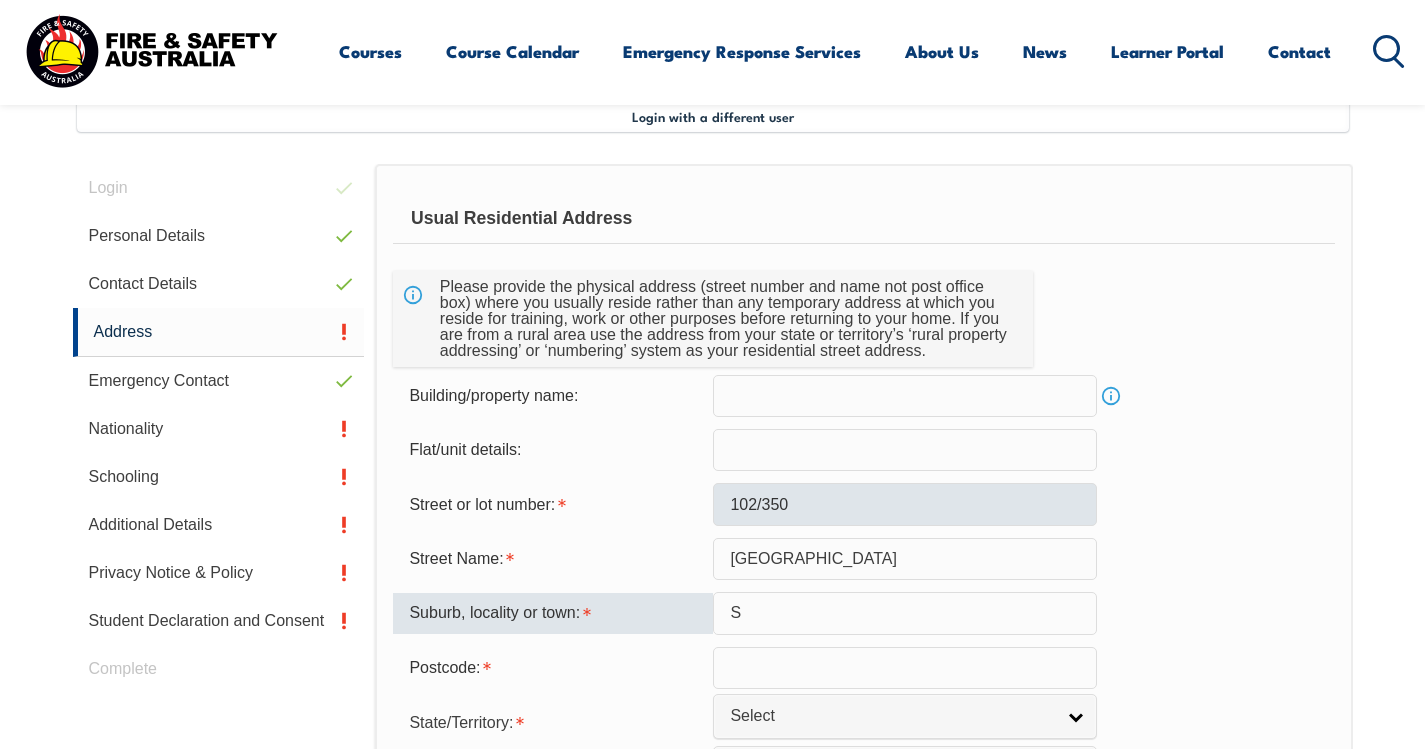 type on "M" 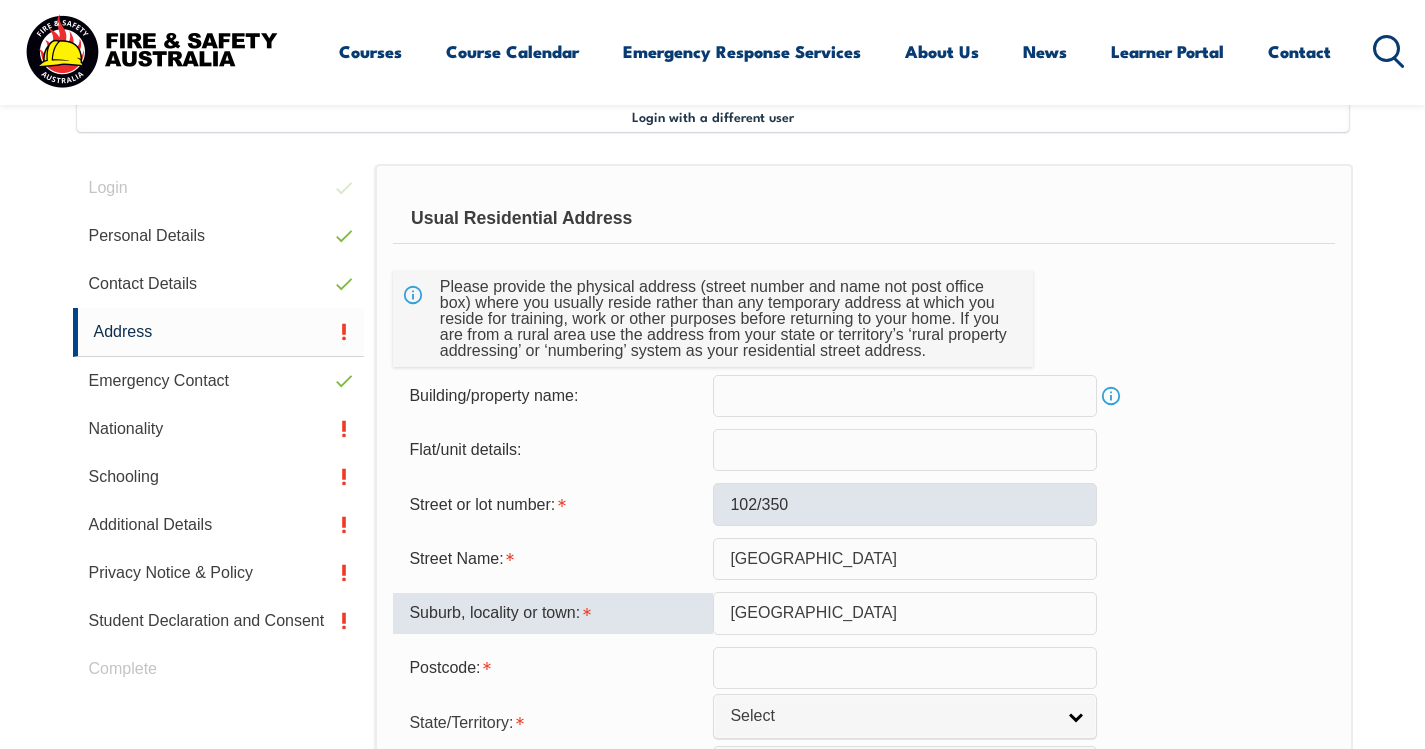 type on "North Melbourne" 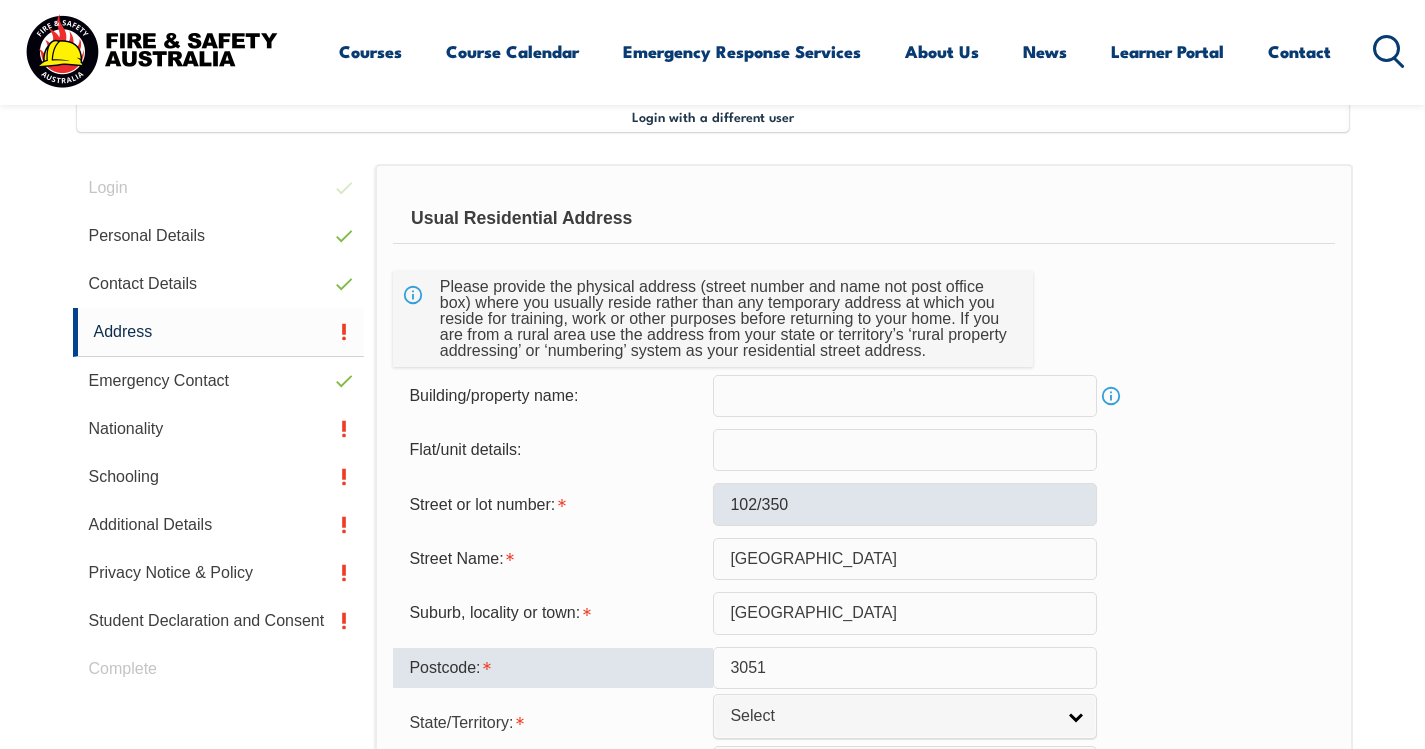 type on "3051" 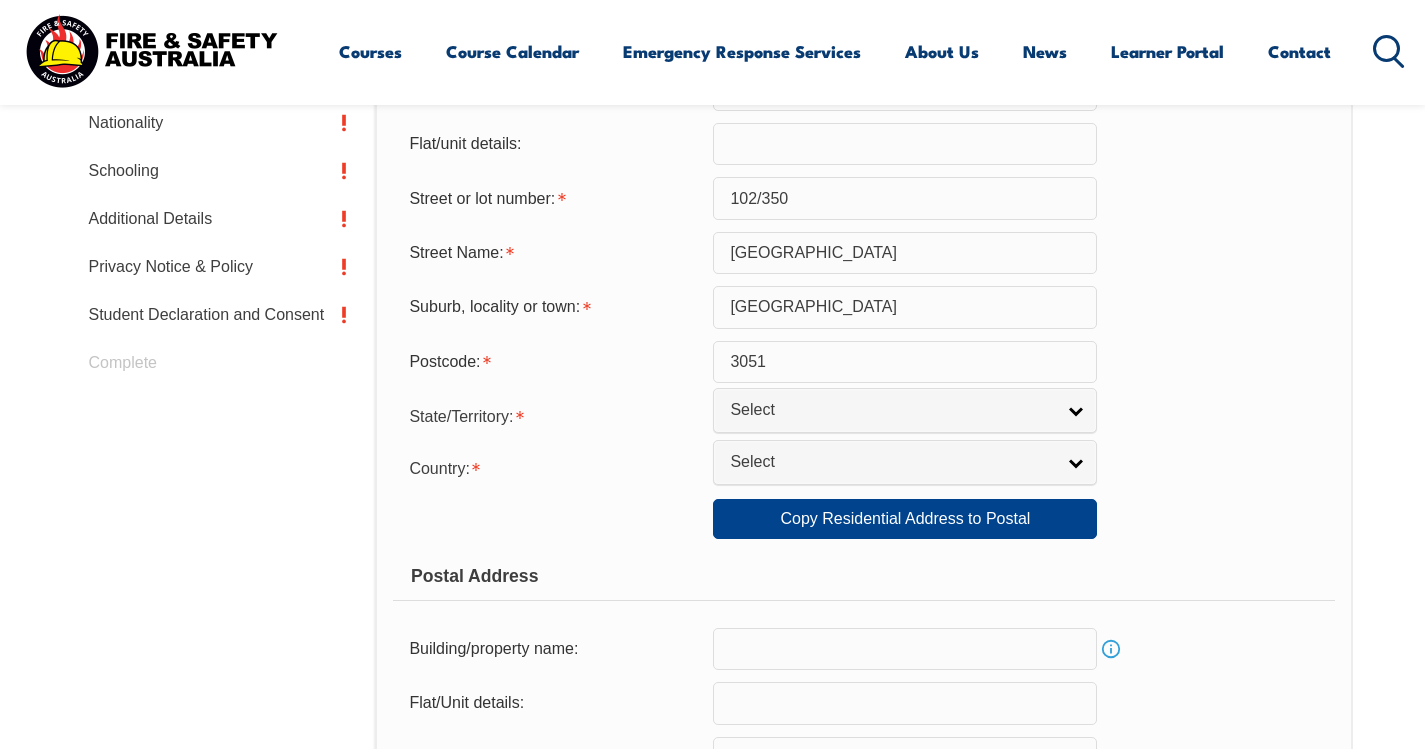 scroll, scrollTop: 961, scrollLeft: 0, axis: vertical 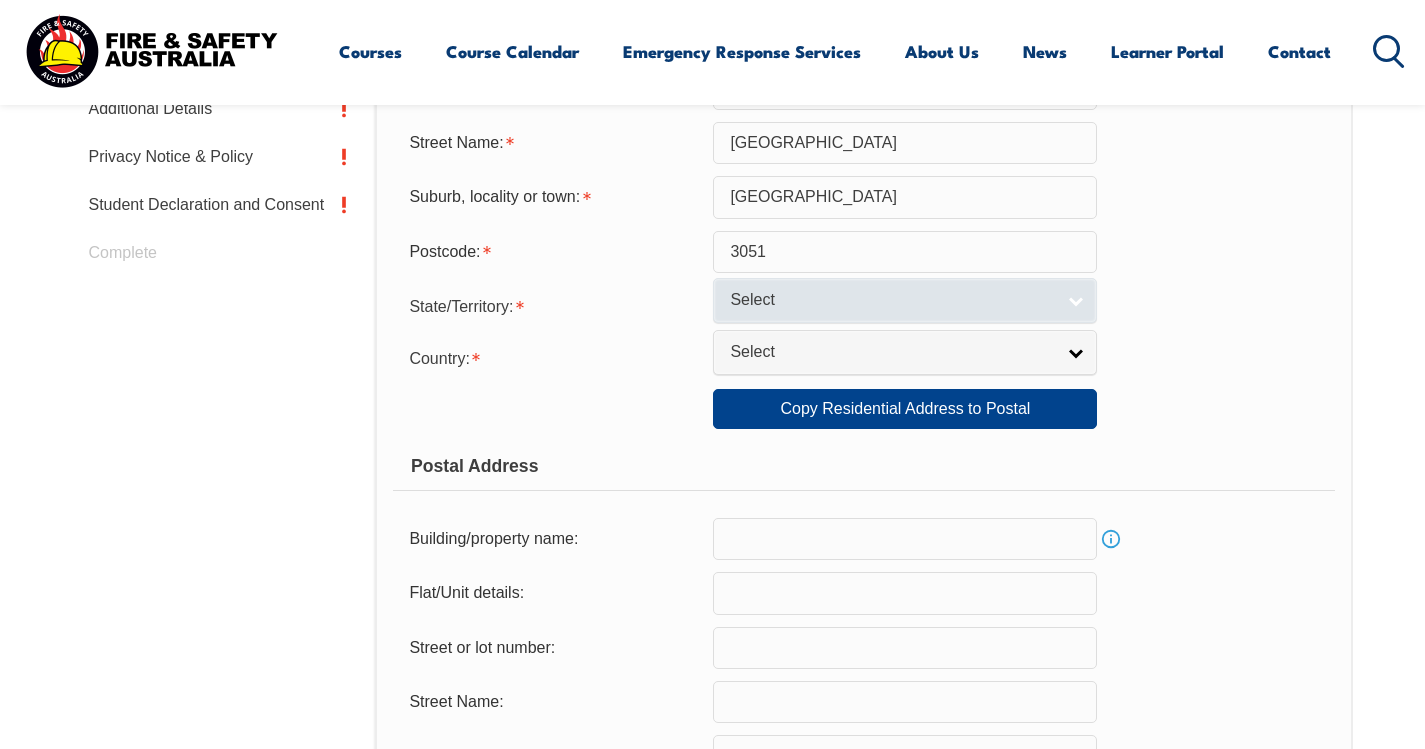 click on "Select" at bounding box center [905, 300] 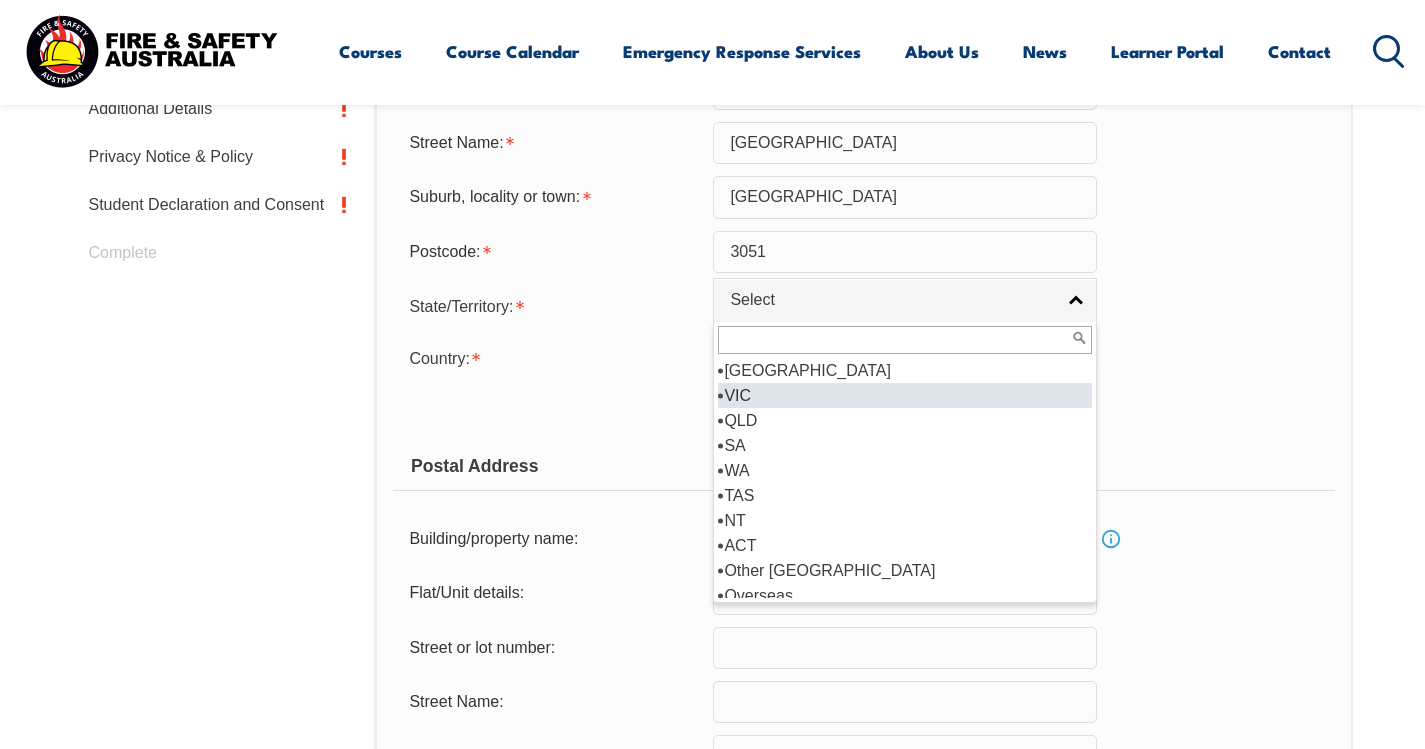 click on "VIC" at bounding box center (905, 395) 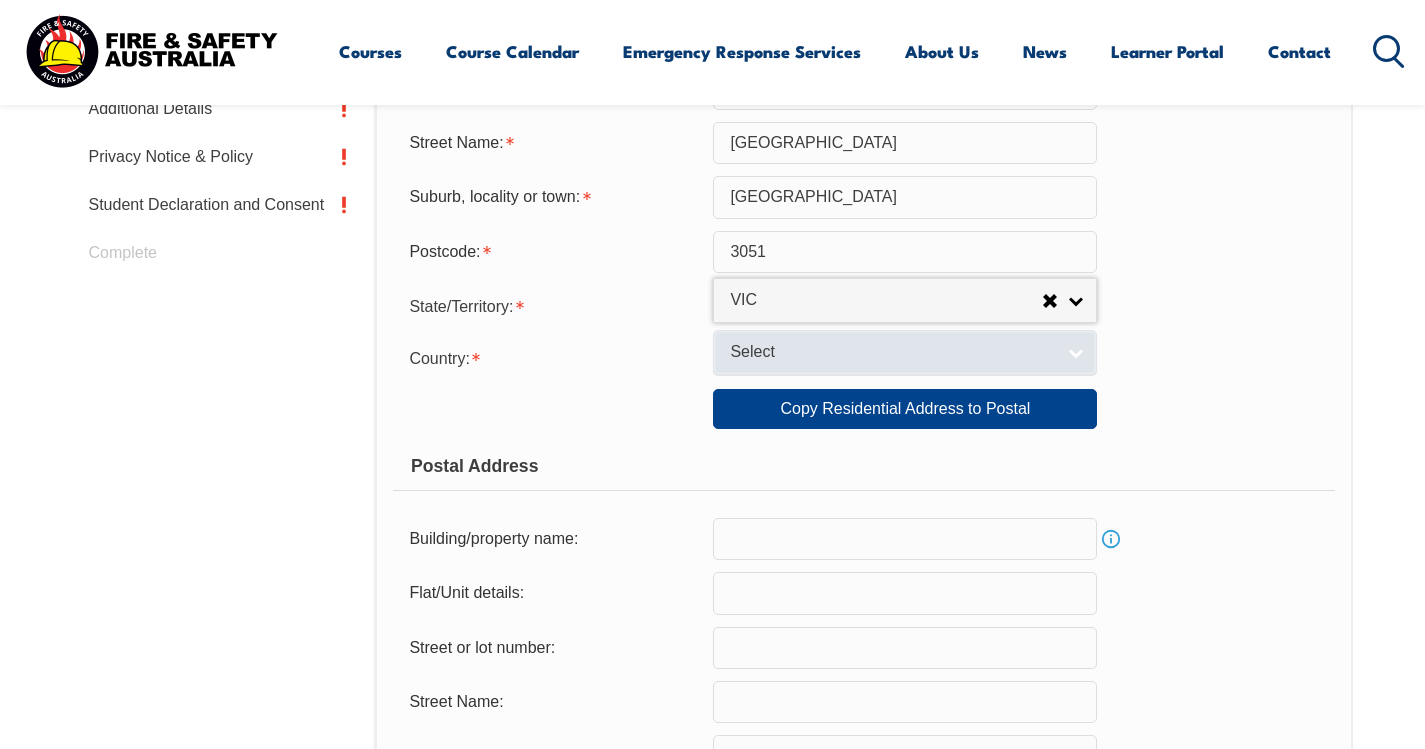 click on "Select" at bounding box center (892, 352) 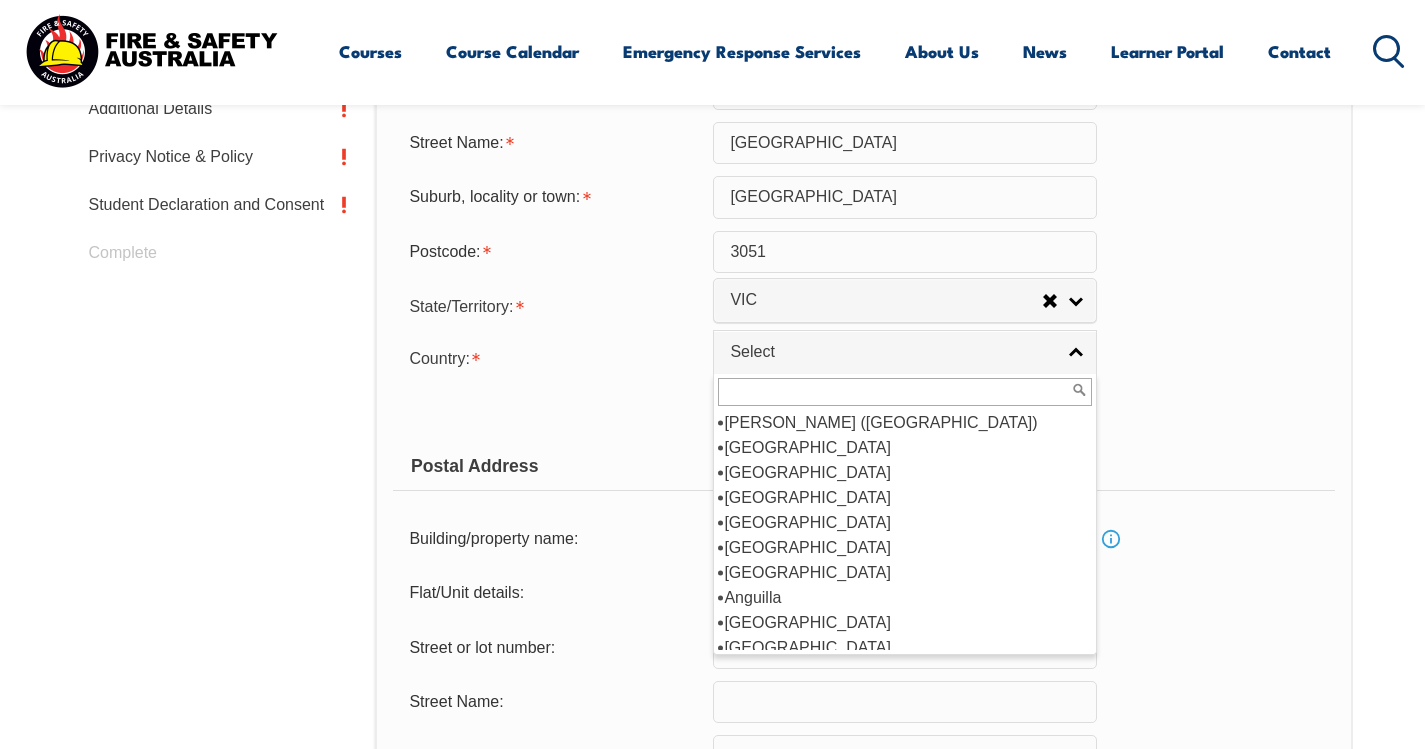 scroll, scrollTop: 200, scrollLeft: 0, axis: vertical 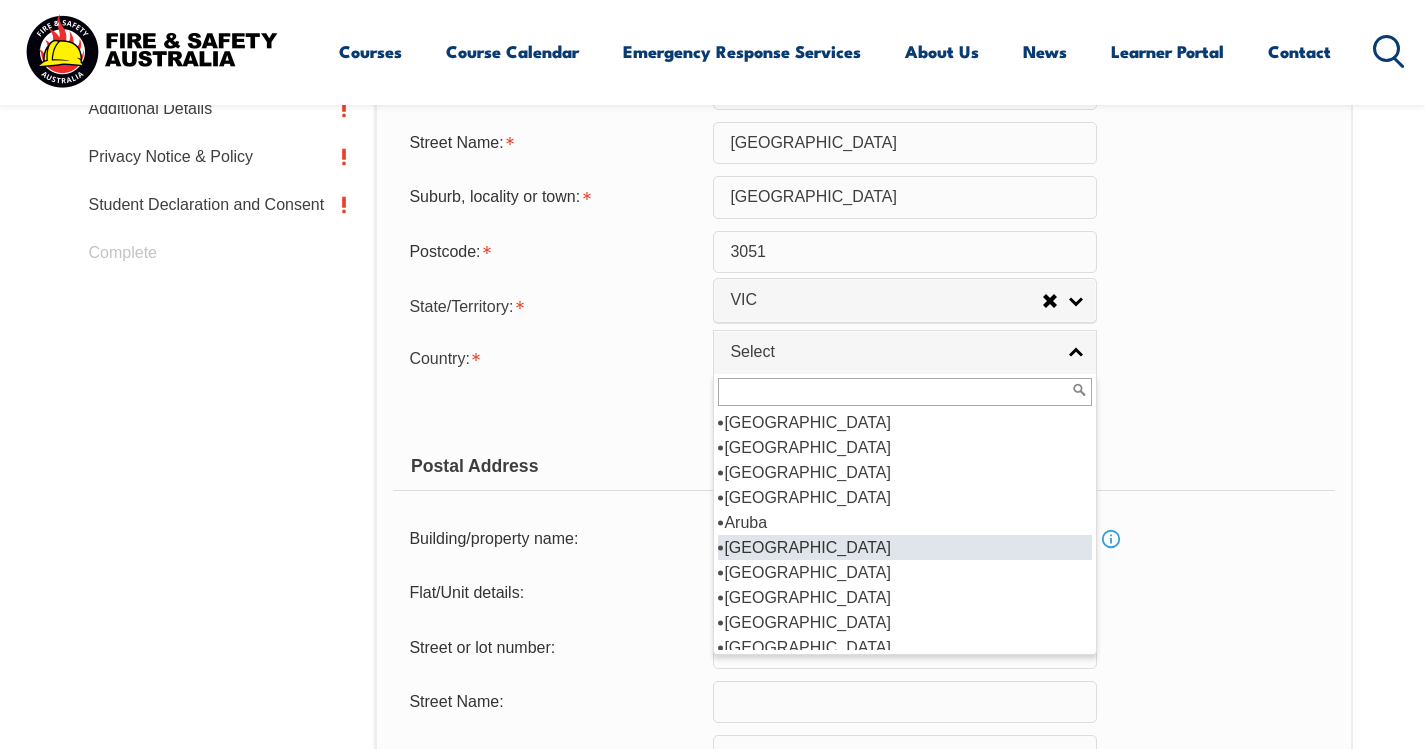 click on "[GEOGRAPHIC_DATA]" at bounding box center (905, 547) 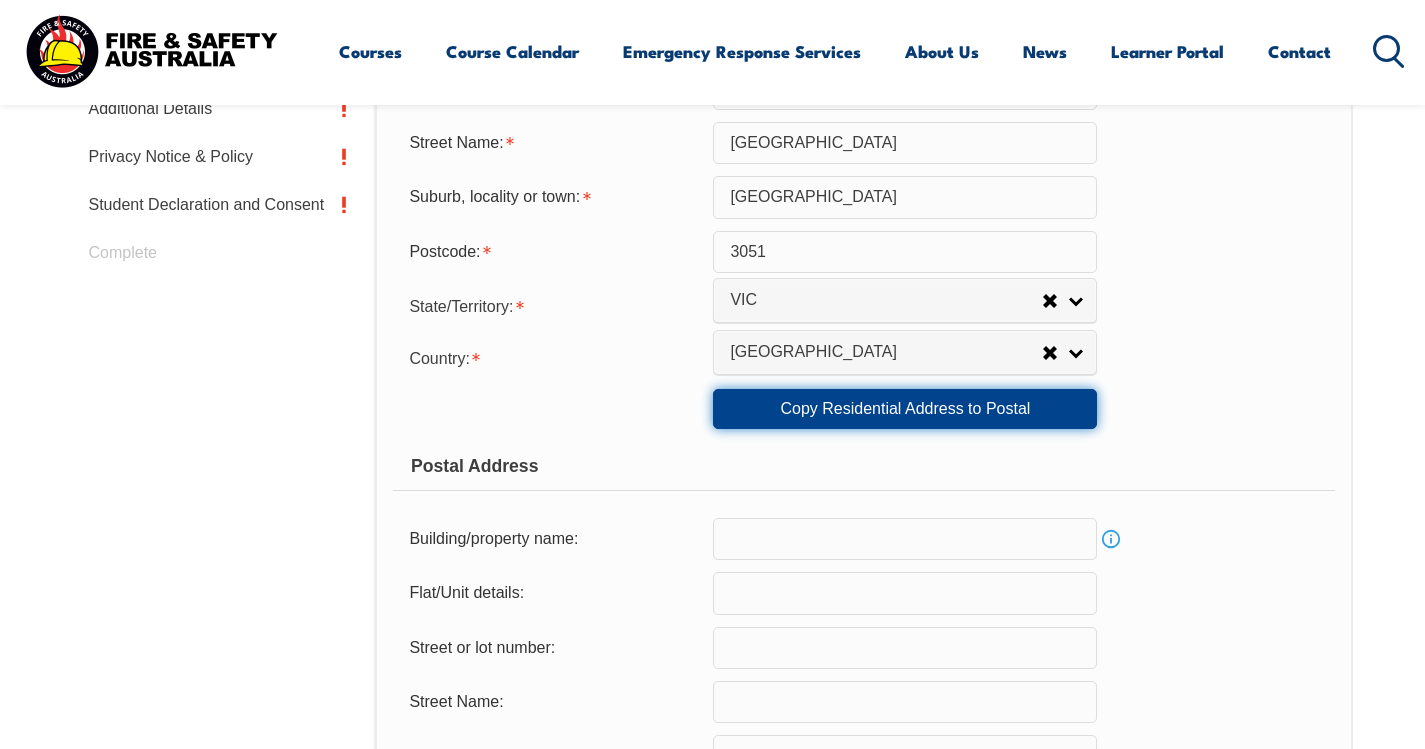 click on "Copy Residential Address to Postal" at bounding box center [905, 409] 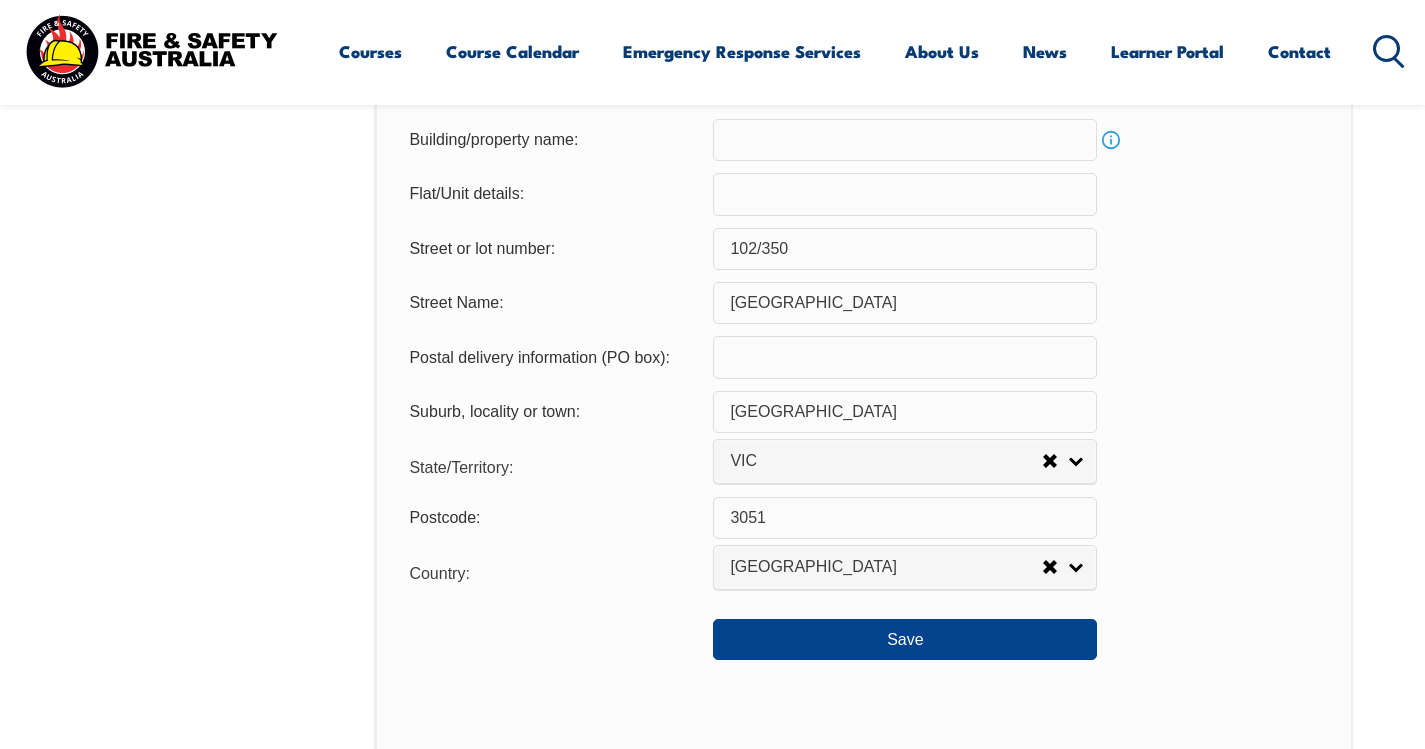 scroll, scrollTop: 1361, scrollLeft: 0, axis: vertical 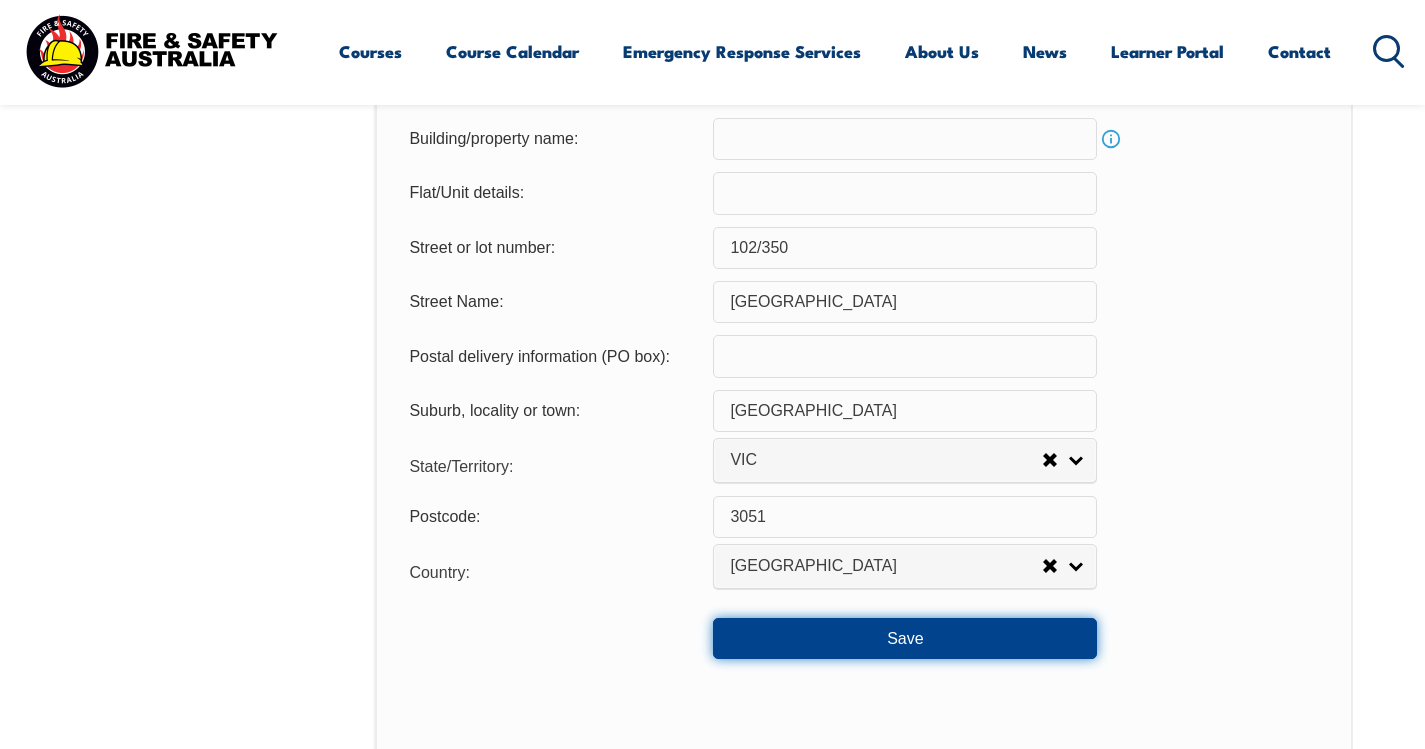 click on "Save" at bounding box center [905, 638] 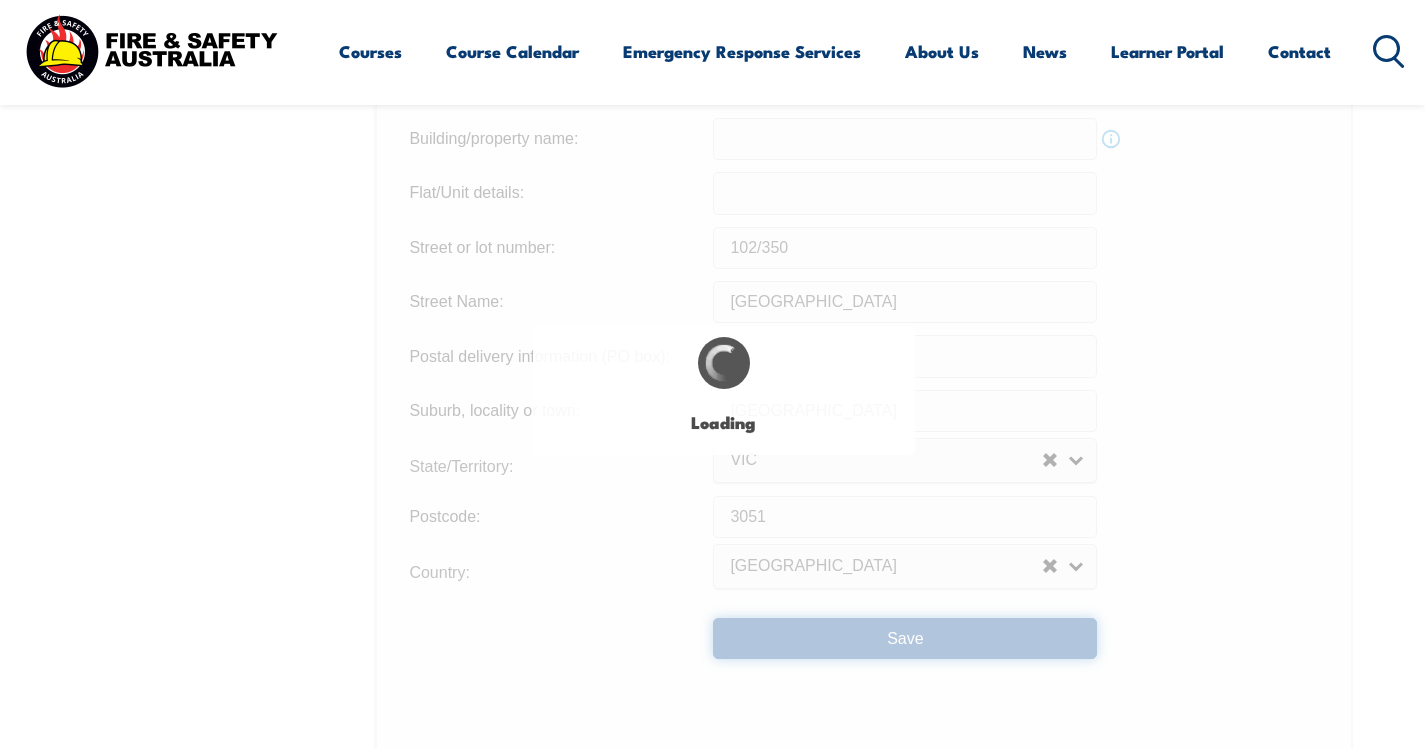 scroll, scrollTop: 0, scrollLeft: 0, axis: both 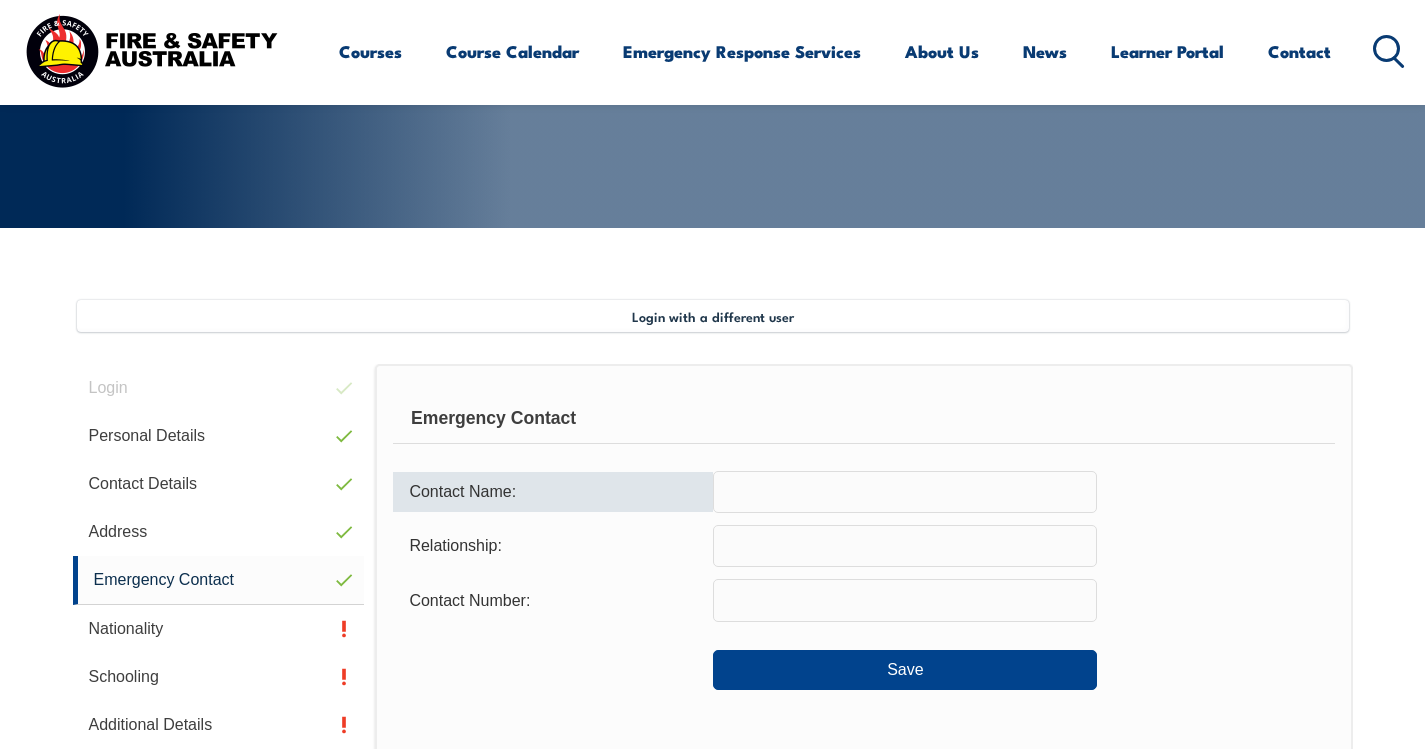 click at bounding box center (905, 492) 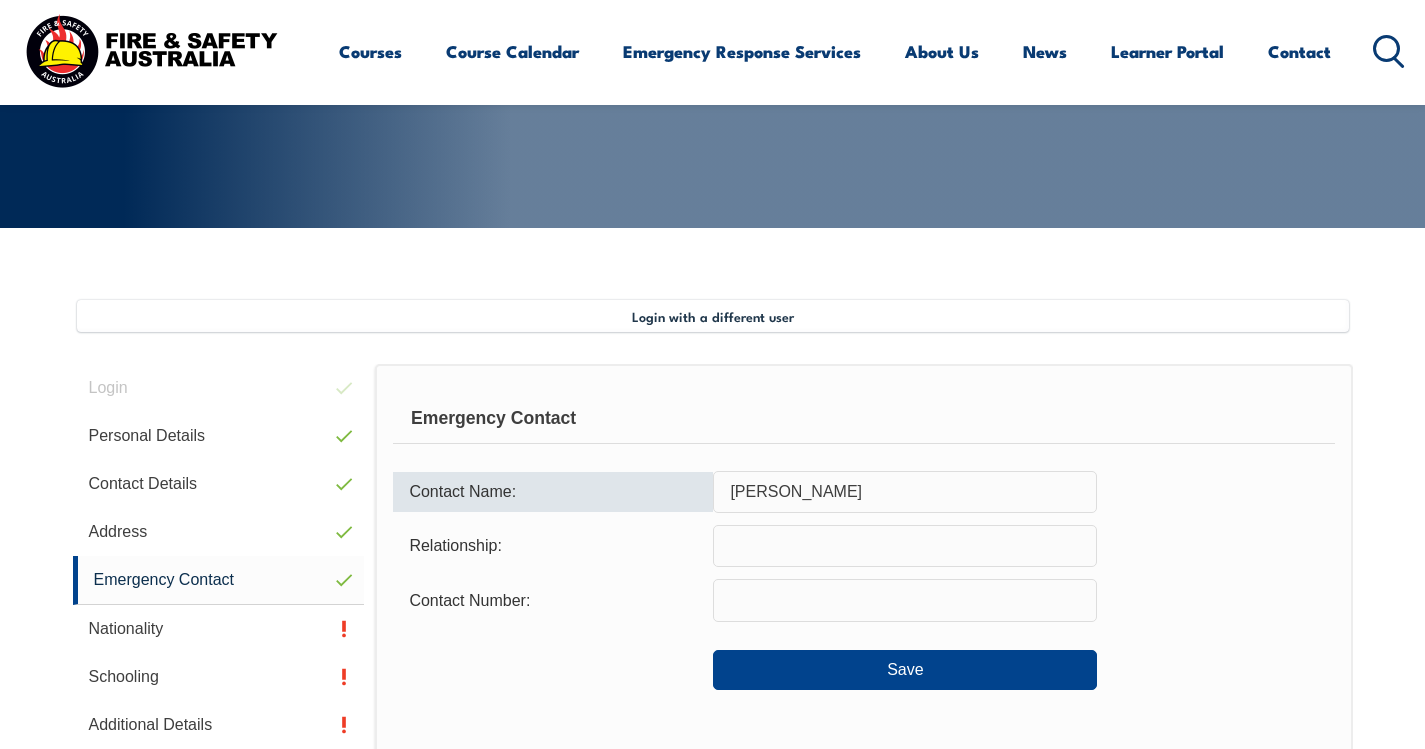 type on "Chyn Wei Yong" 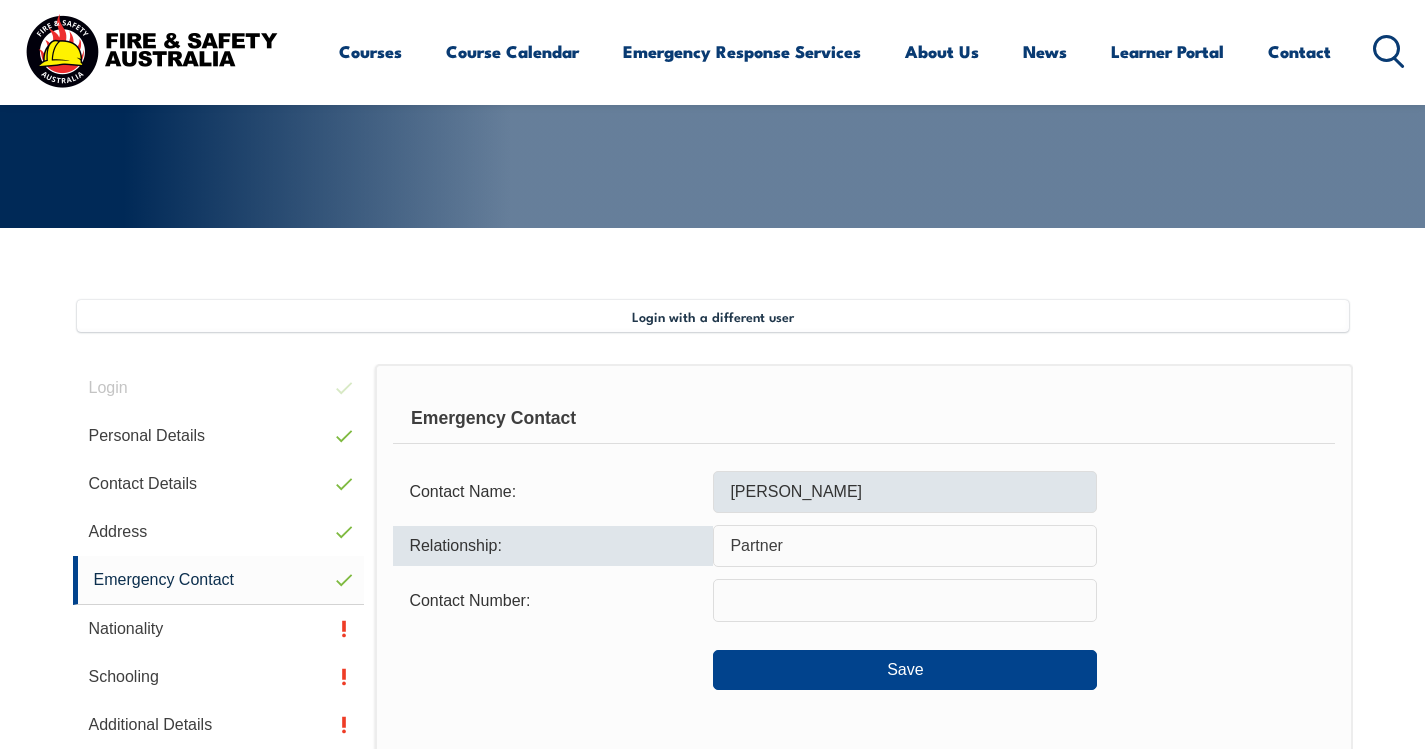 type on "Partner" 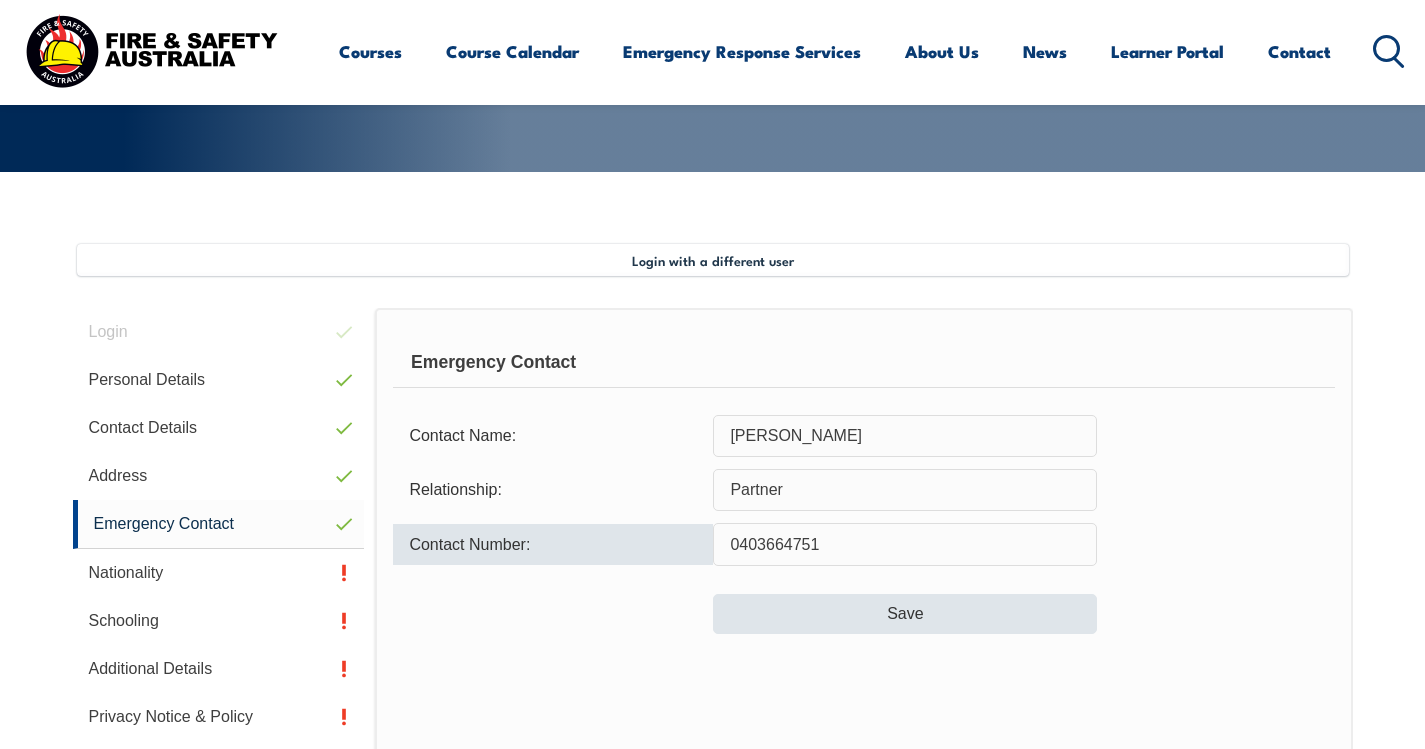 scroll, scrollTop: 445, scrollLeft: 0, axis: vertical 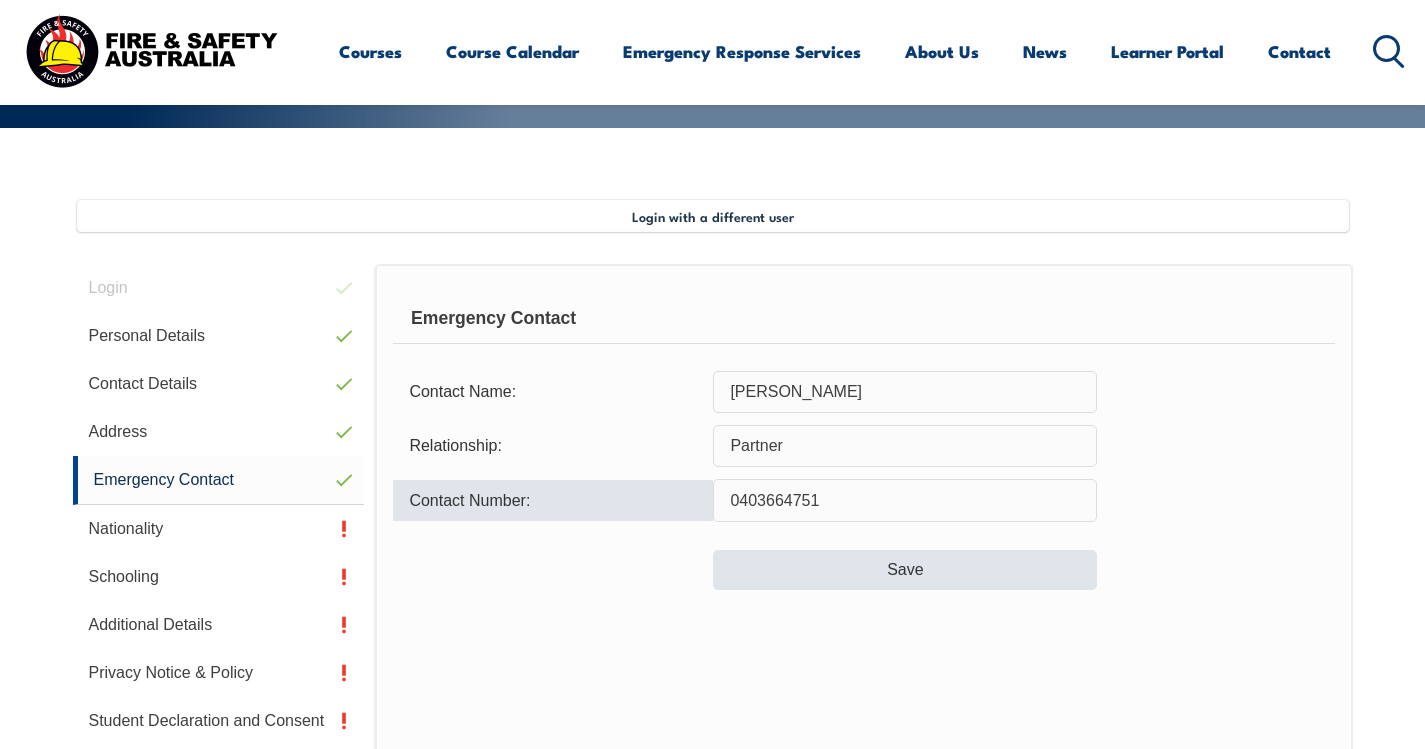 type on "0403664751" 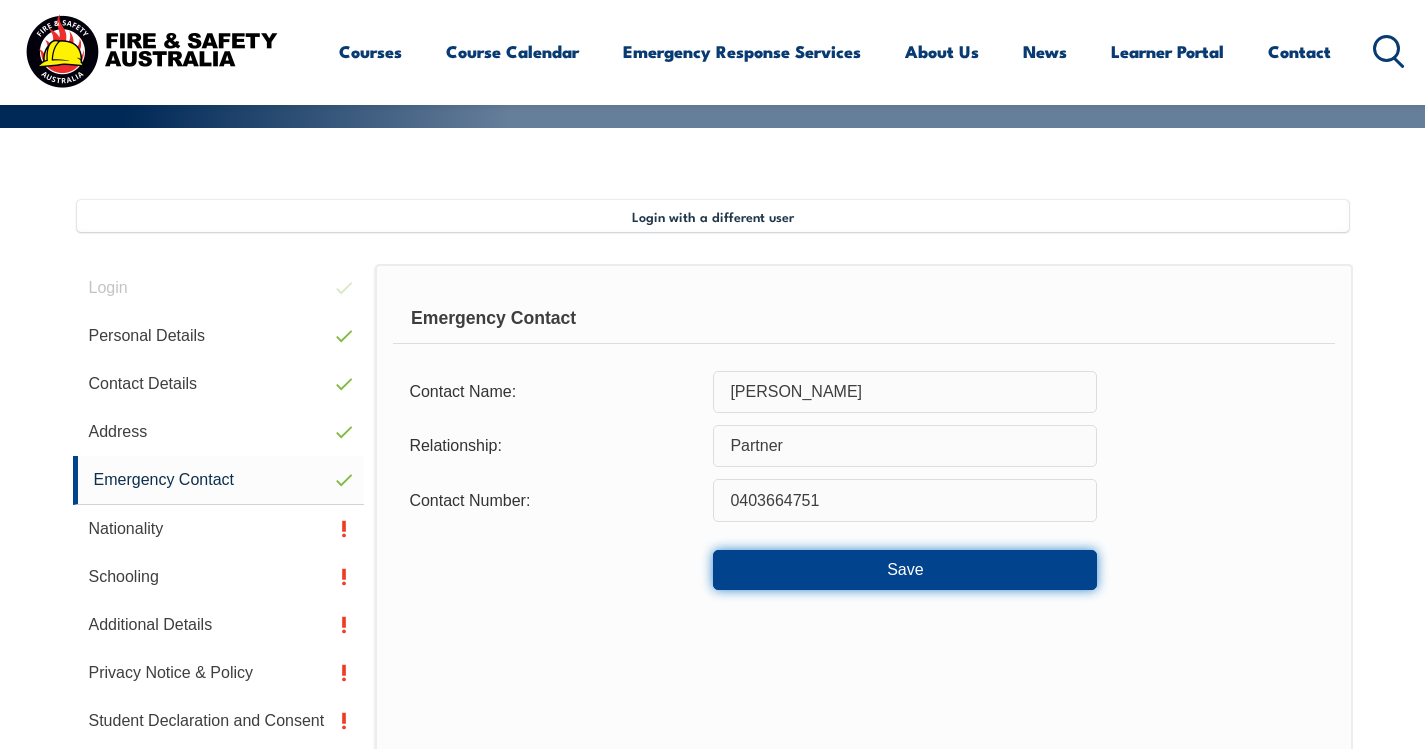 click on "Save" at bounding box center [905, 570] 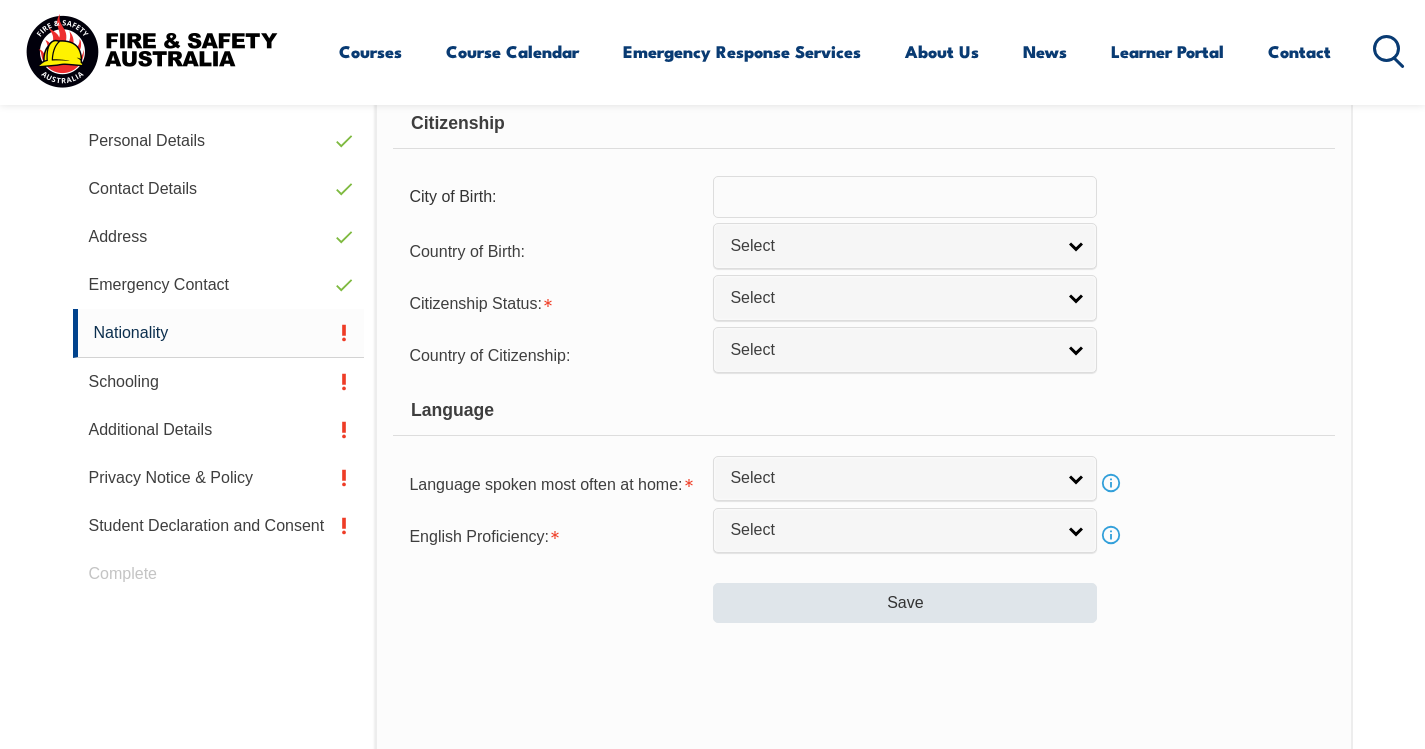 scroll, scrollTop: 645, scrollLeft: 0, axis: vertical 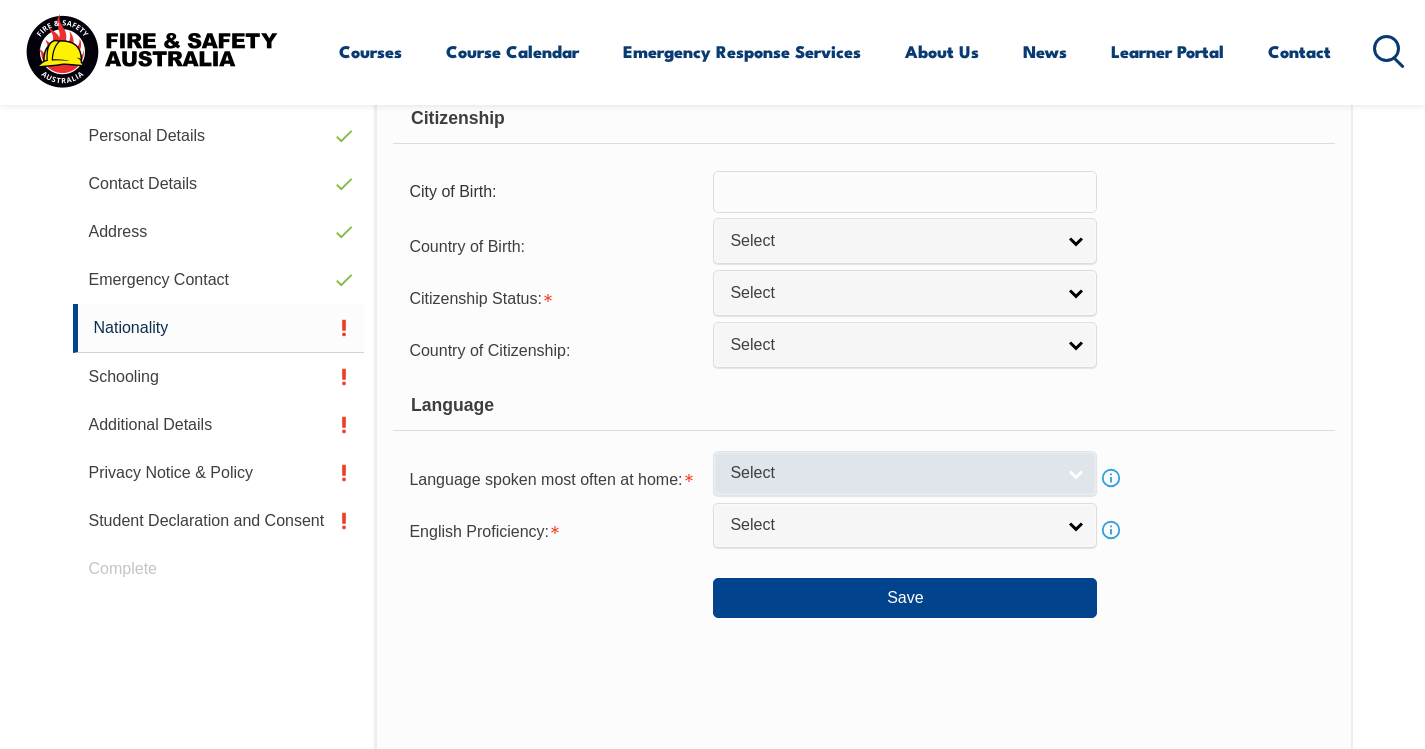 click on "Select" at bounding box center (905, 473) 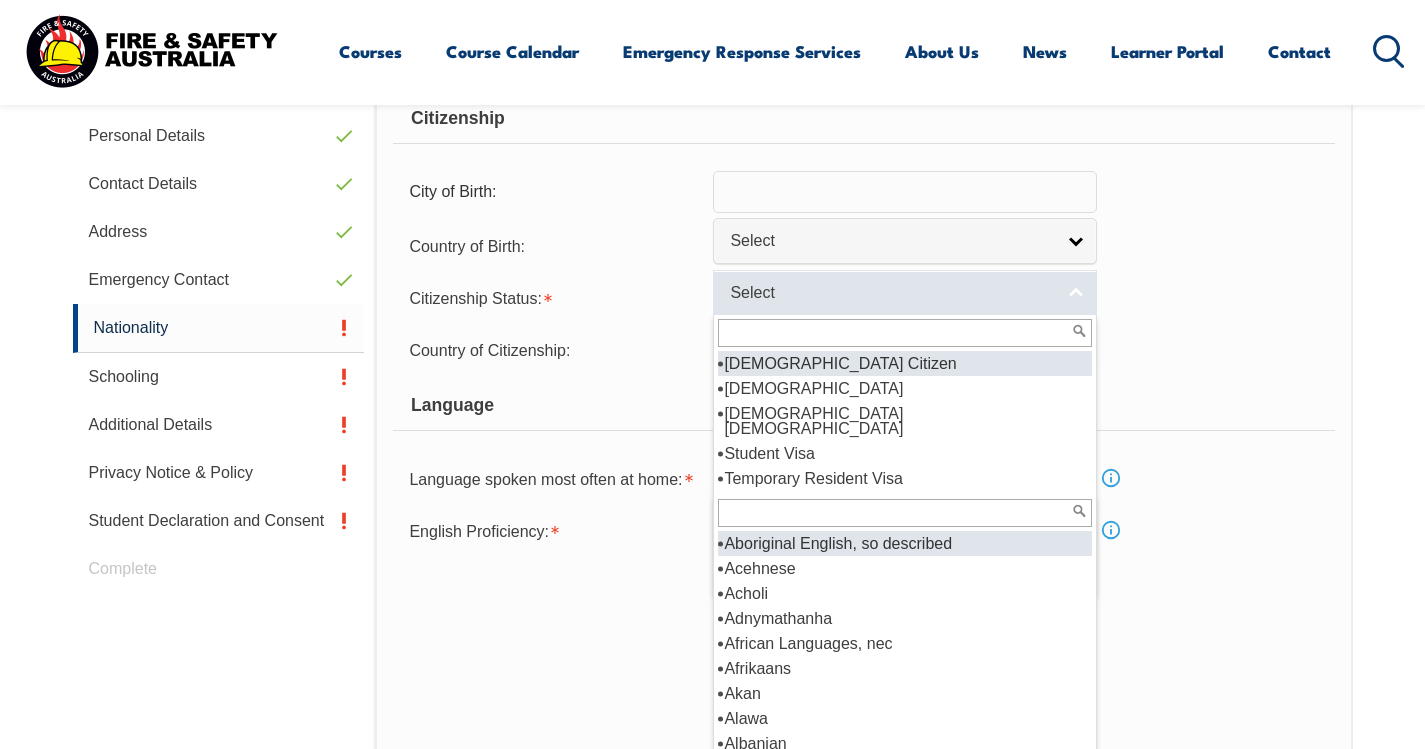 click on "Select" at bounding box center [892, 293] 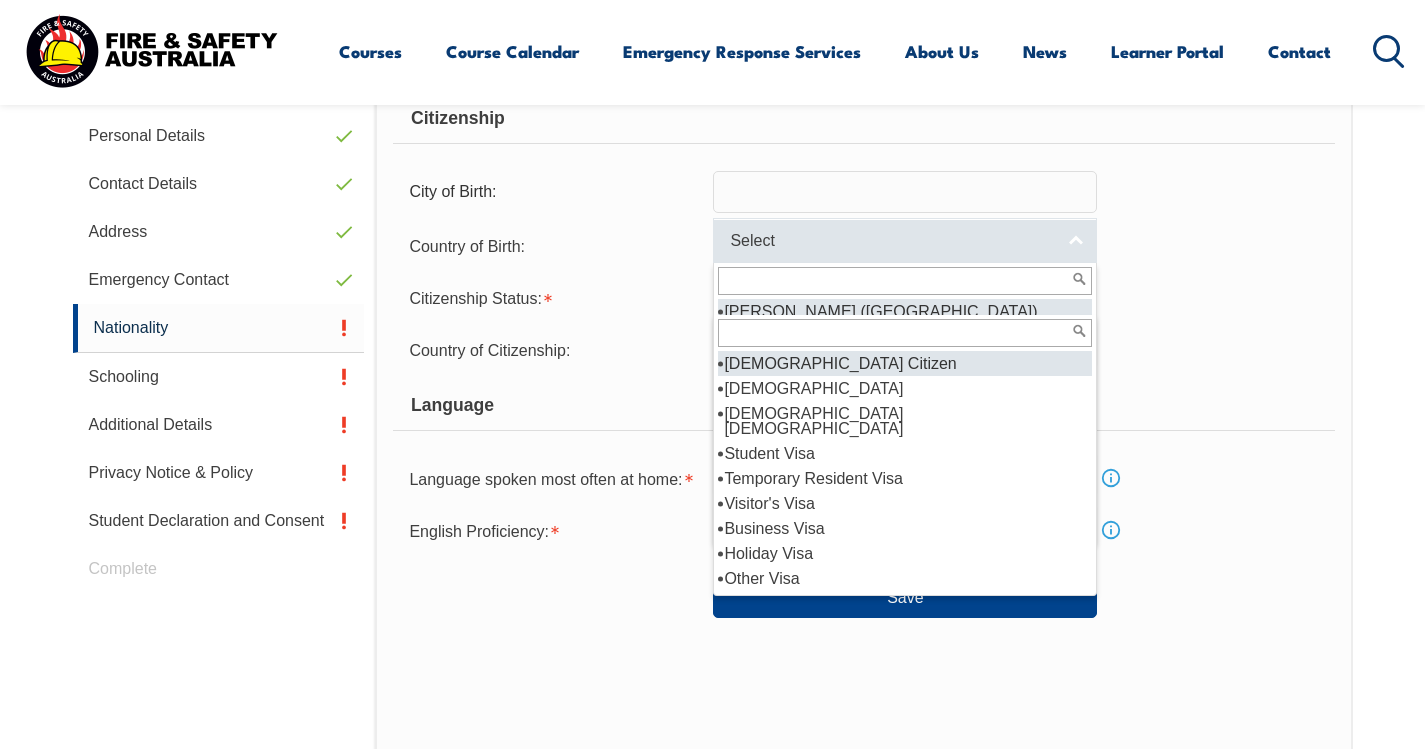 click on "Select" at bounding box center (905, 240) 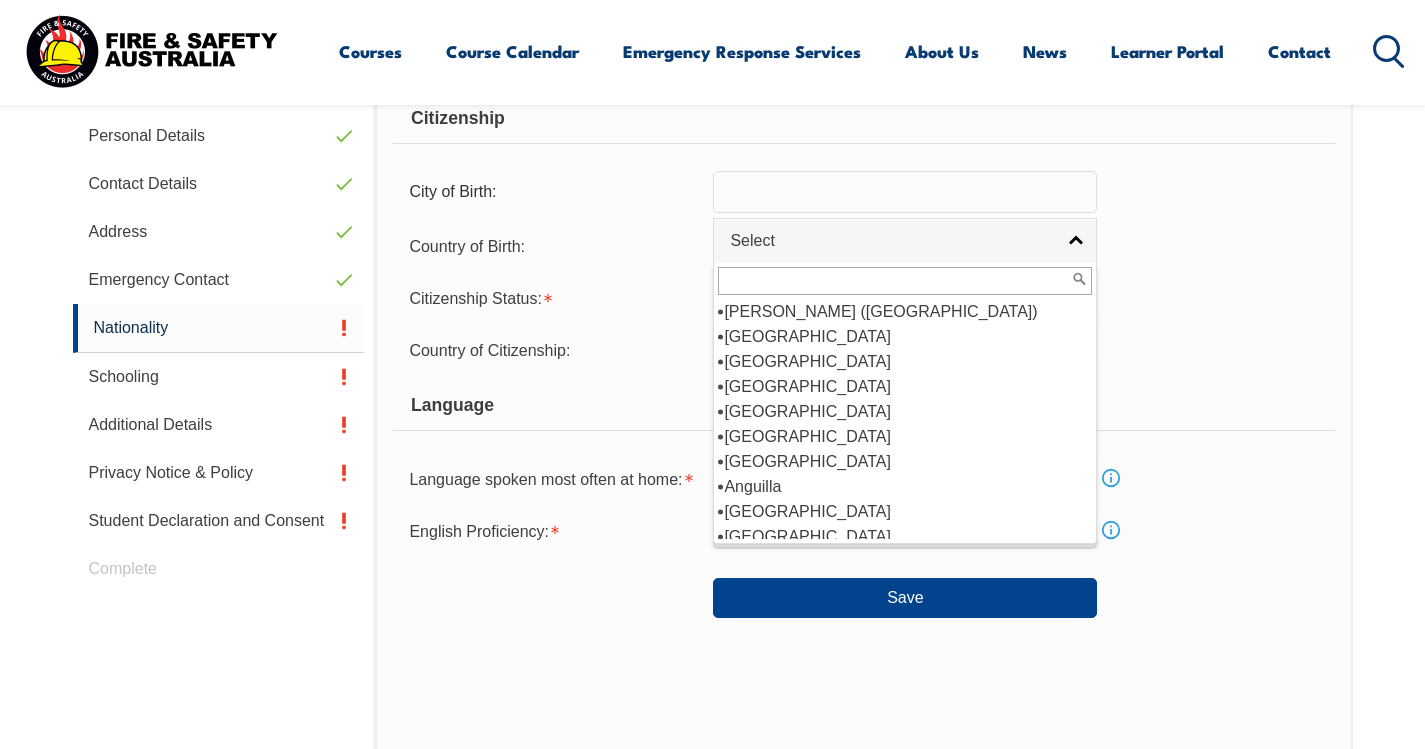 scroll, scrollTop: 200, scrollLeft: 0, axis: vertical 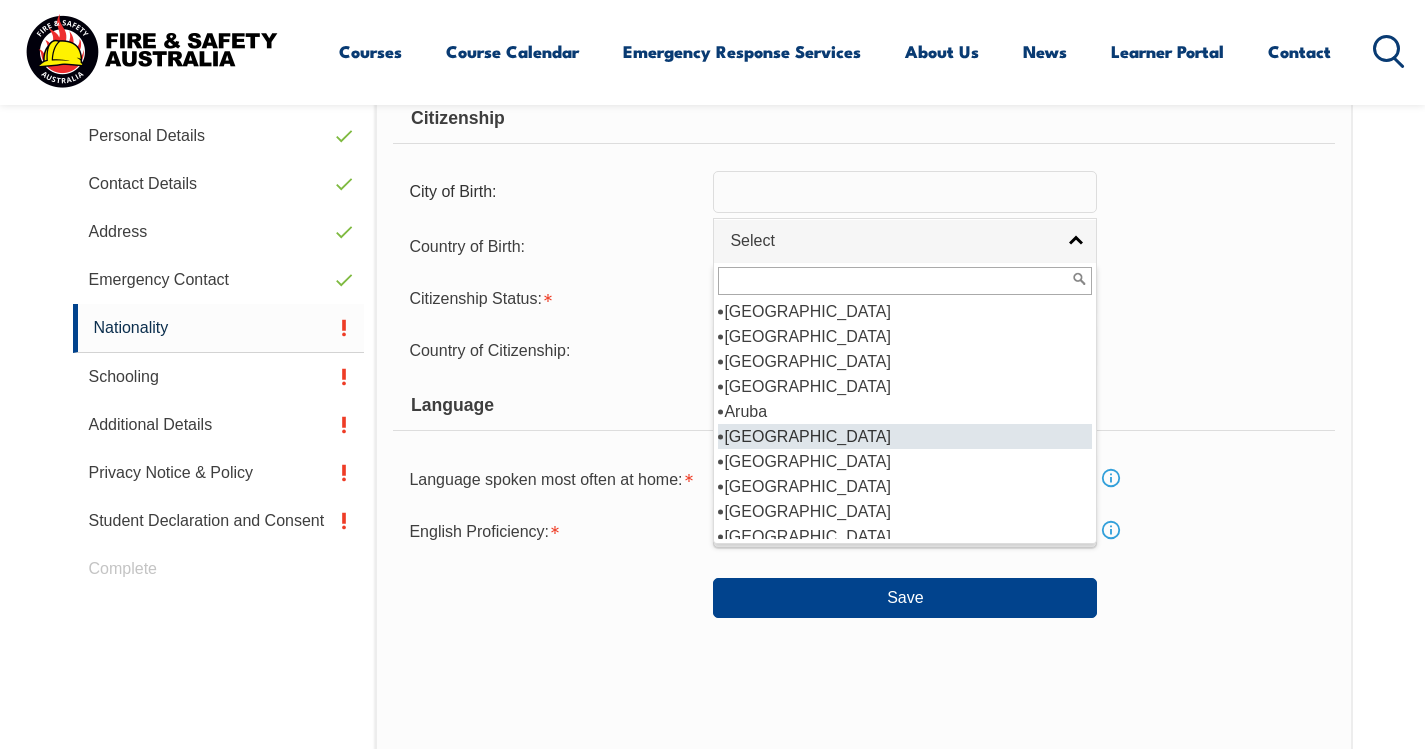 click on "[GEOGRAPHIC_DATA]" at bounding box center [905, 436] 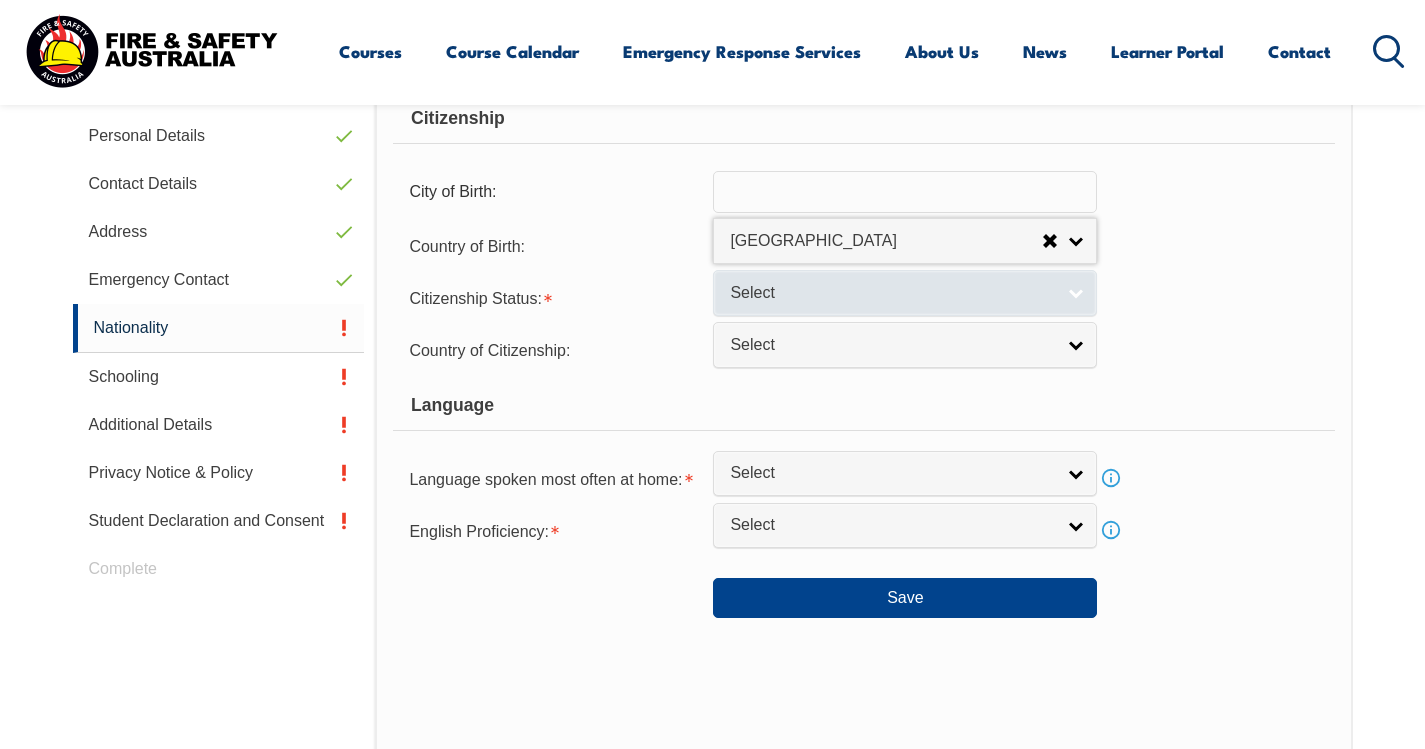 click on "Select" at bounding box center (892, 293) 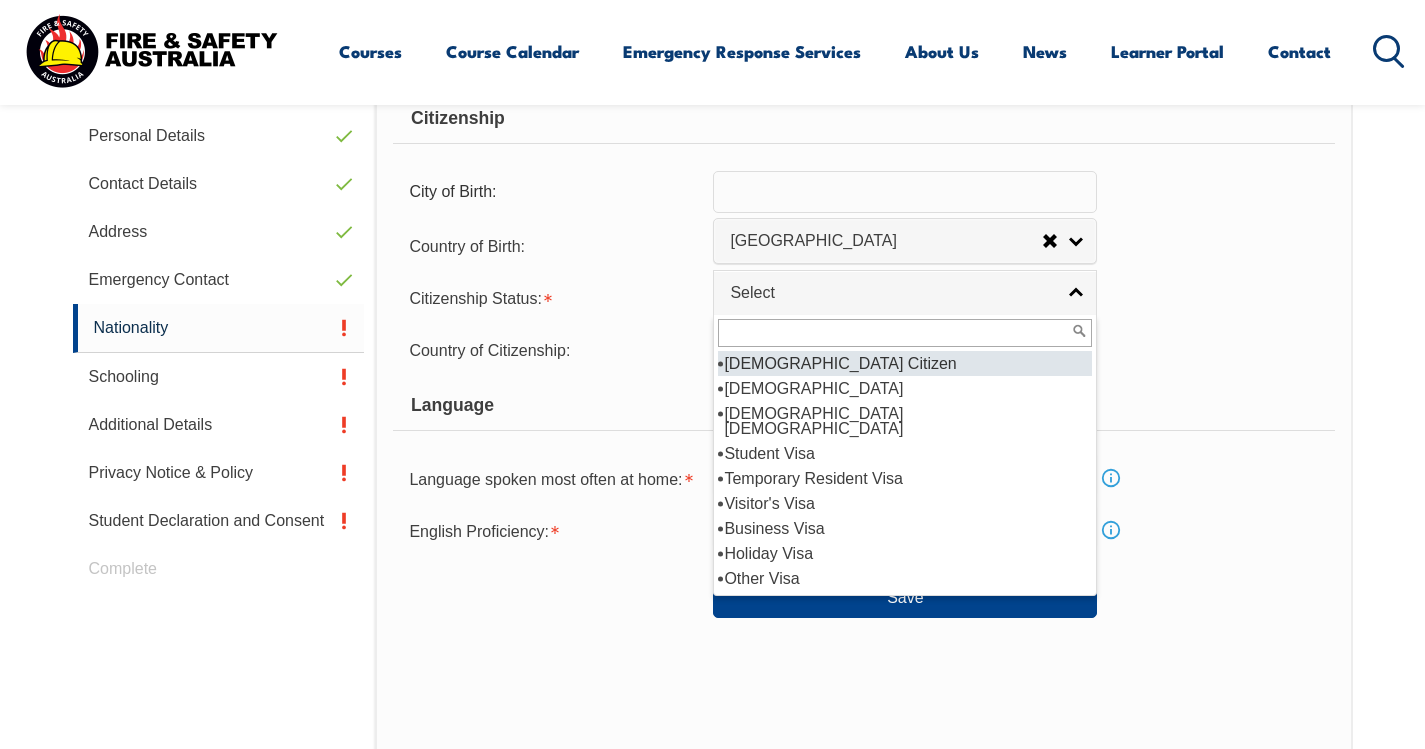 click on "[DEMOGRAPHIC_DATA] Citizen" at bounding box center (905, 363) 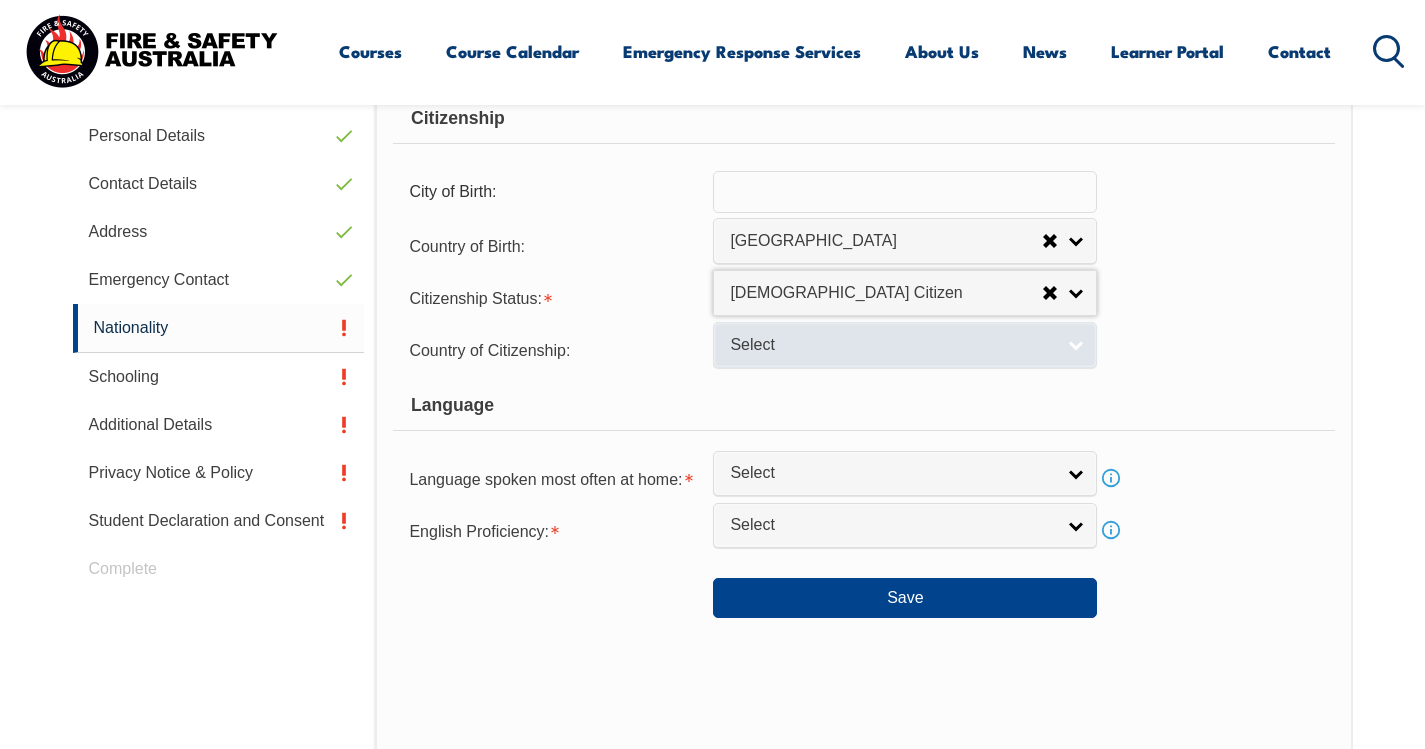 click on "Select" at bounding box center [892, 345] 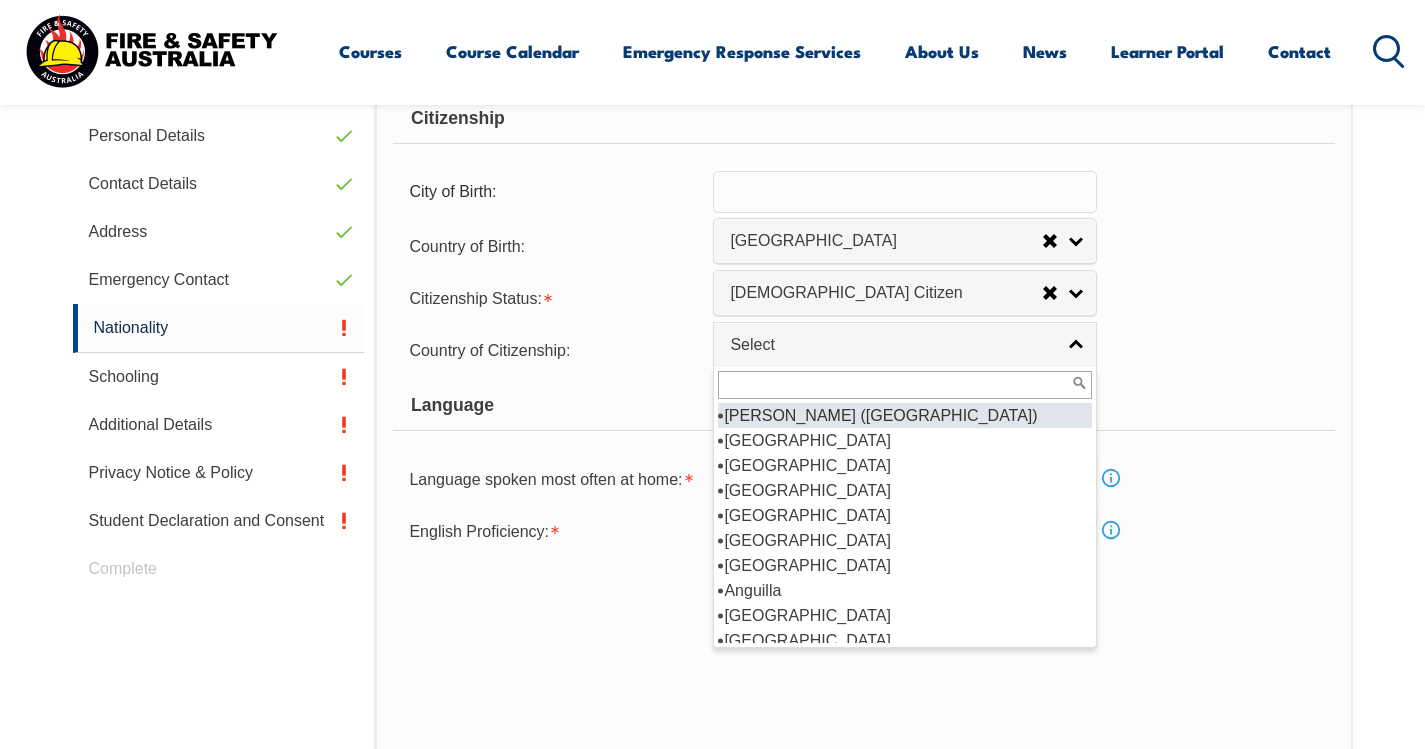 click on "Language" at bounding box center [863, 406] 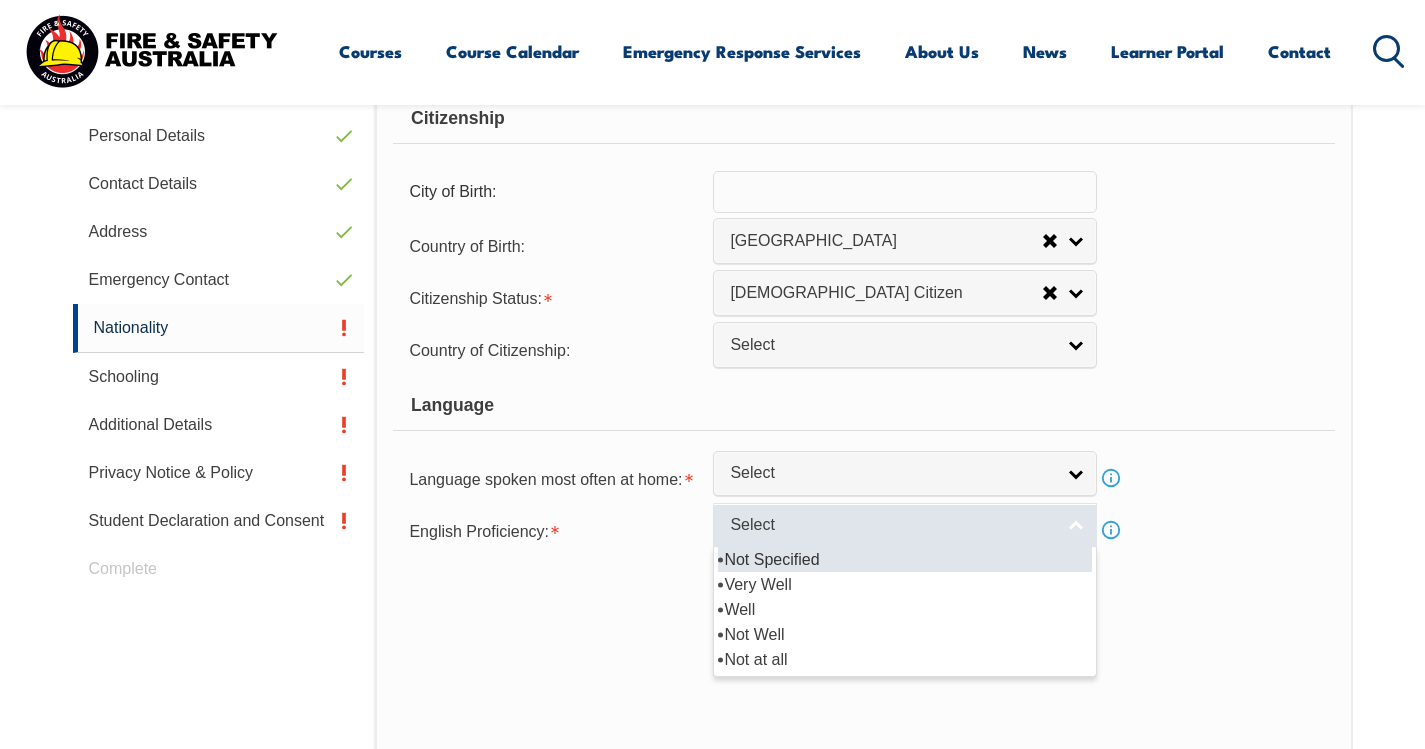 click on "Select" at bounding box center (905, 525) 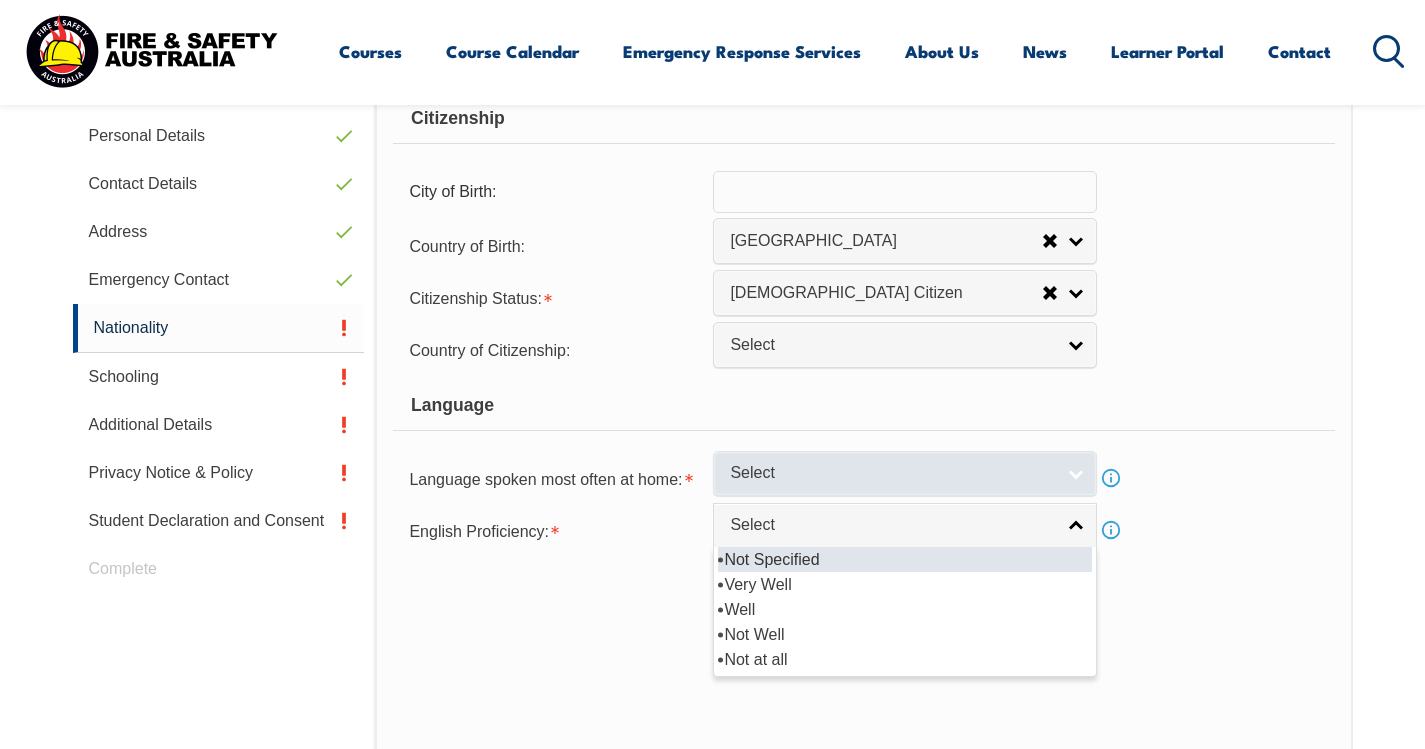 click on "Select" at bounding box center [892, 473] 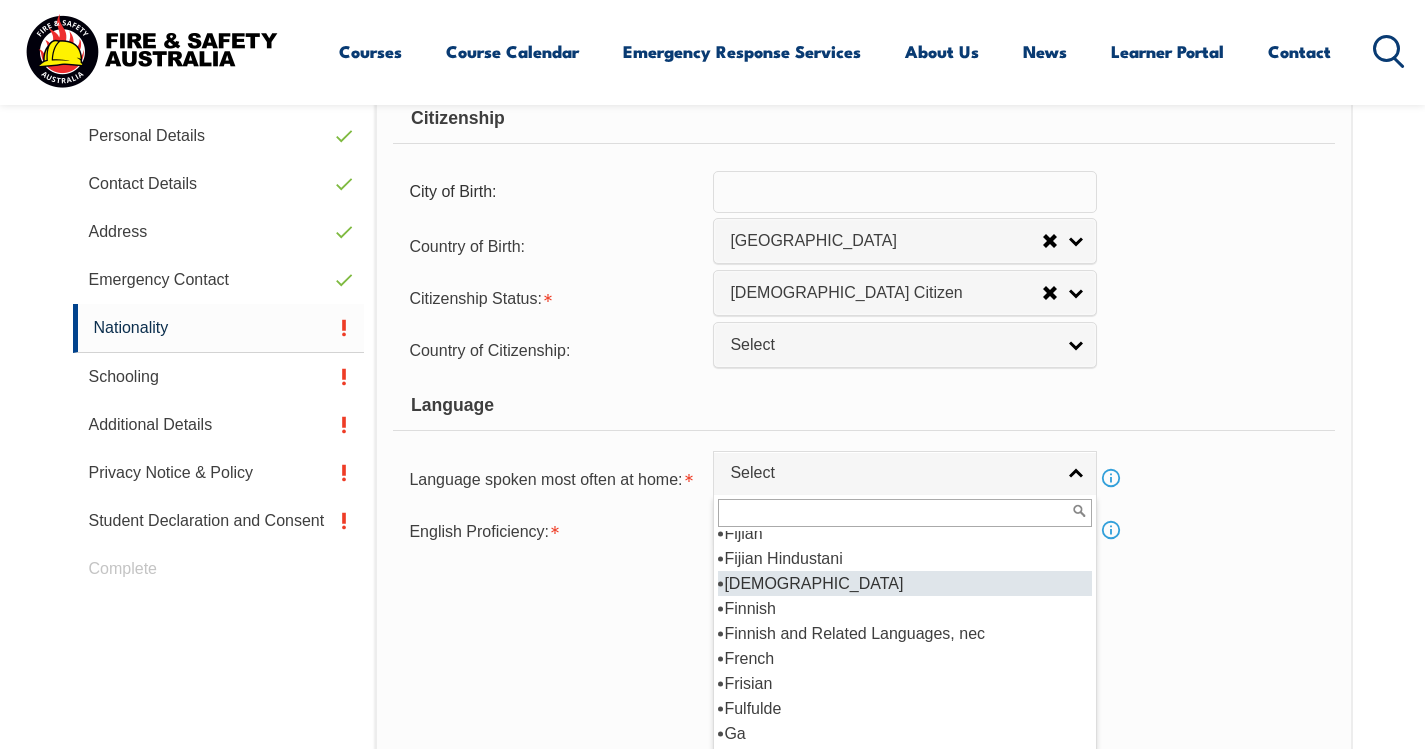 scroll, scrollTop: 2500, scrollLeft: 0, axis: vertical 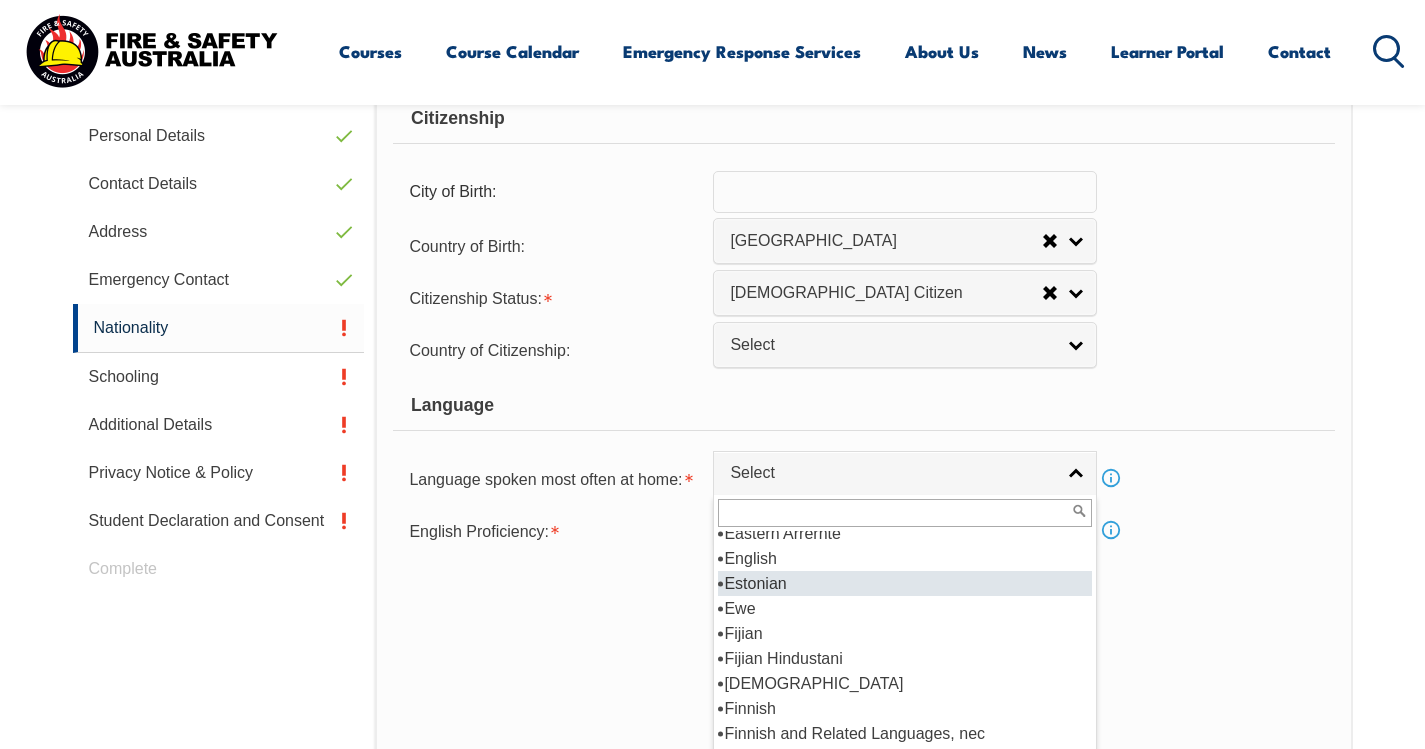 click on "English" at bounding box center (905, 558) 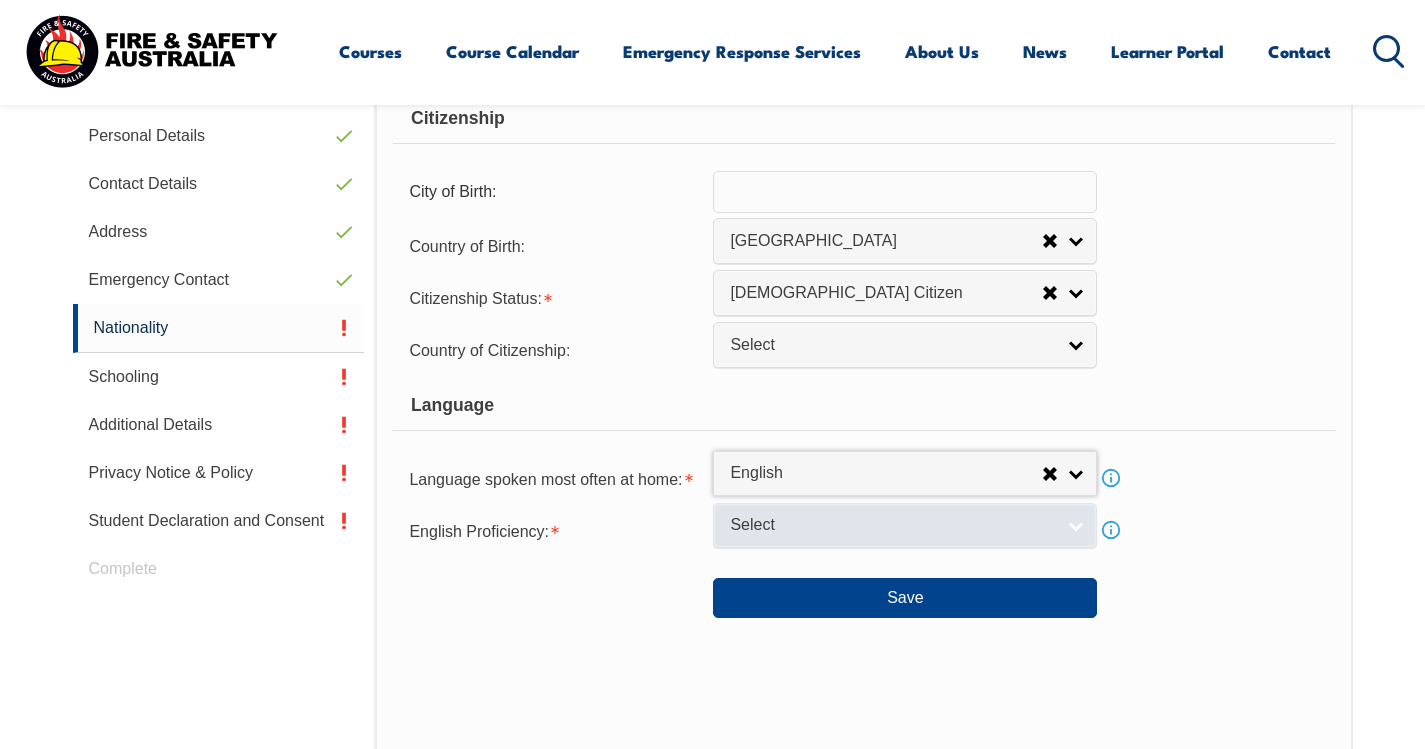 click on "Select" at bounding box center [905, 525] 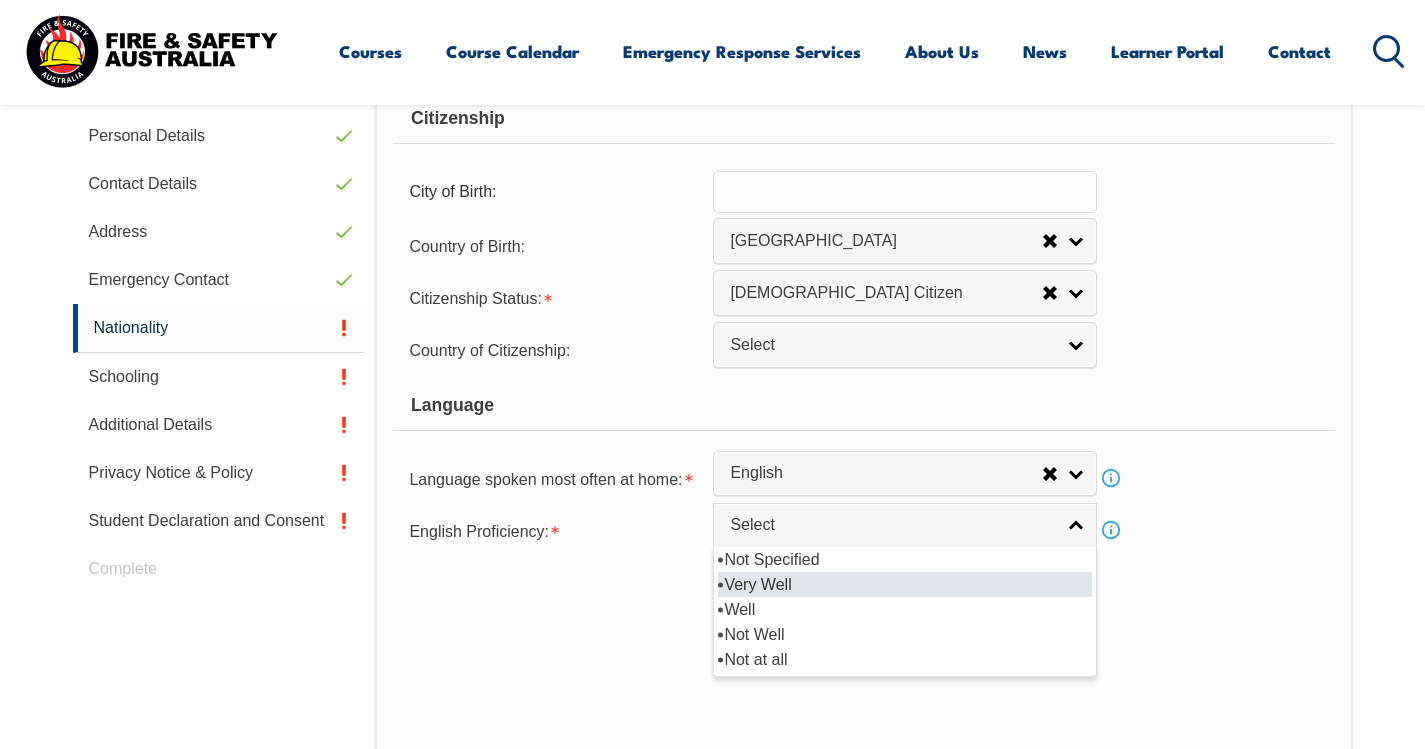 drag, startPoint x: 768, startPoint y: 566, endPoint x: 756, endPoint y: 588, distance: 25.059929 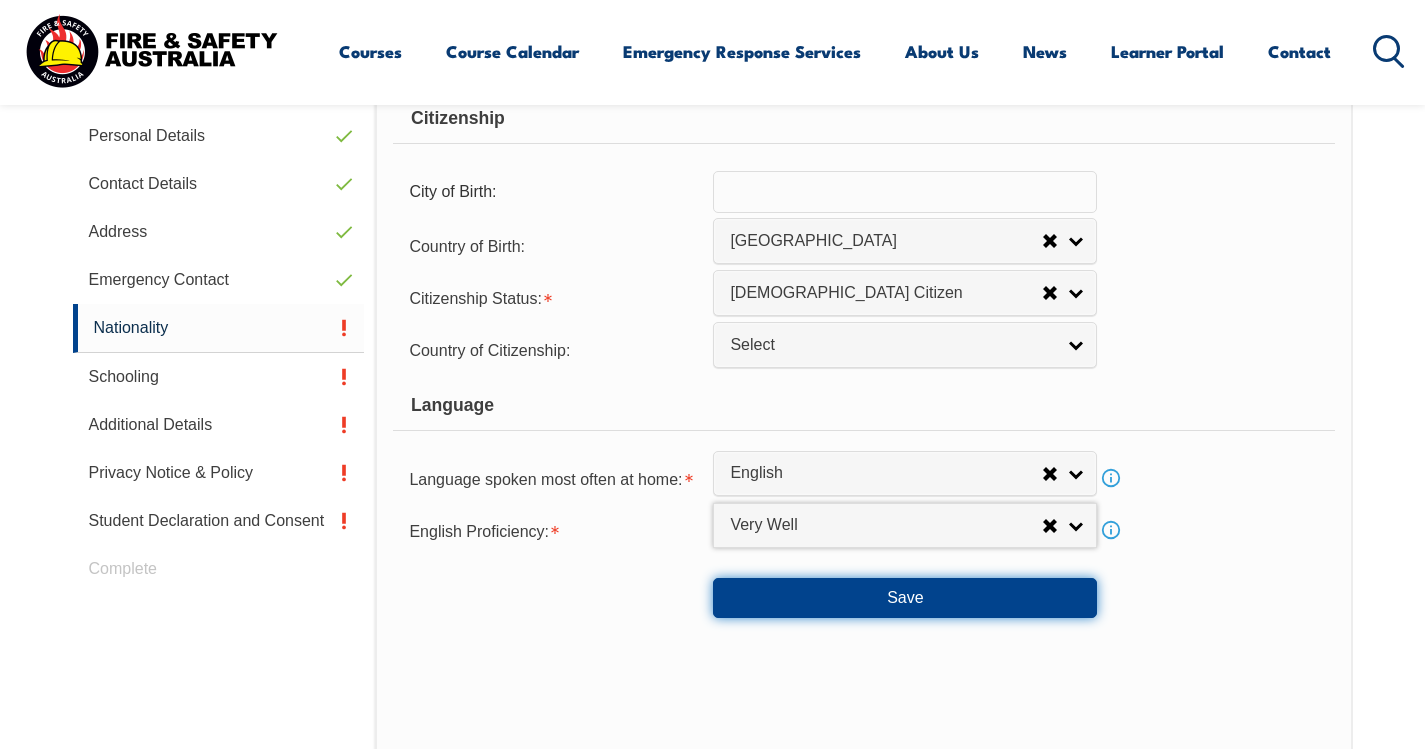 click on "Save" at bounding box center [905, 598] 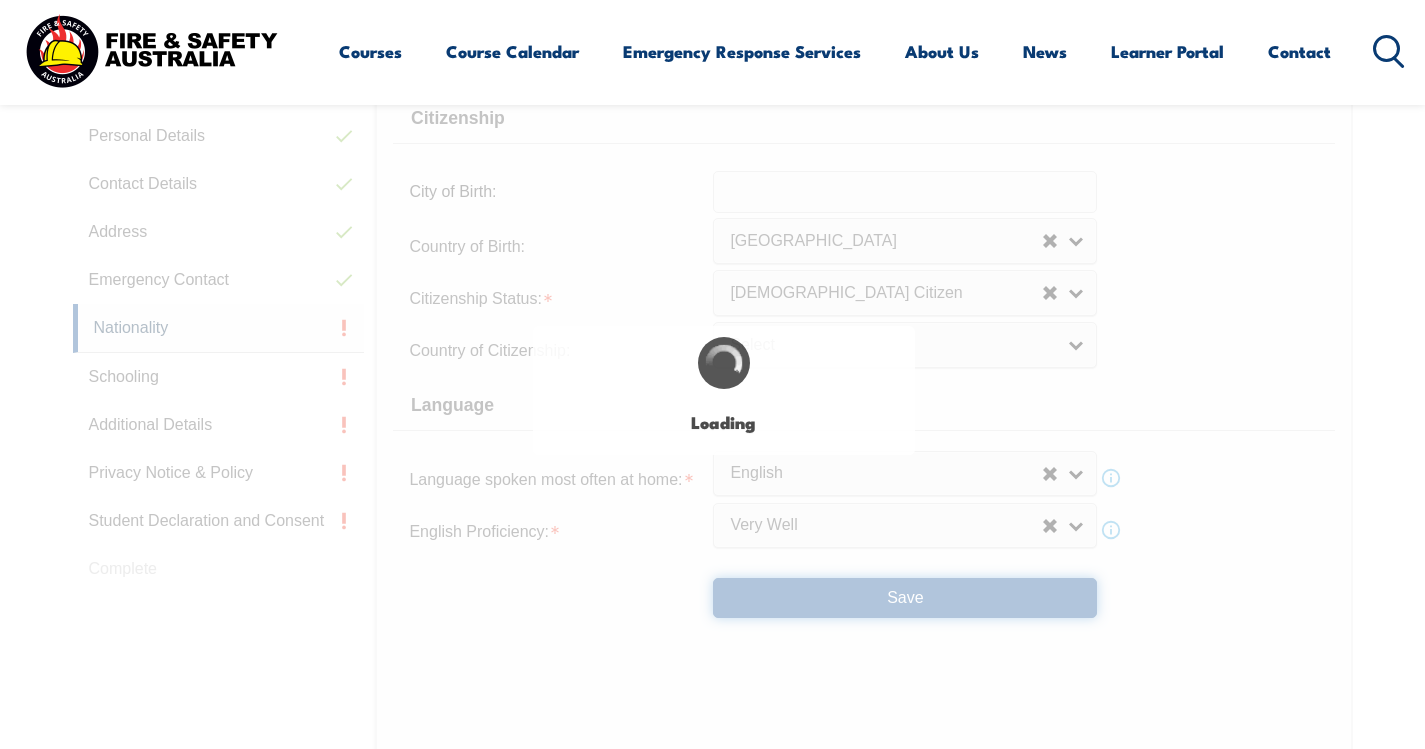 scroll, scrollTop: 0, scrollLeft: 0, axis: both 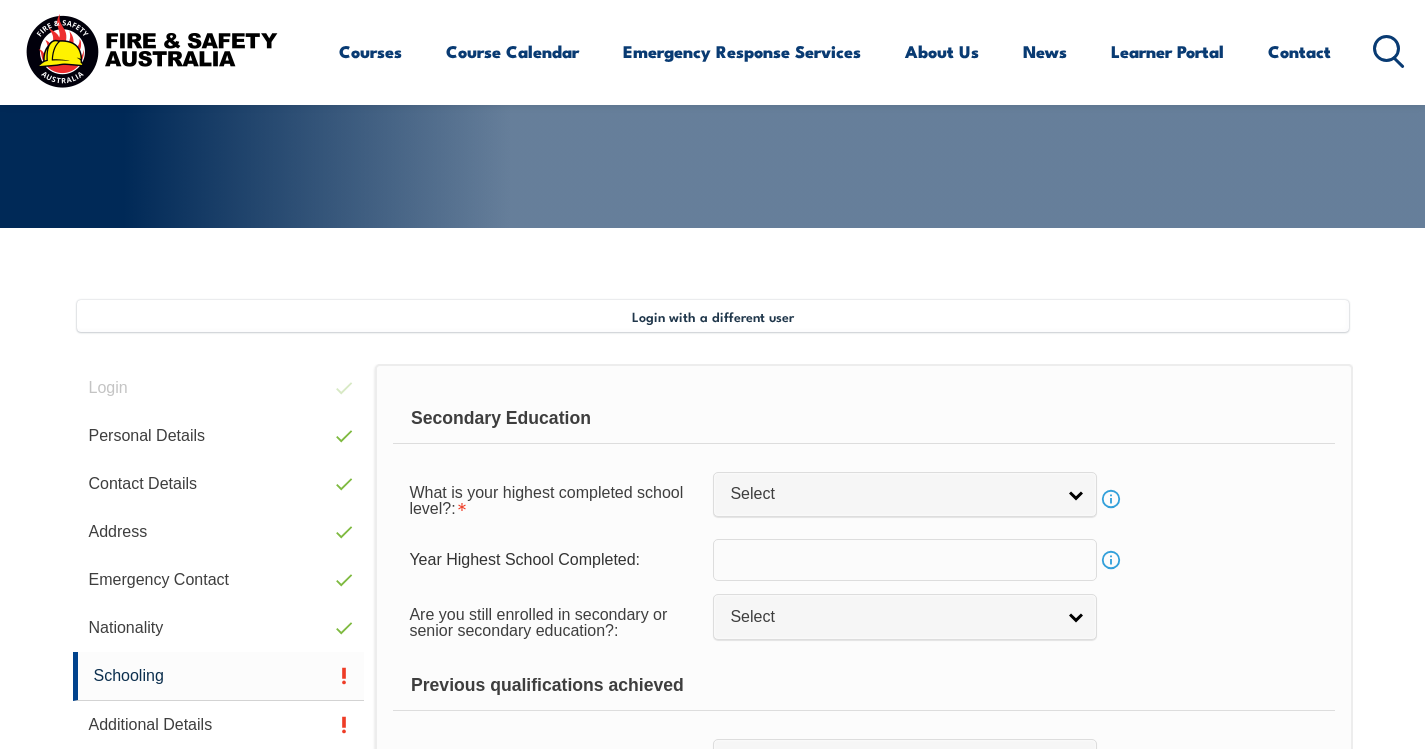 click on "Secondary Education What is your highest completed school level?: Did not attend school Year 8 or Below Year 9 Year 10 Year 11 Year 12
Select
Info Year Highest School Completed: Info Are you still enrolled in secondary or senior secondary education?: Not Specified Yes No
Select
Previous qualifications achieved Have you successfully completed any post-secondary education?: Yes No
Select
Prior Education: Info Bachelor Degree or Higher Degree level Not Specified Australian Qualification Australian Equivalent International
Not Specified
Advanced Diploma or Associate Degree Level Not Specified Australian Qualification Australian Equivalent International
Not Specified
Diploma Level Not Specified Australian Qualification Australian Equivalent International
Not Specified
Certificate IV Not Specified Australian Qualification" at bounding box center (863, 628) 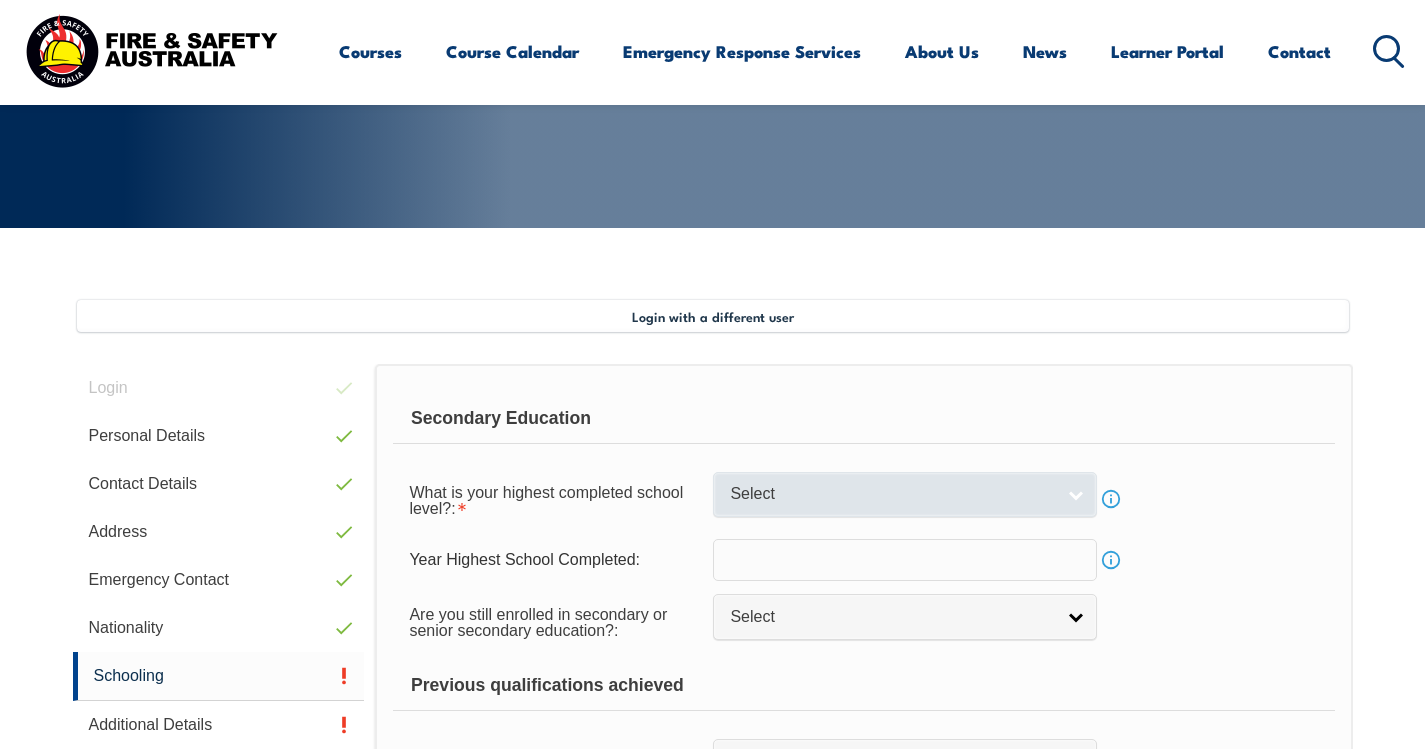 click on "Select" at bounding box center (905, 494) 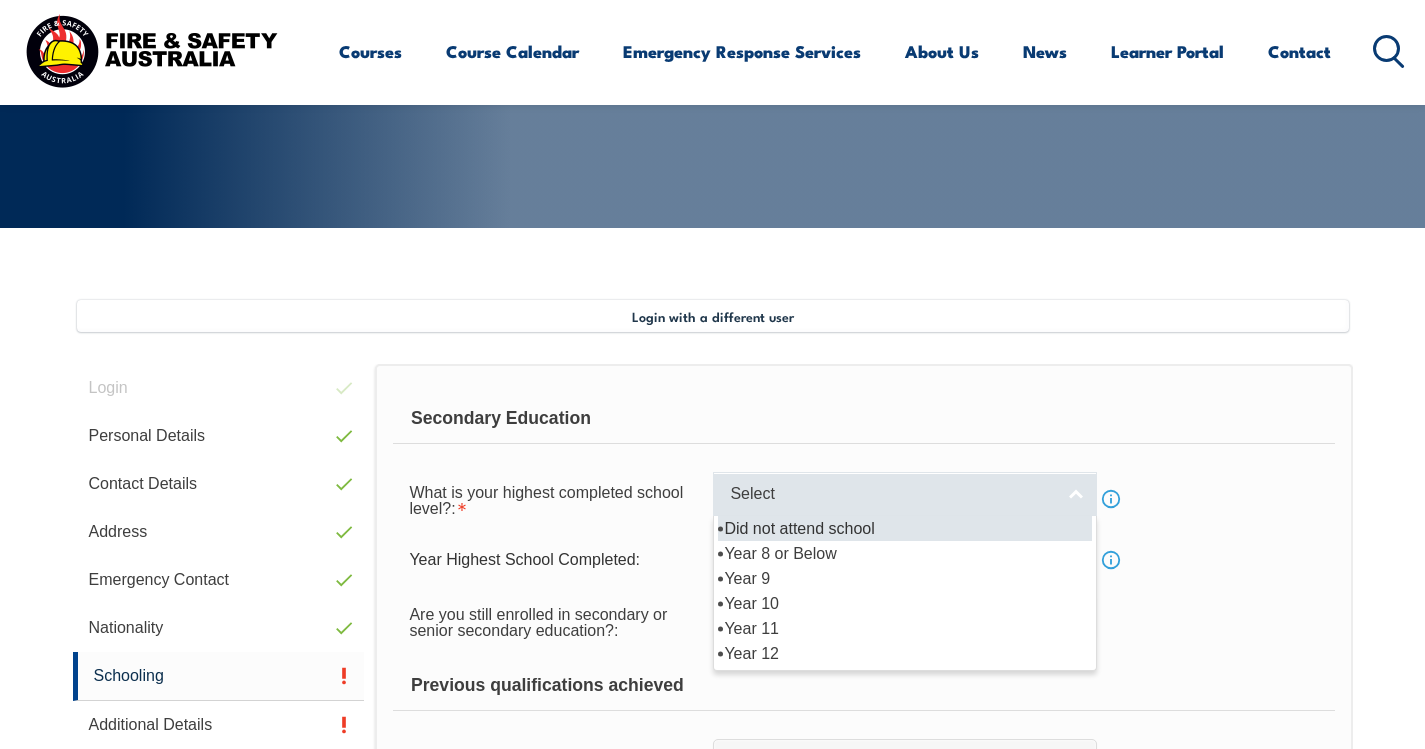 scroll, scrollTop: 445, scrollLeft: 0, axis: vertical 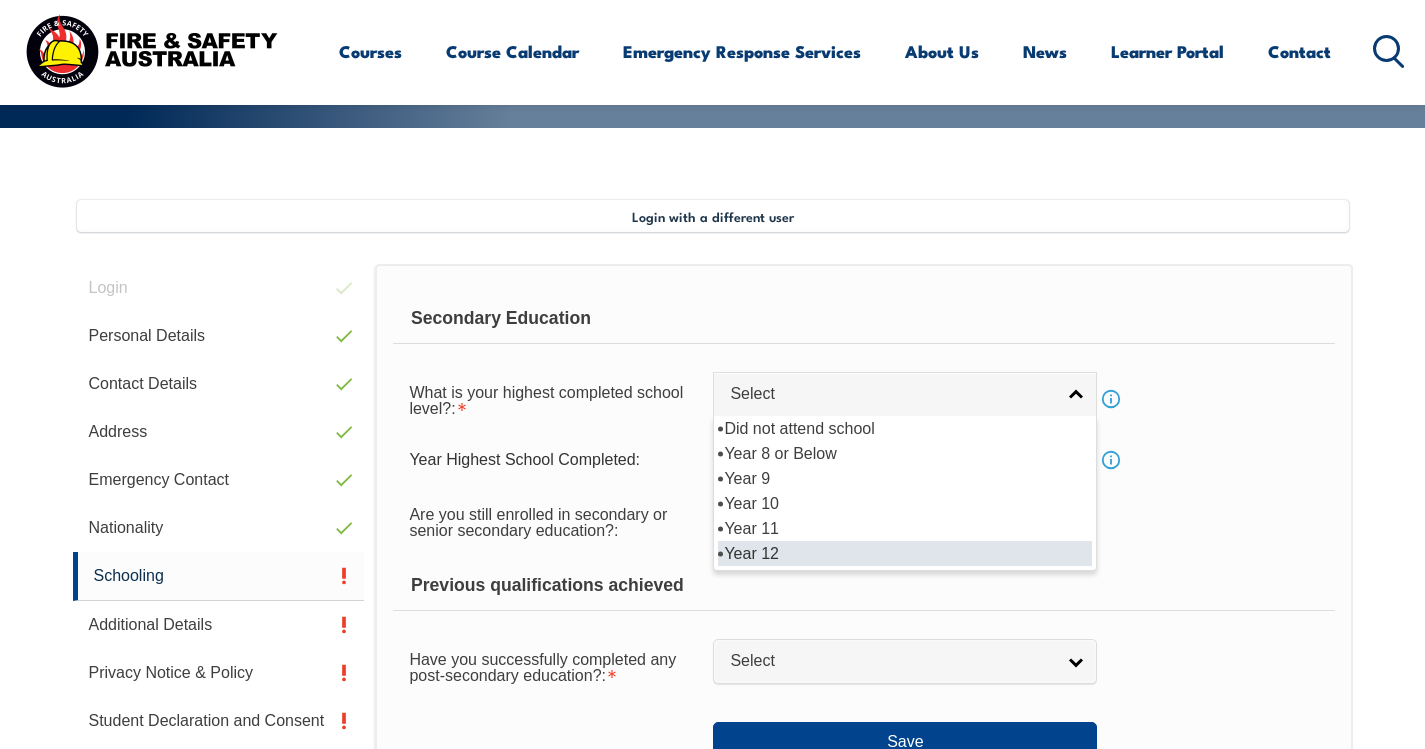 click on "Year 12" at bounding box center [905, 553] 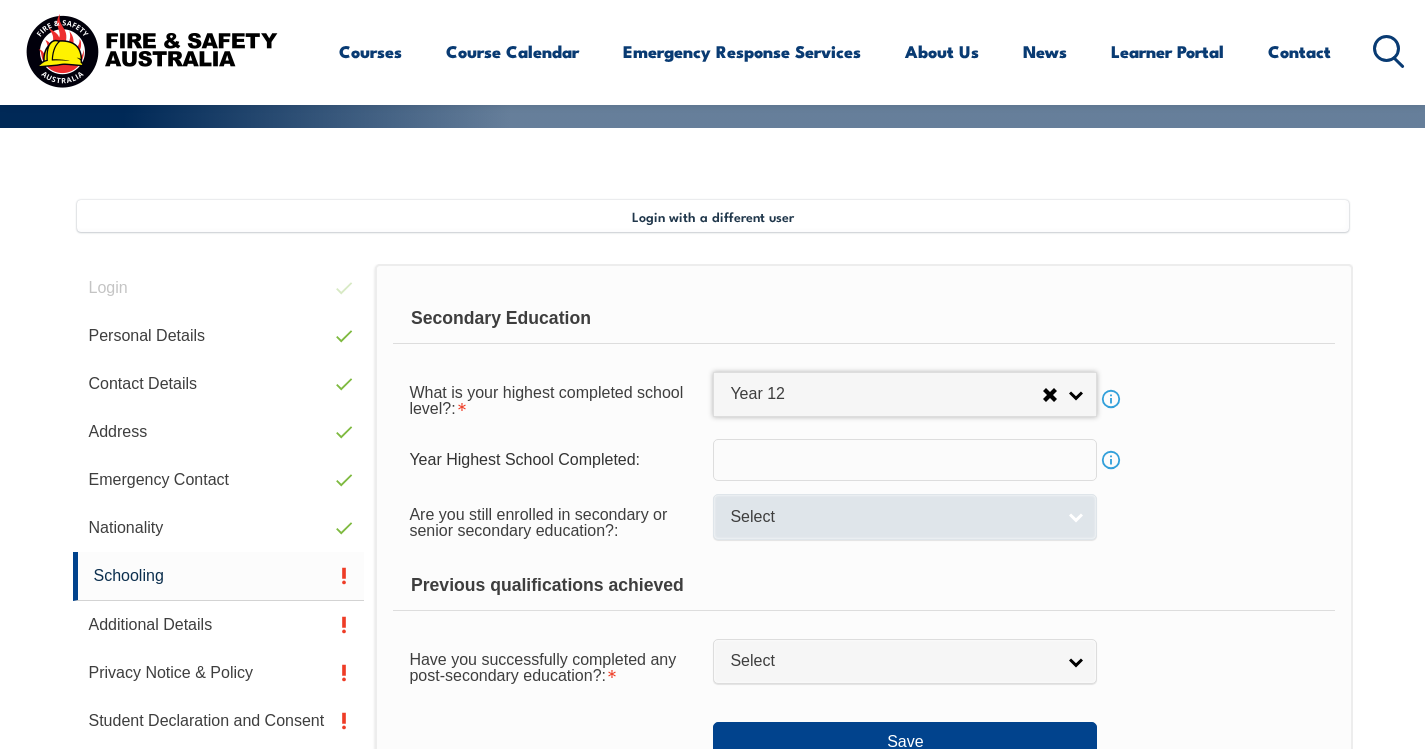 scroll, scrollTop: 545, scrollLeft: 0, axis: vertical 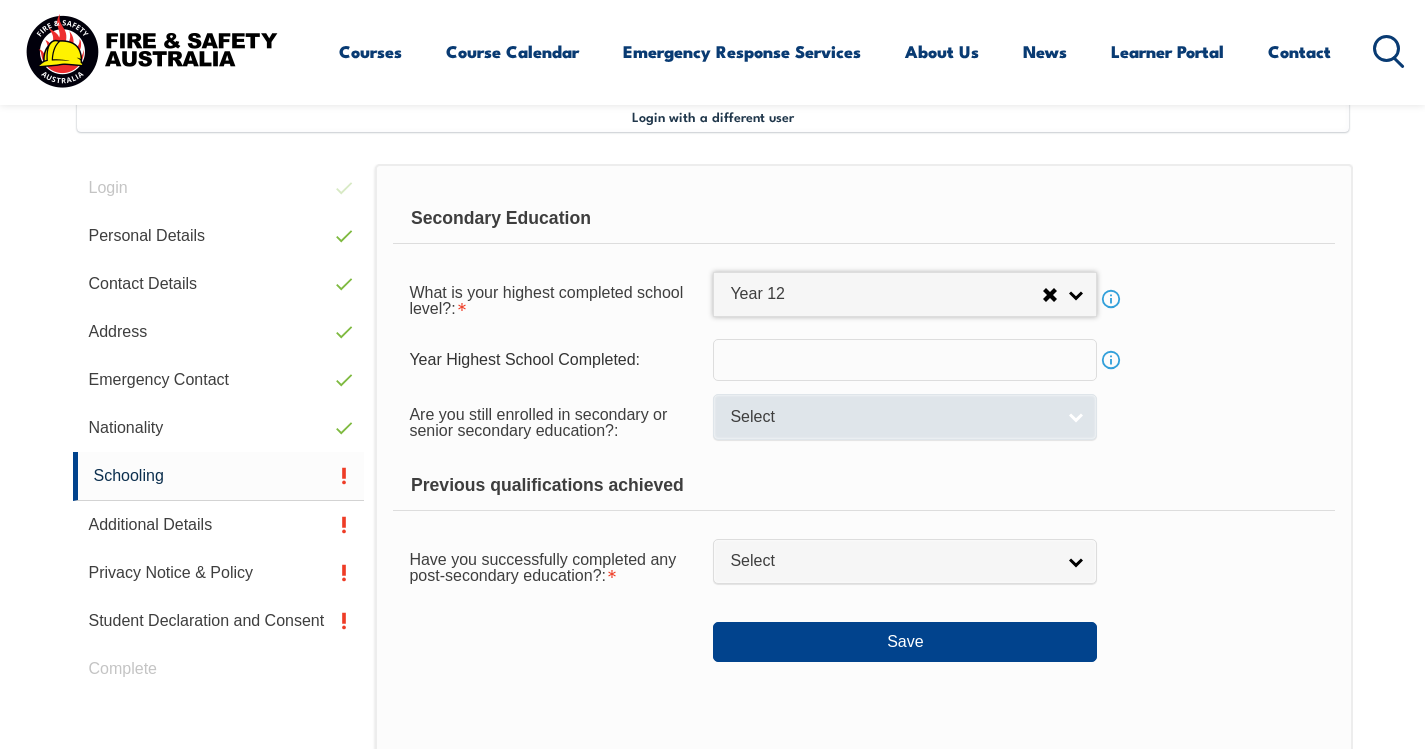 click on "Select" at bounding box center (905, 416) 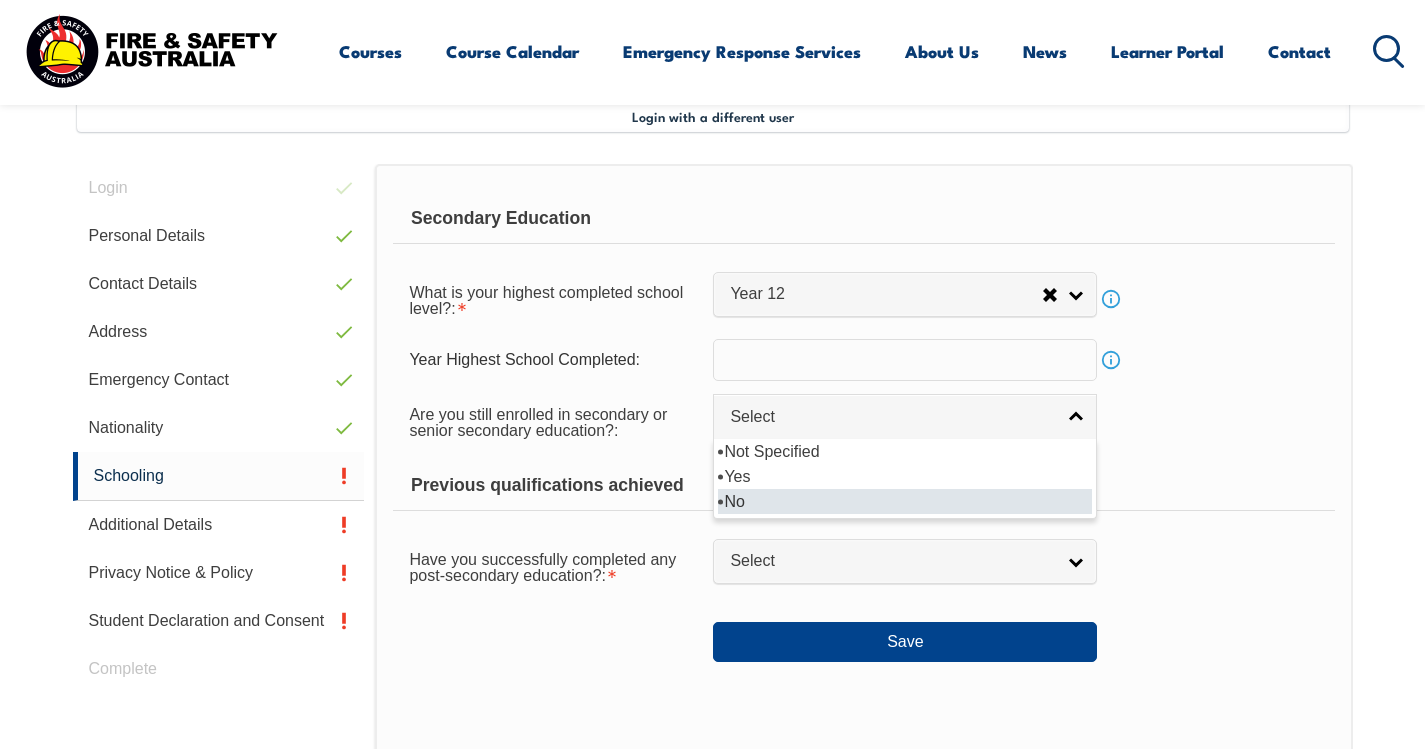 click on "No" at bounding box center [905, 501] 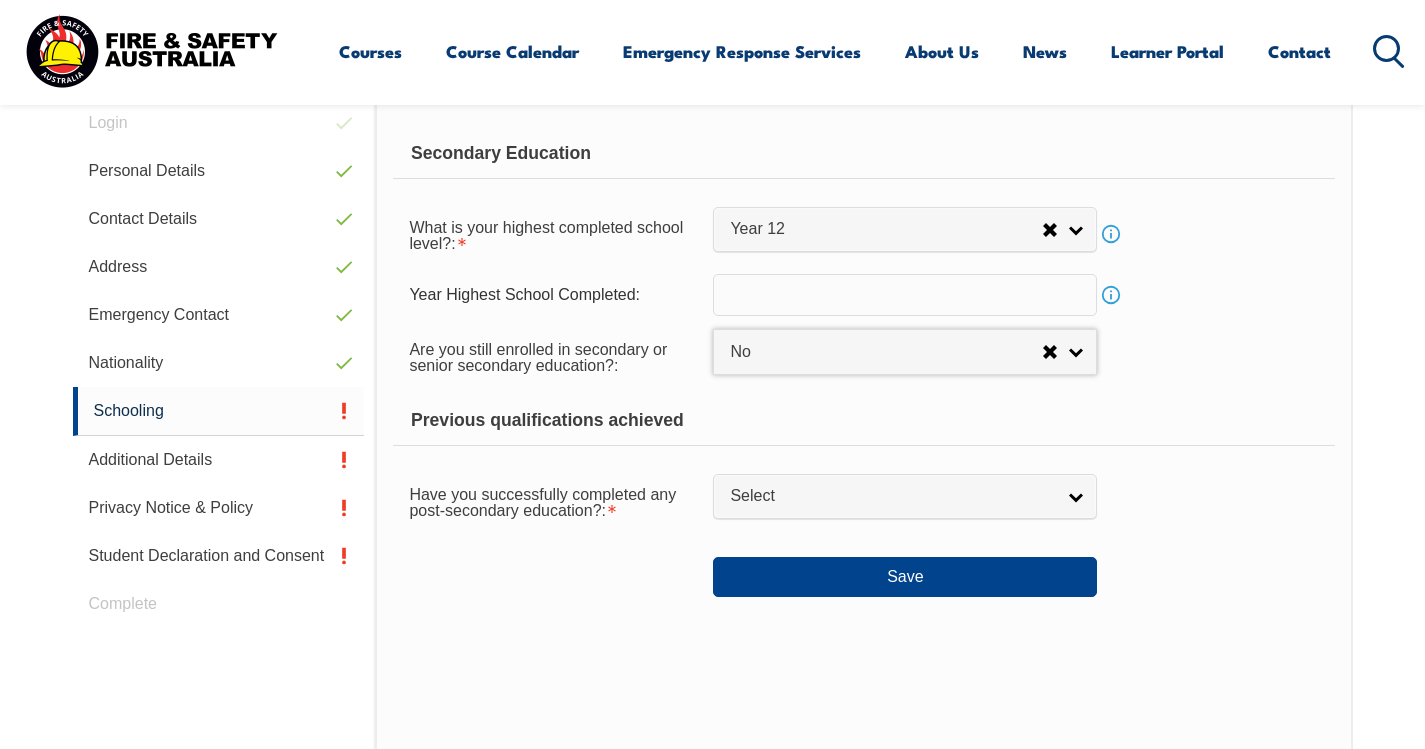 scroll, scrollTop: 645, scrollLeft: 0, axis: vertical 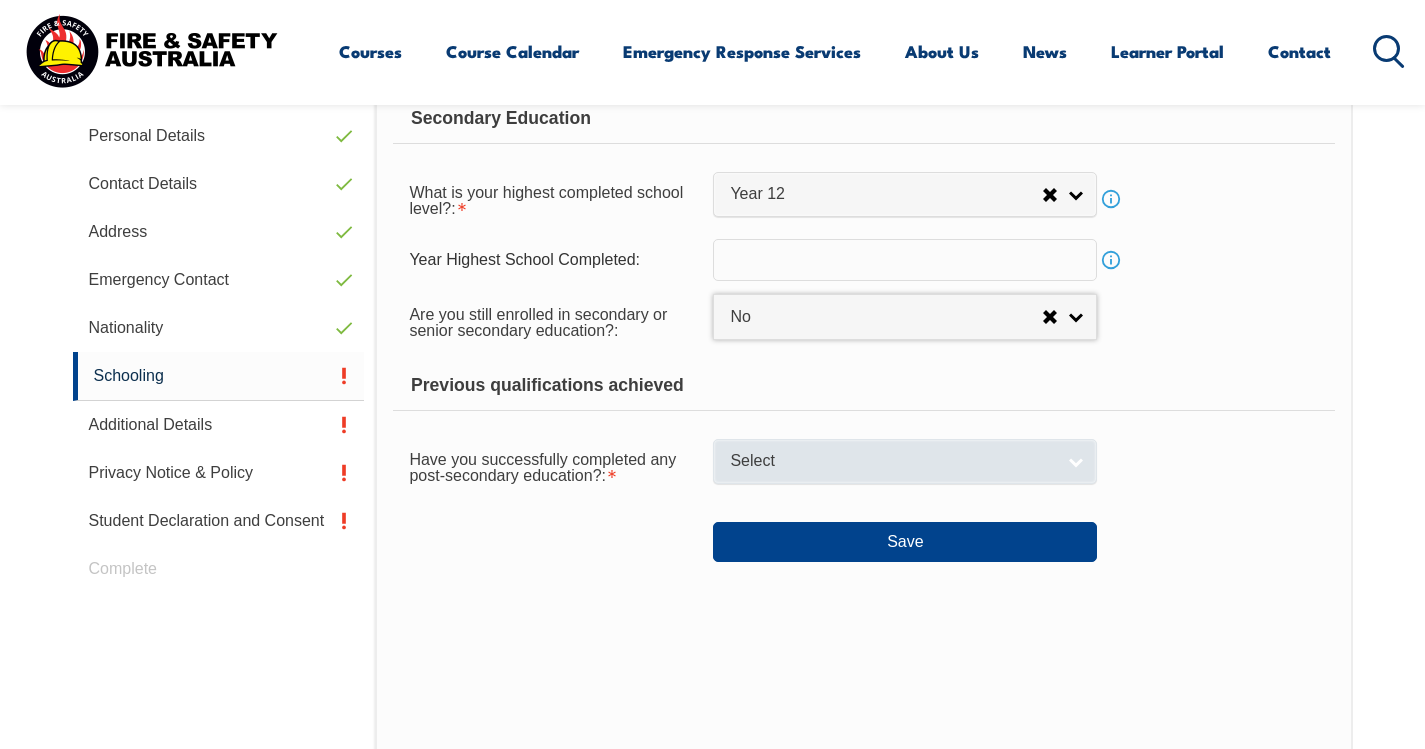 click on "Select" at bounding box center (892, 461) 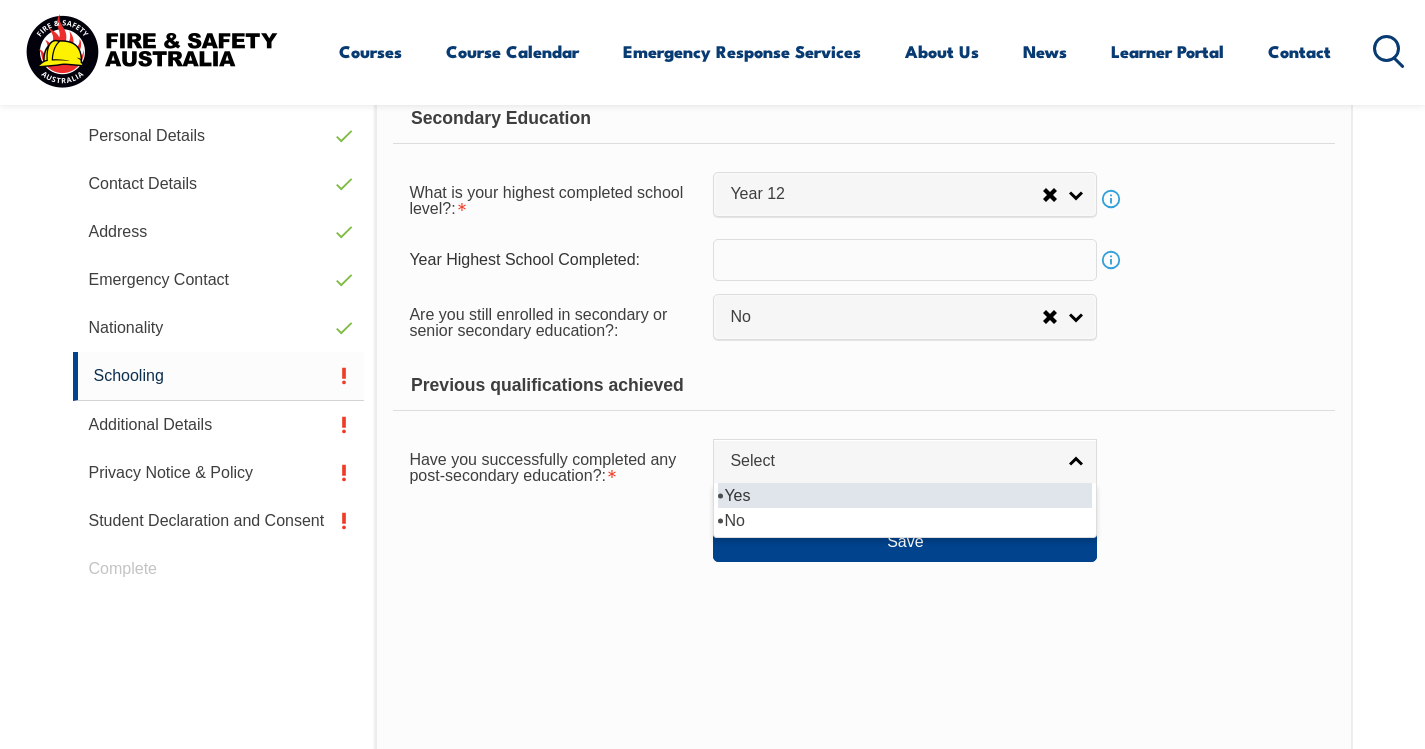 click on "Yes" at bounding box center (905, 495) 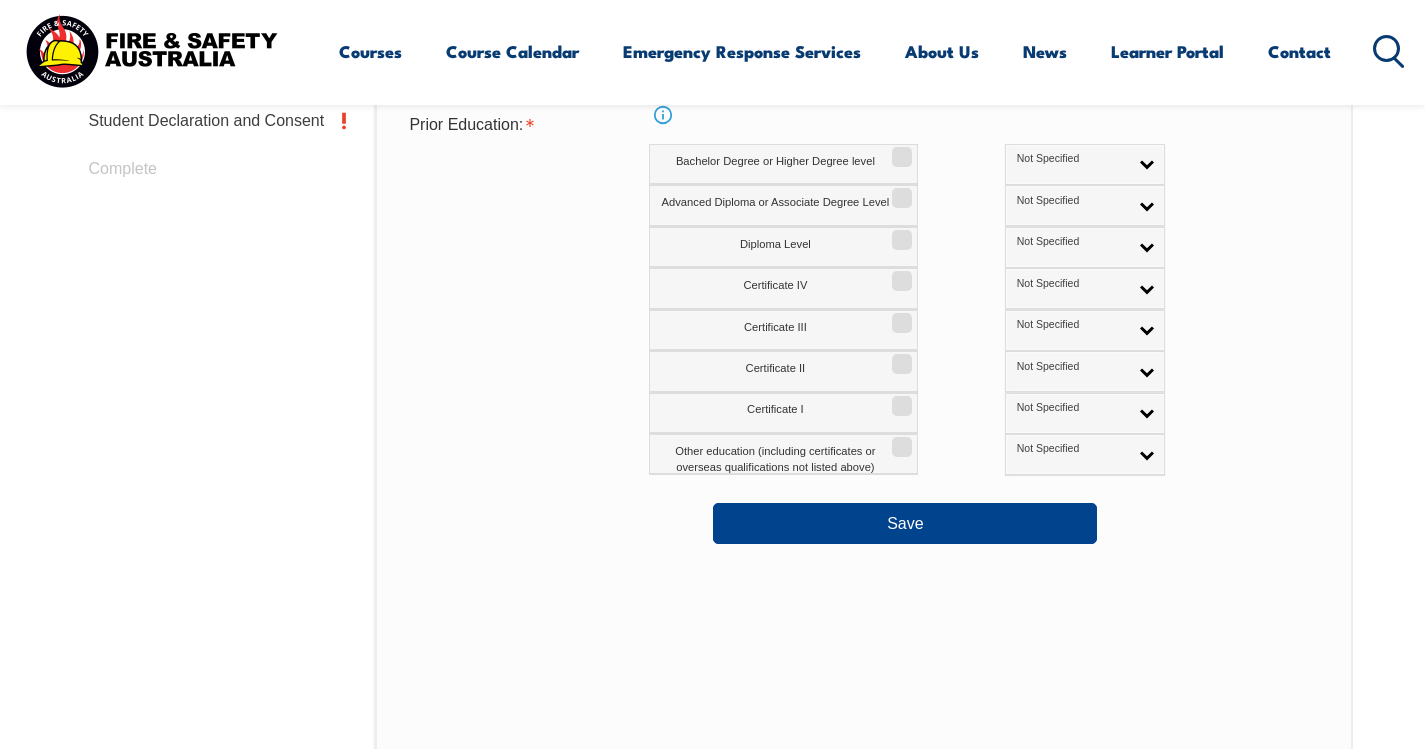 scroll, scrollTop: 945, scrollLeft: 0, axis: vertical 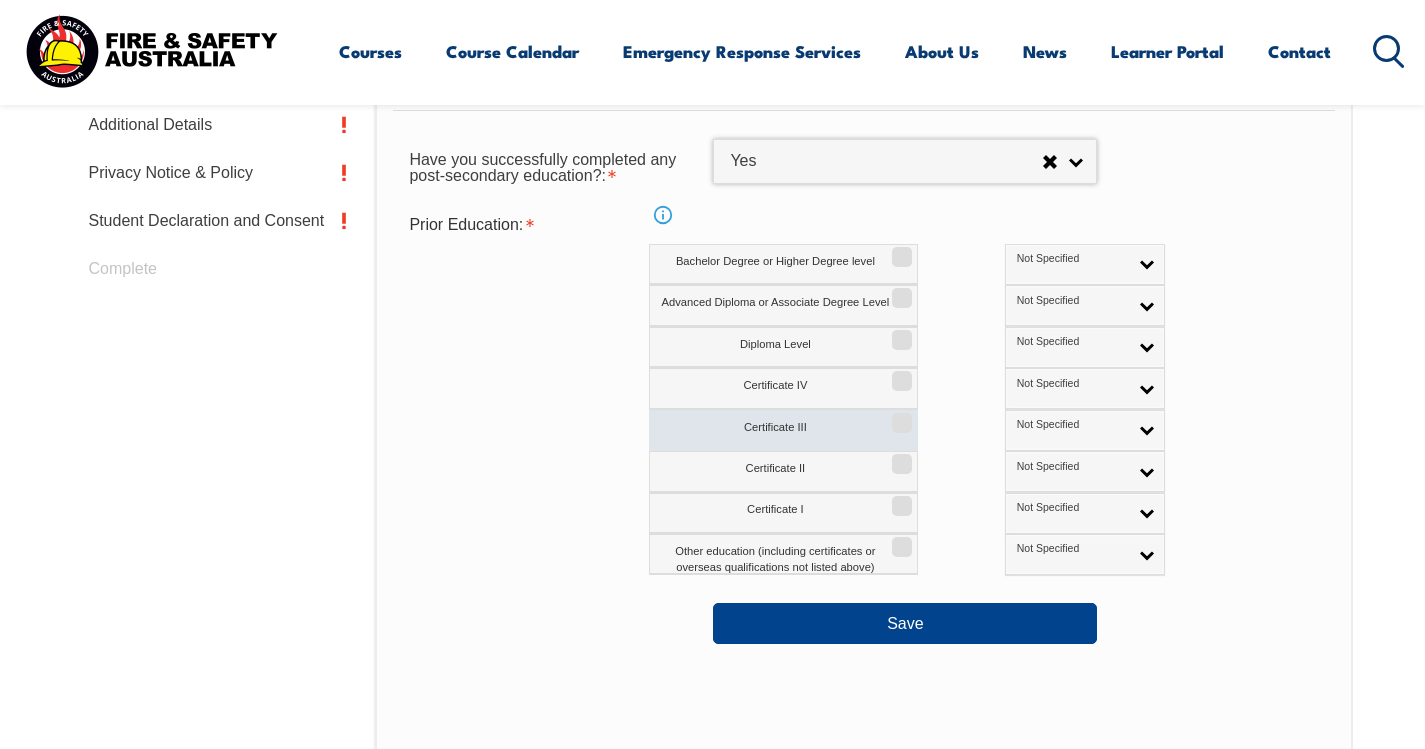 click on "Certificate III" at bounding box center [899, 416] 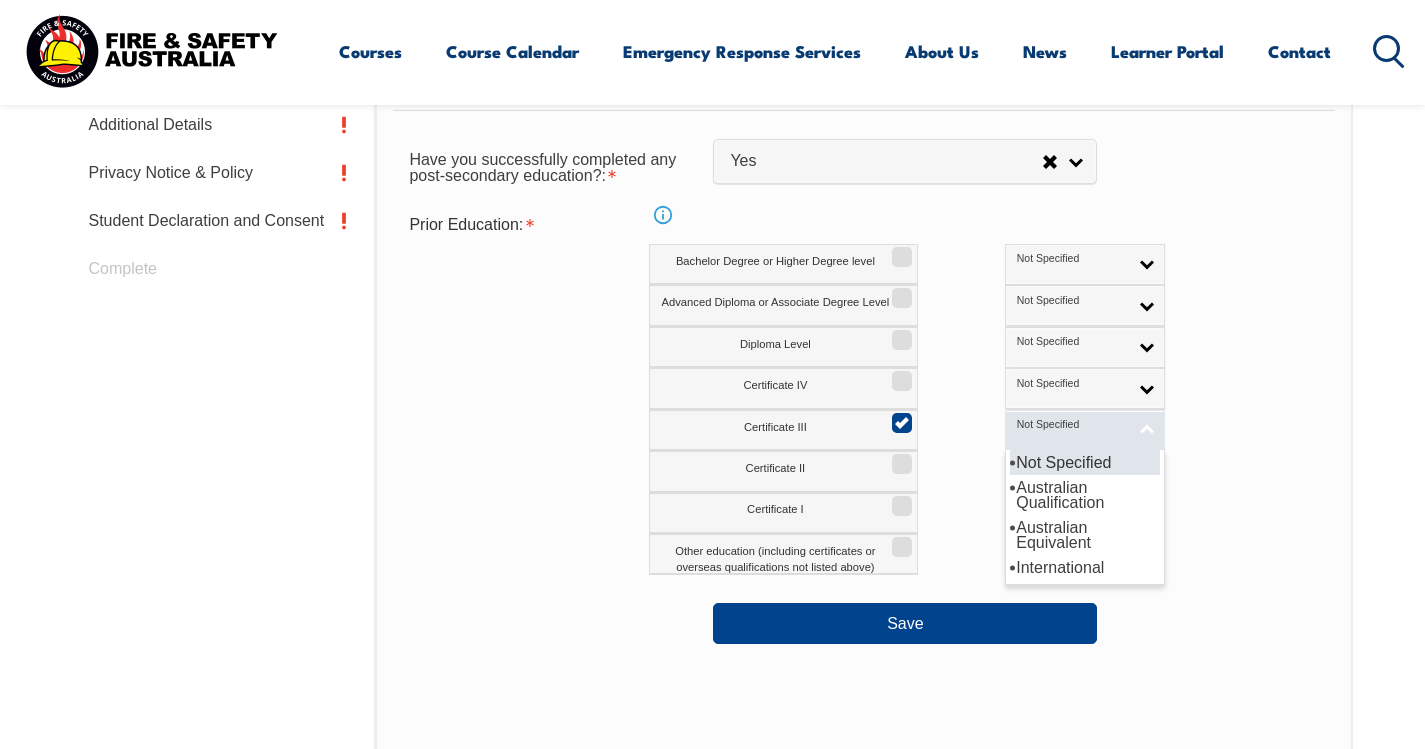 click on "Not Specified" at bounding box center (1072, 425) 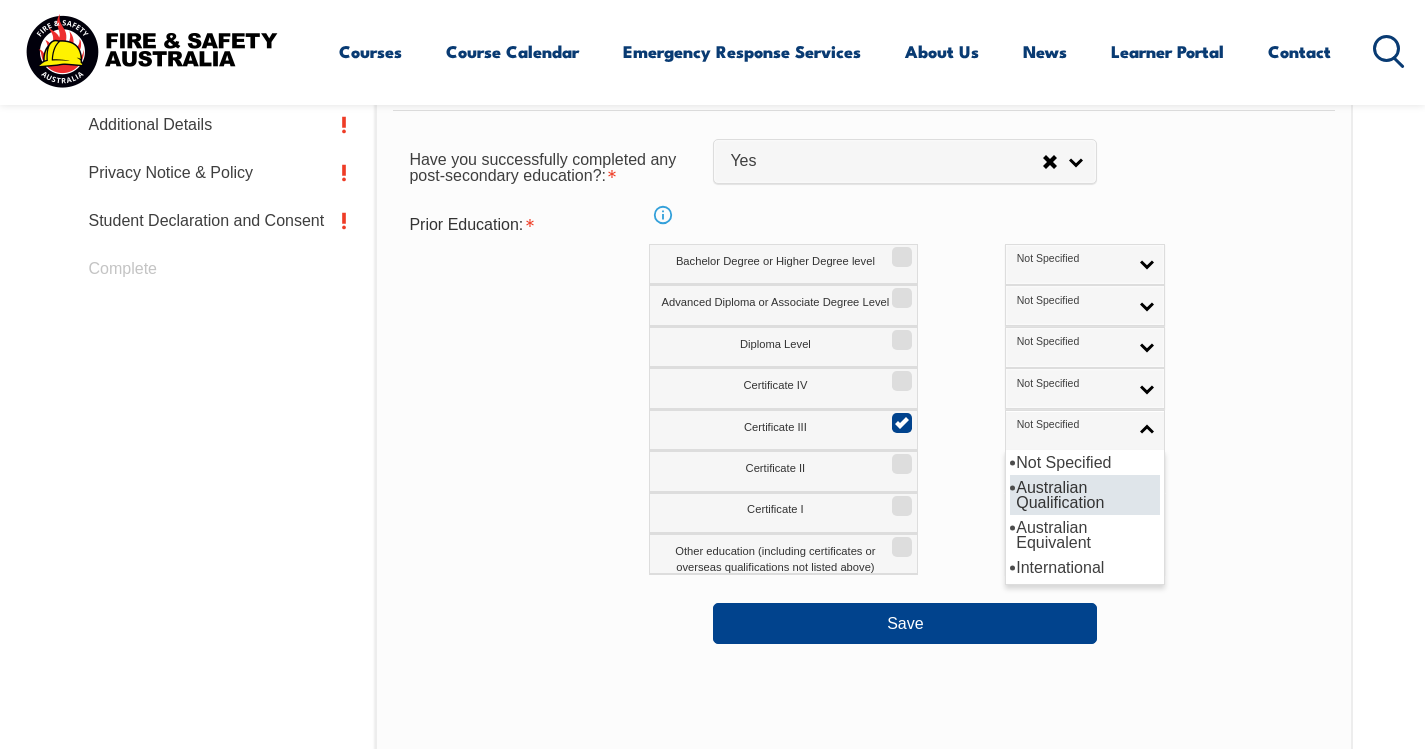 click on "Australian Qualification" at bounding box center [1085, 495] 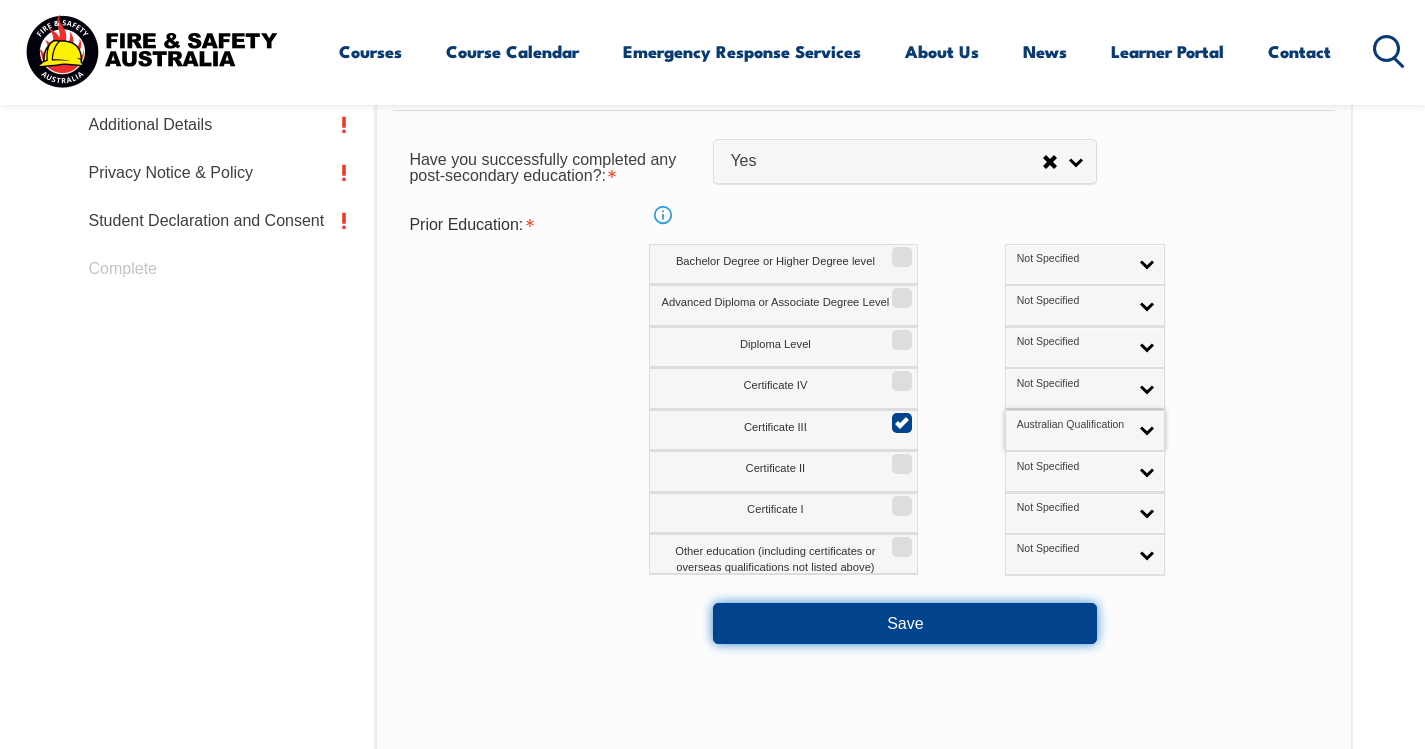 click on "Save" at bounding box center (905, 623) 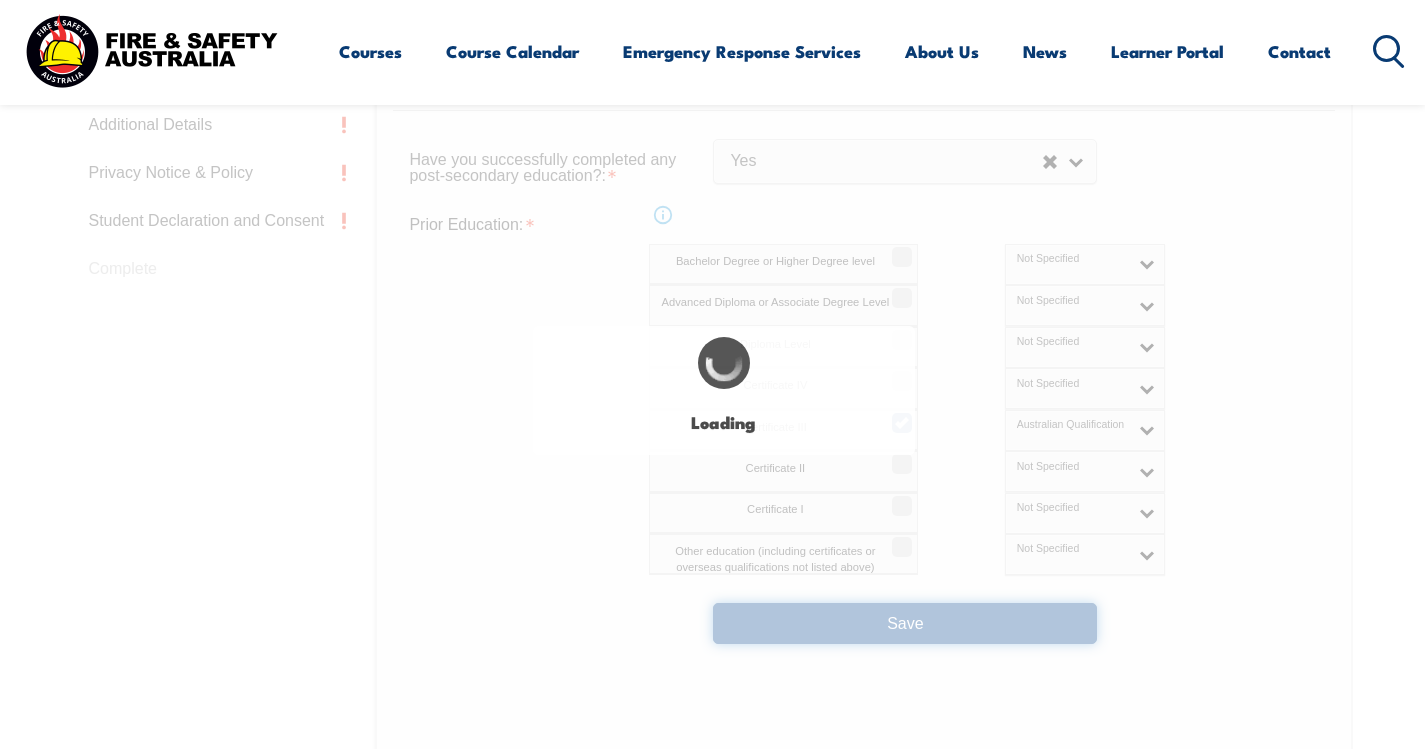 select 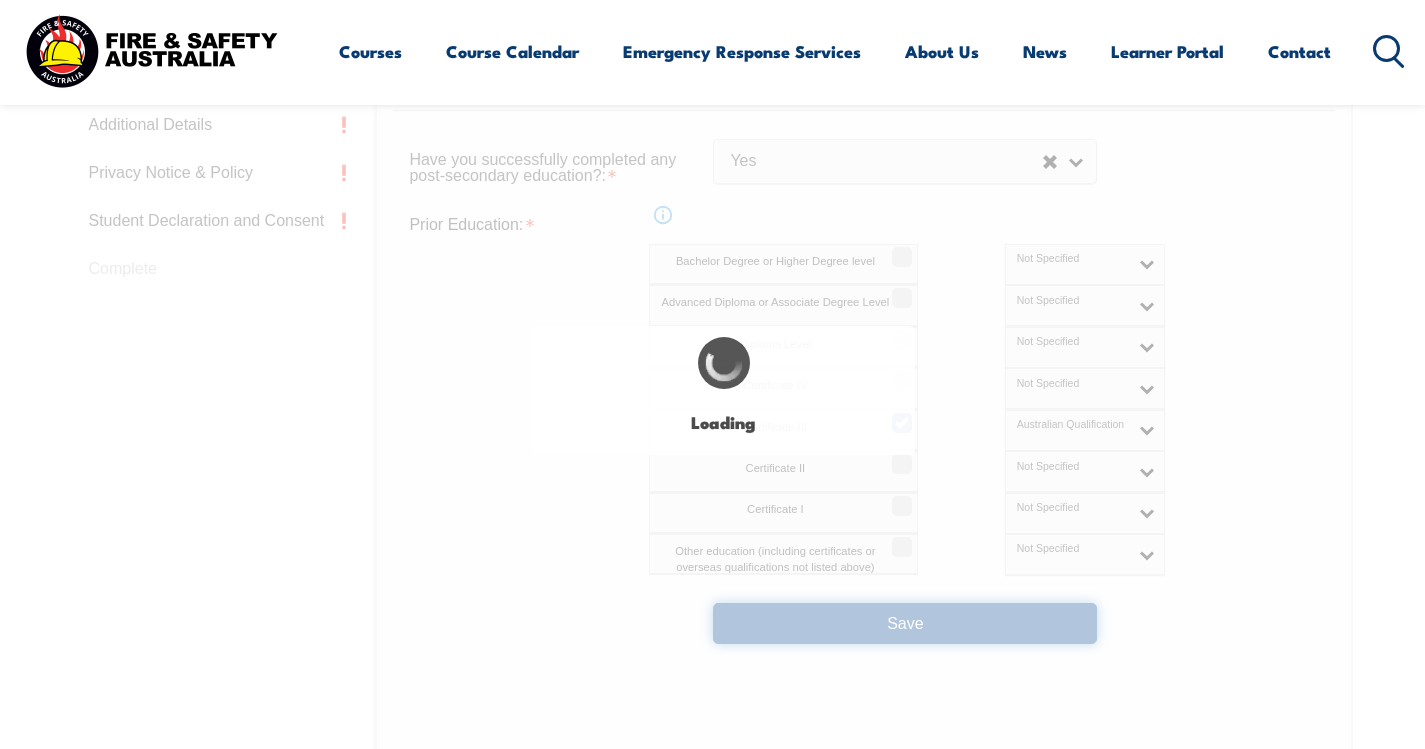 select on "false" 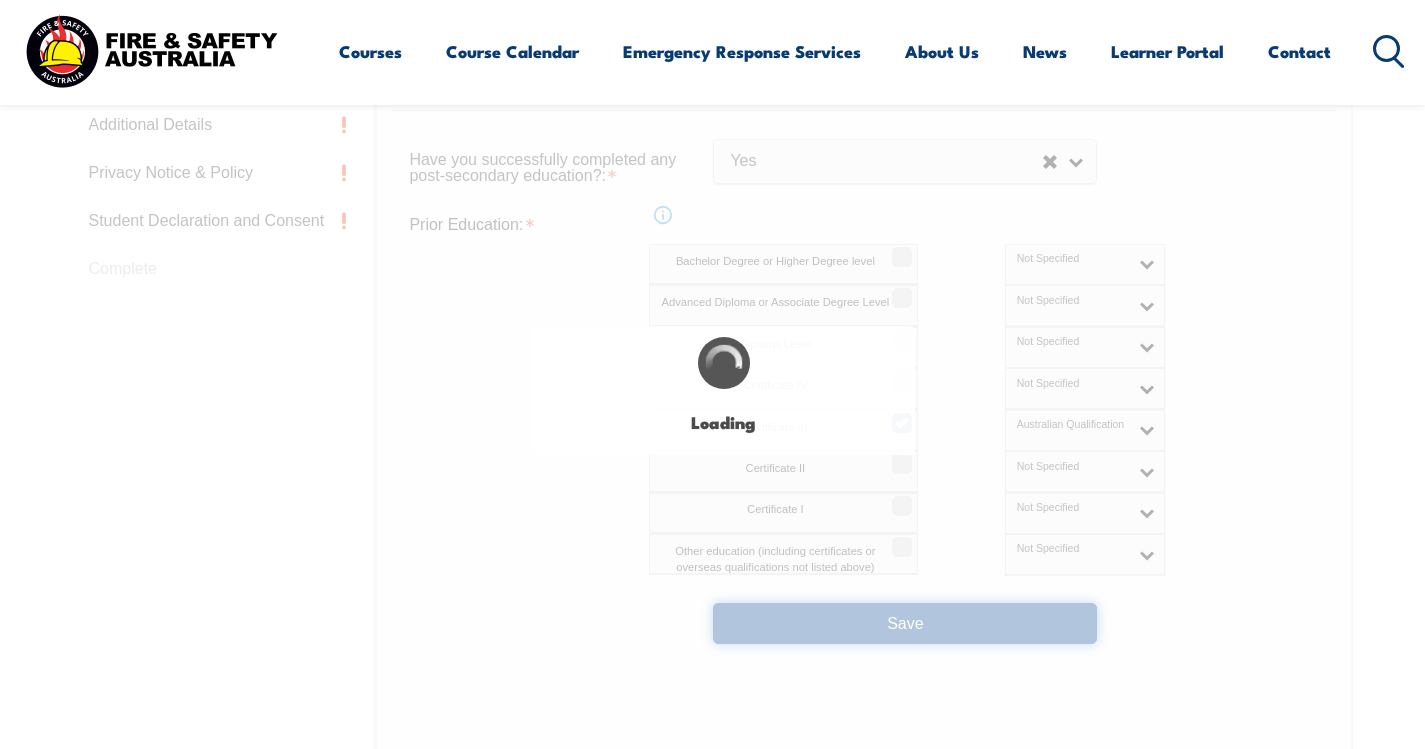 select on "true" 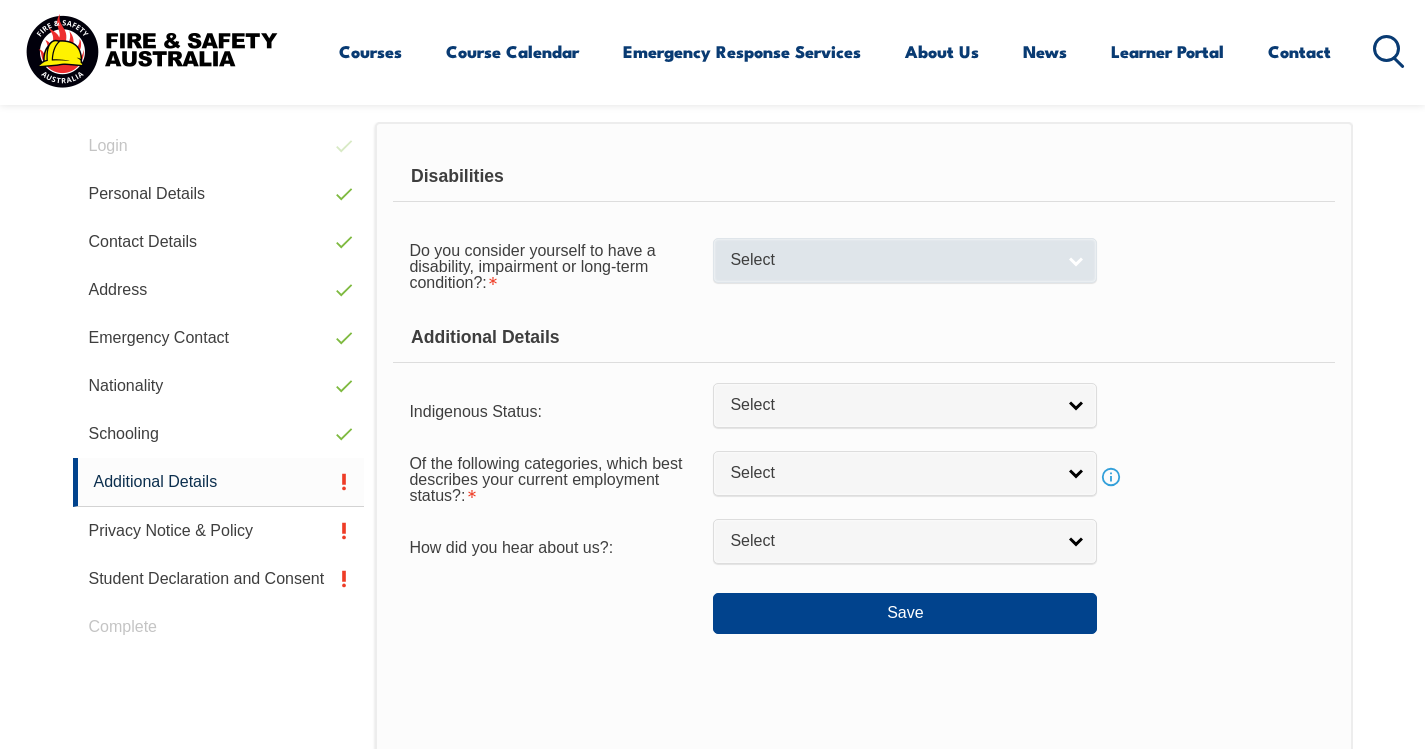 scroll, scrollTop: 479, scrollLeft: 0, axis: vertical 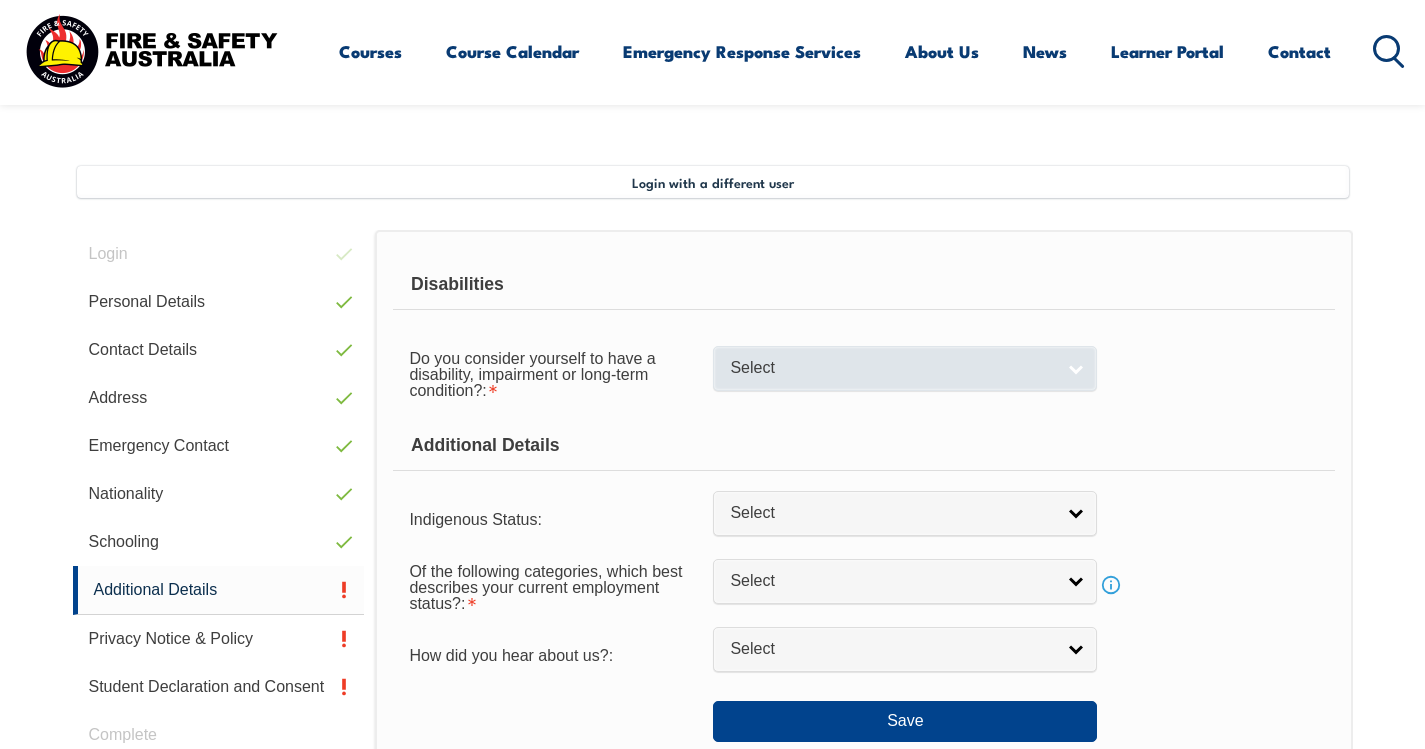 click on "Select" at bounding box center (892, 368) 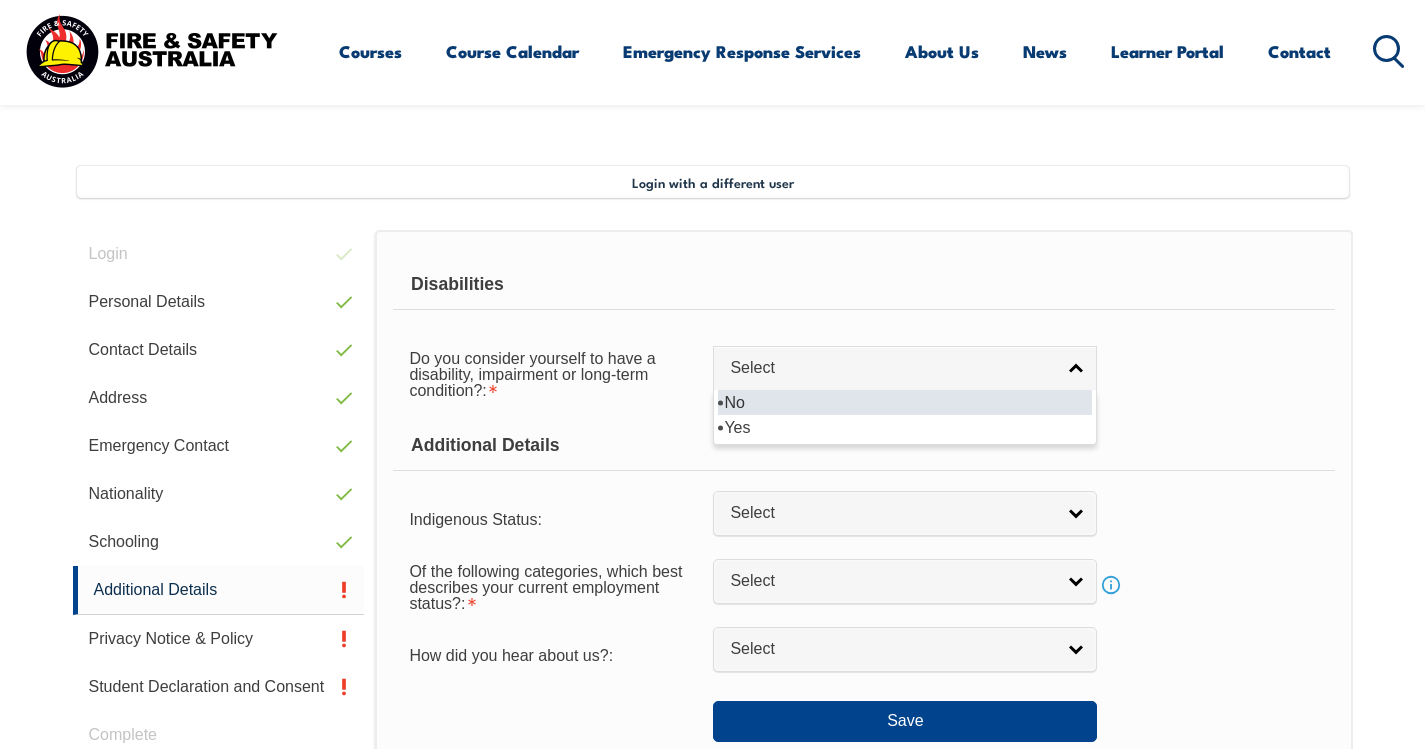 click on "No" at bounding box center (905, 402) 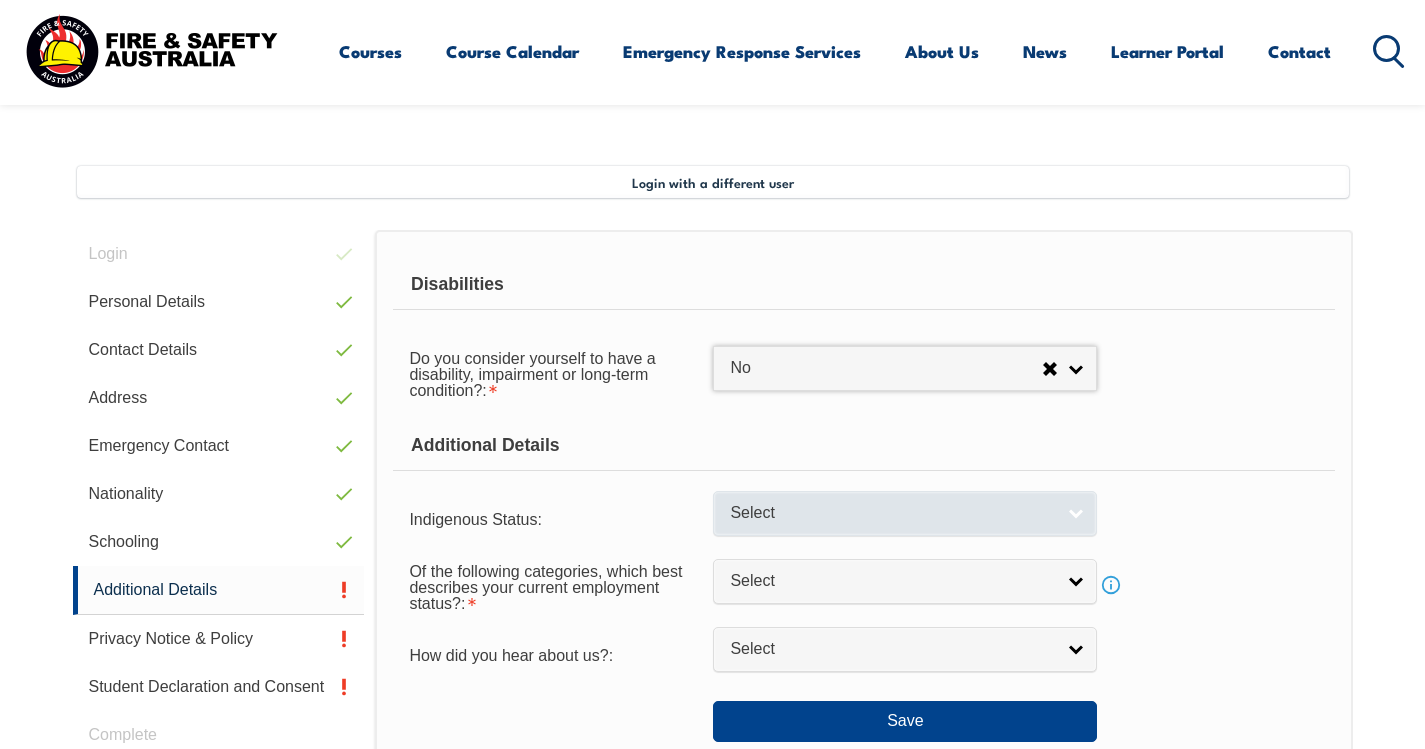 click on "Select" at bounding box center [892, 513] 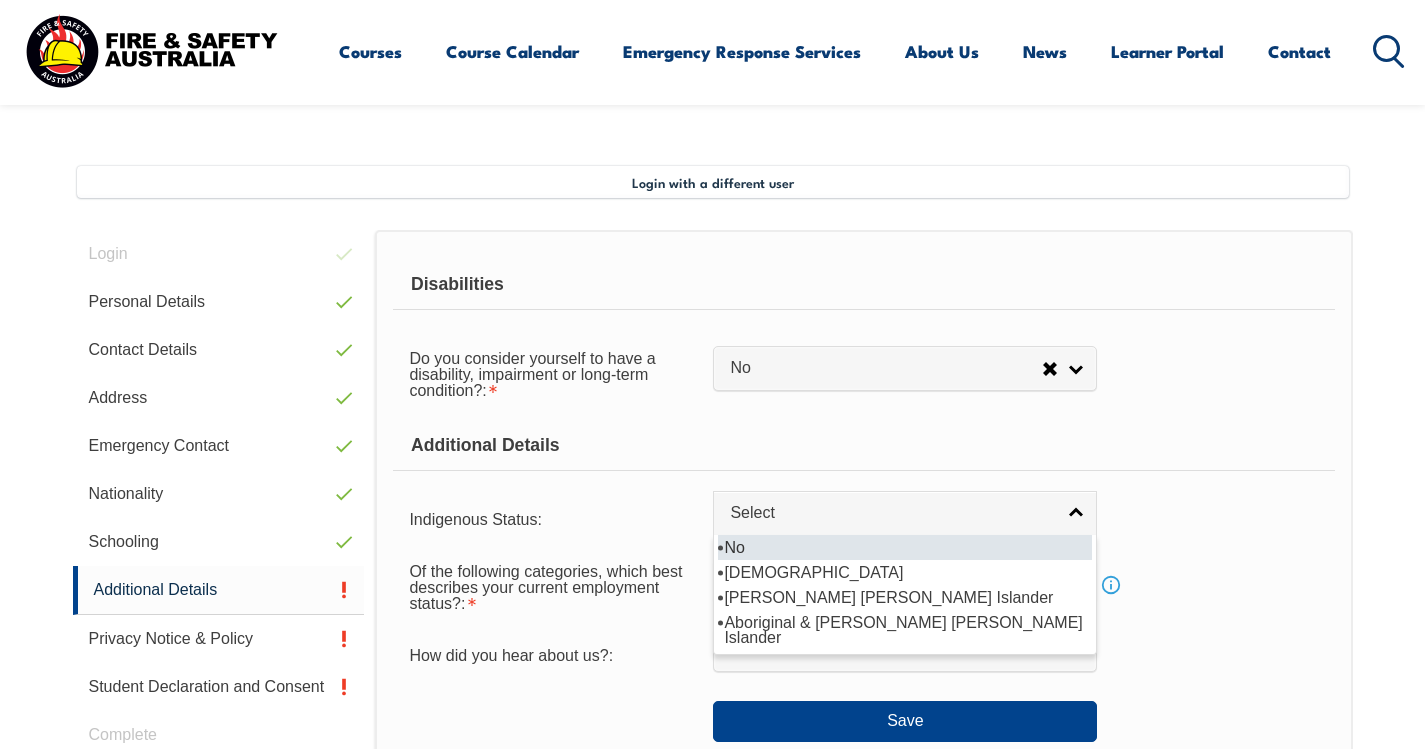 click on "No" at bounding box center [905, 547] 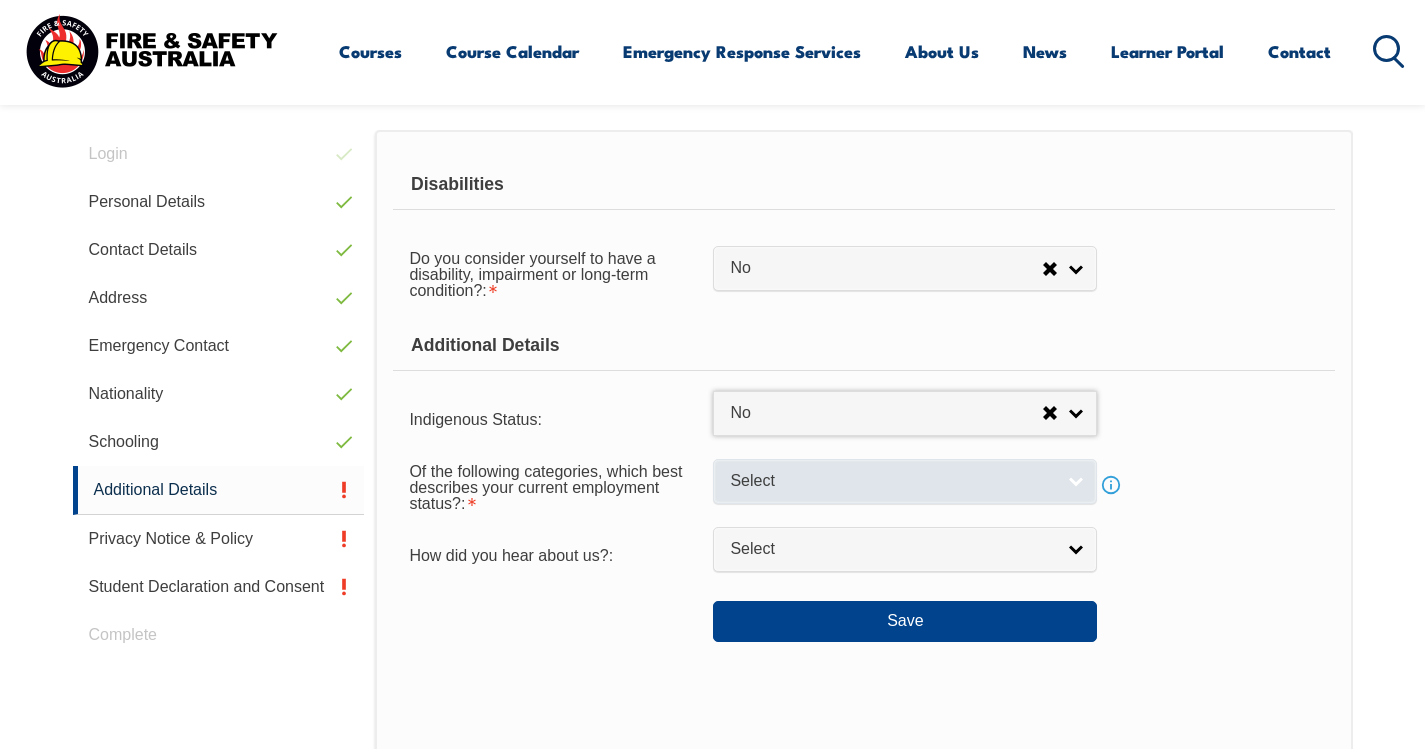 click on "Select" at bounding box center (892, 481) 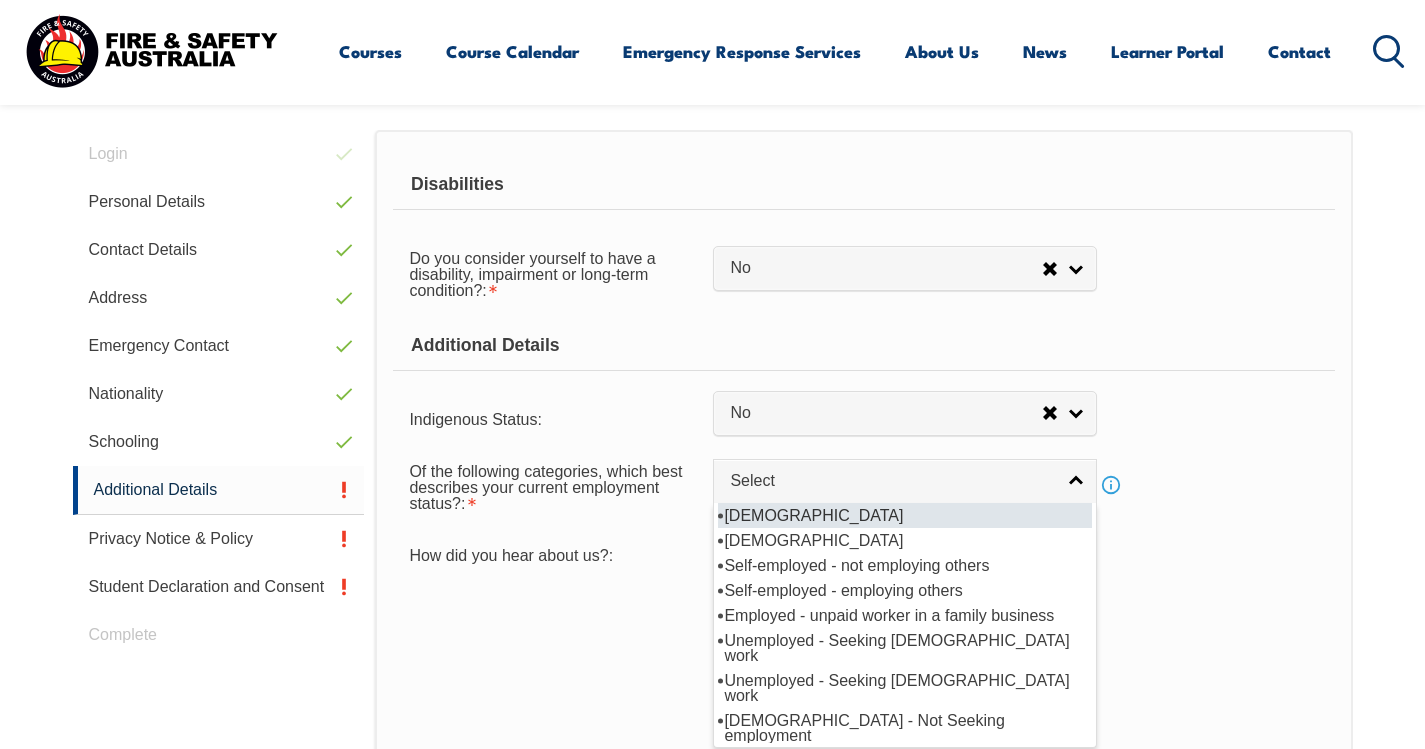 click on "[DEMOGRAPHIC_DATA]" at bounding box center (905, 515) 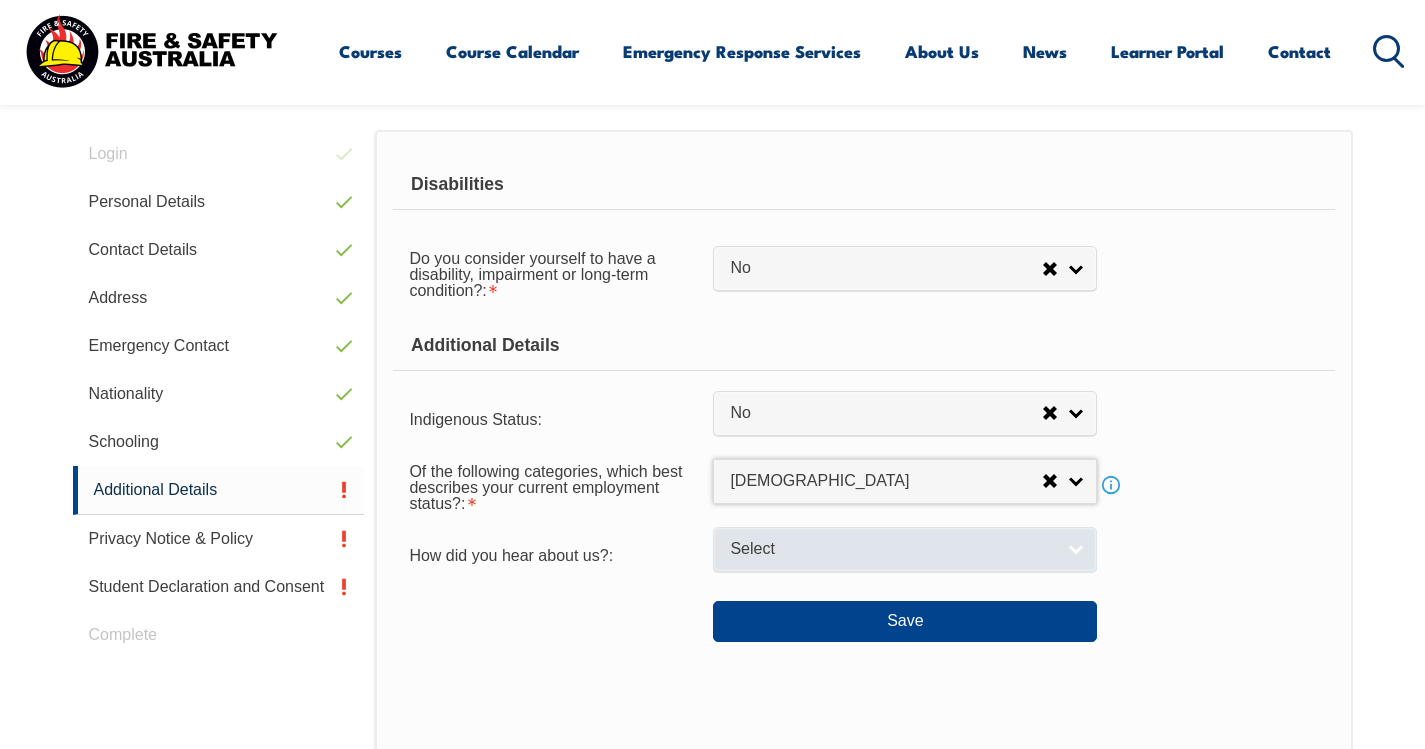 click on "Select" at bounding box center [892, 549] 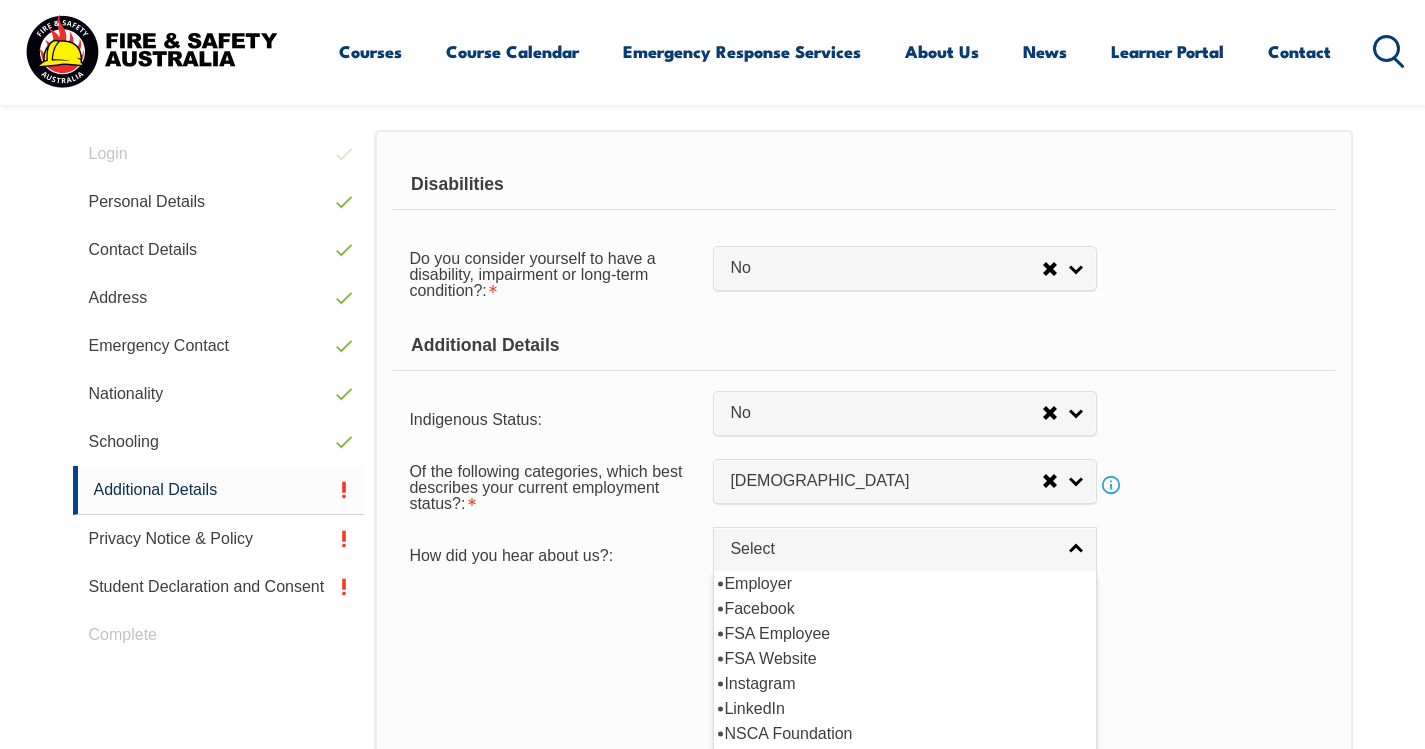 click at bounding box center (553, 613) 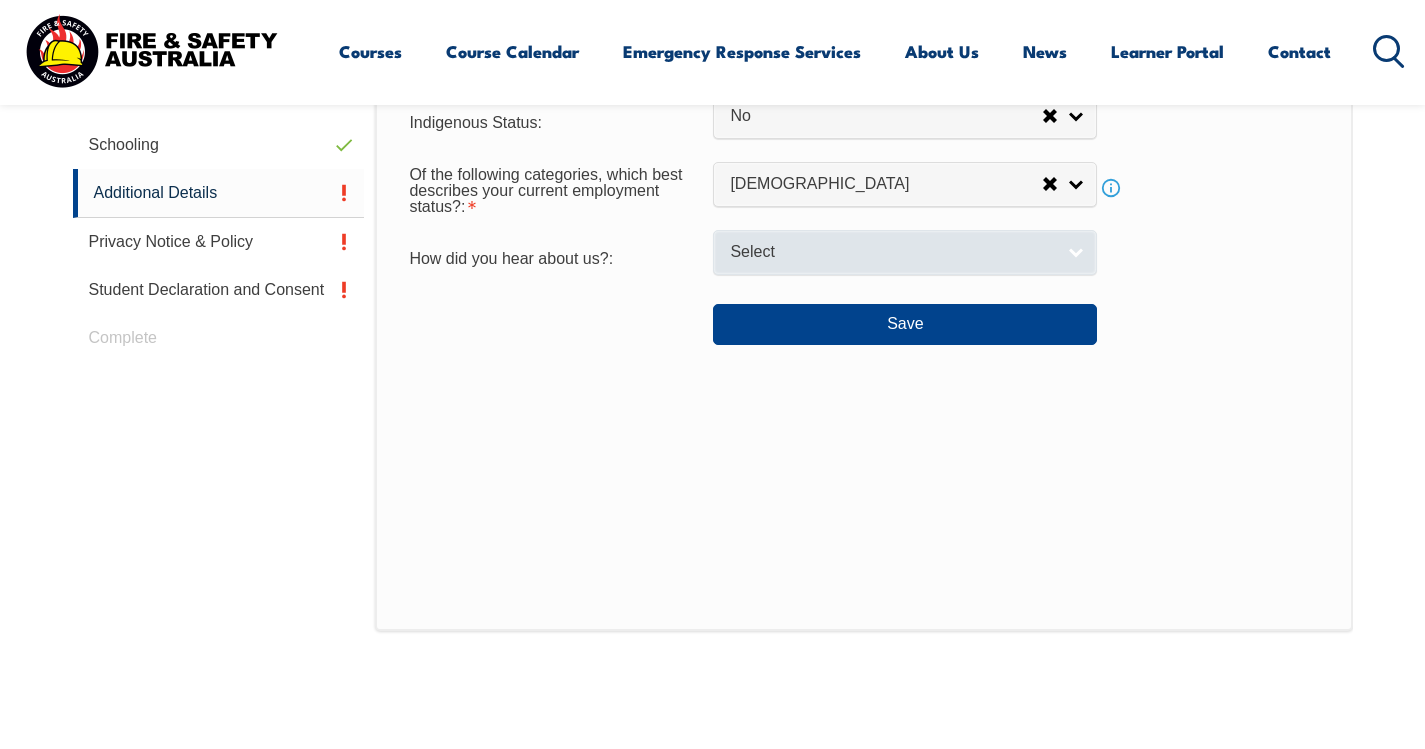 scroll, scrollTop: 879, scrollLeft: 0, axis: vertical 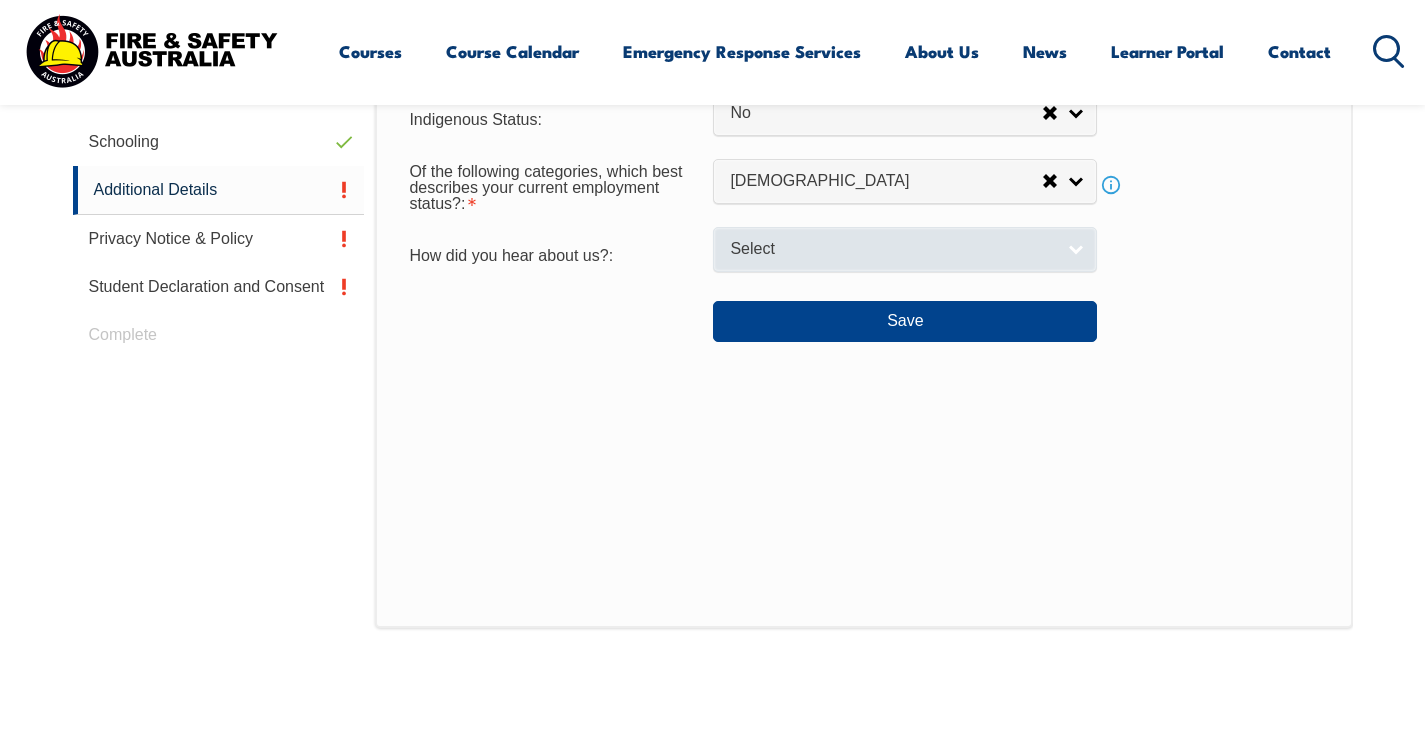 click on "Select" at bounding box center (905, 249) 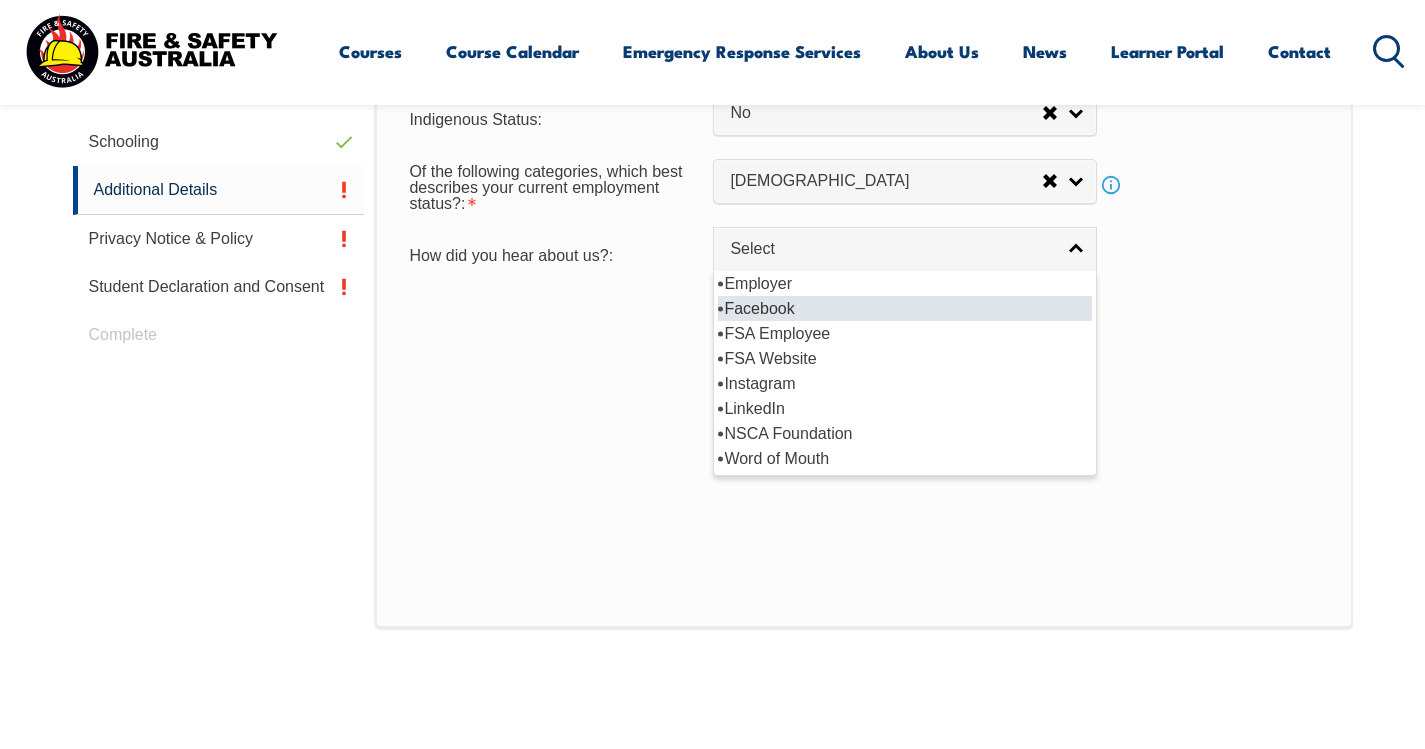 click on "Facebook" at bounding box center [905, 308] 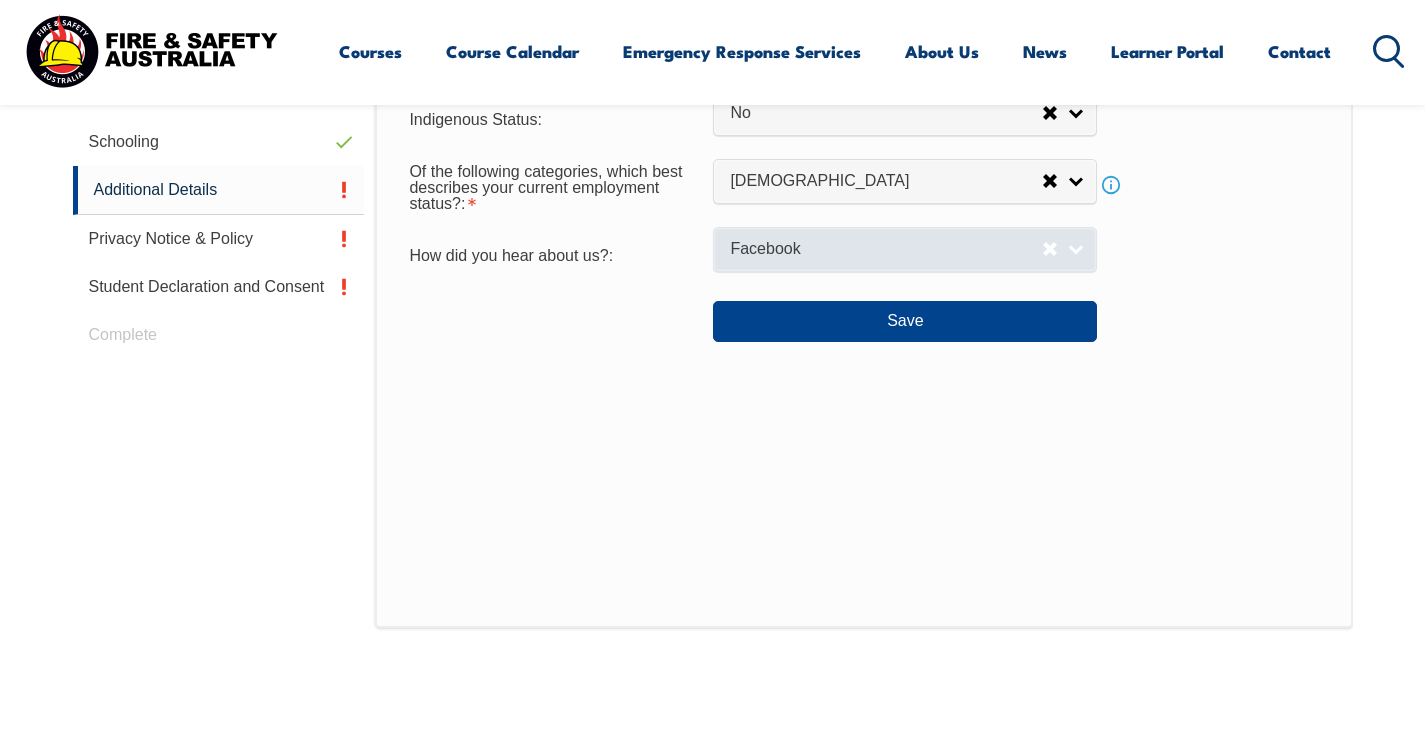 click on "Facebook" at bounding box center [886, 249] 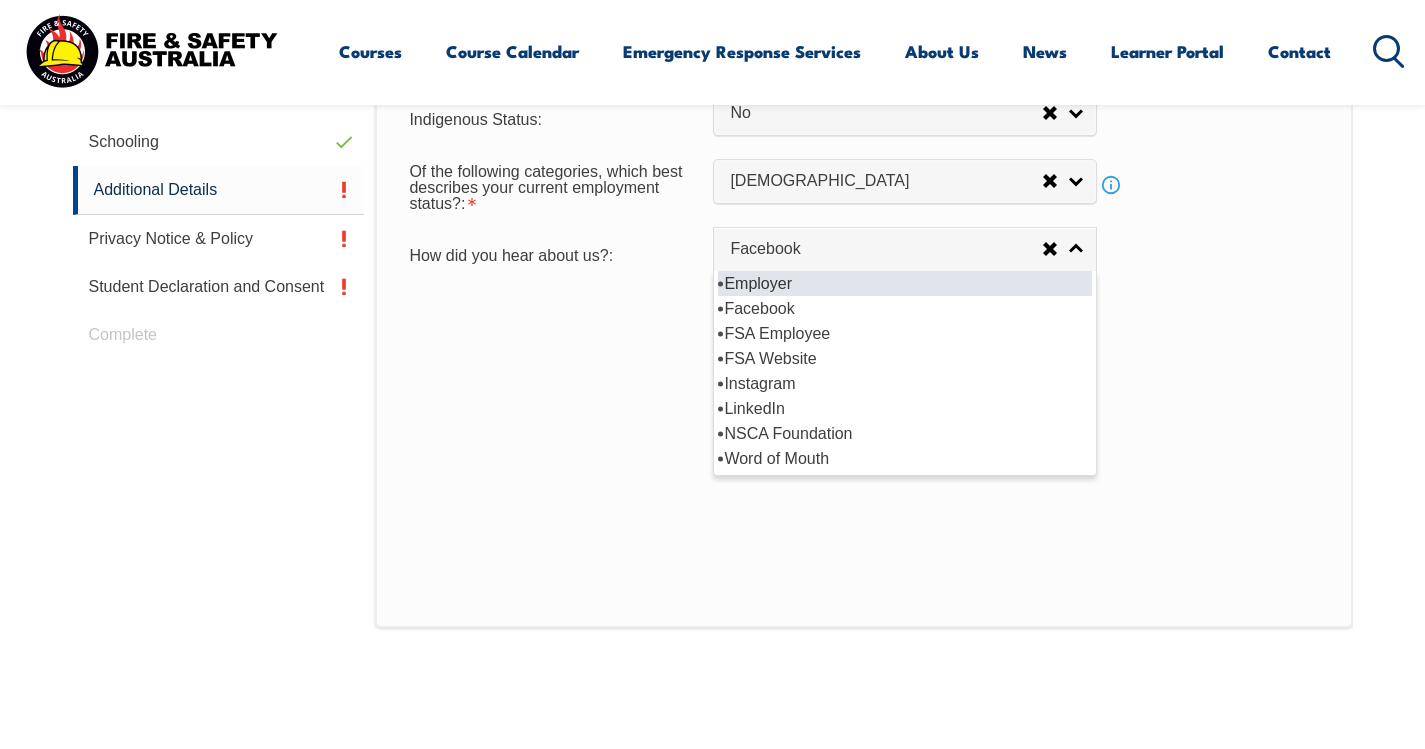 click on "Employer" at bounding box center [905, 283] 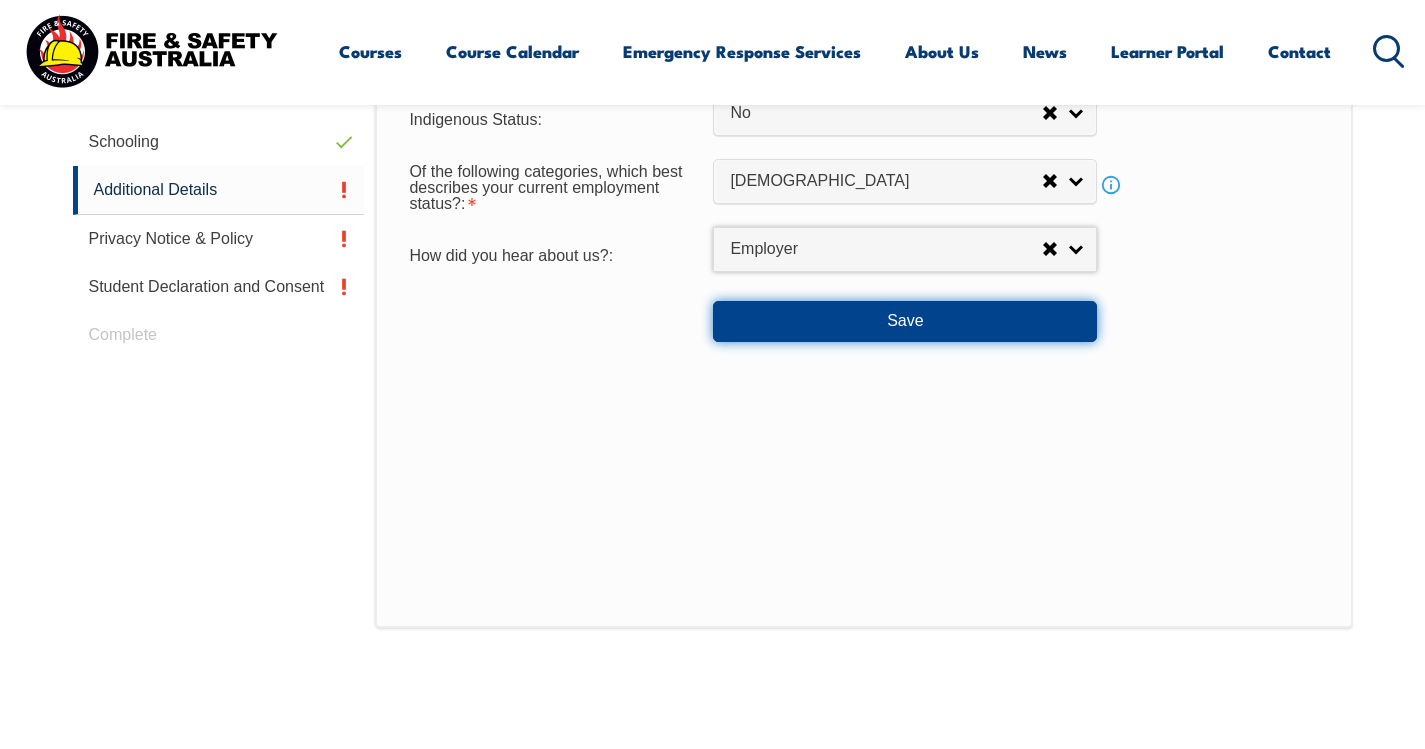 click on "Save" at bounding box center [905, 321] 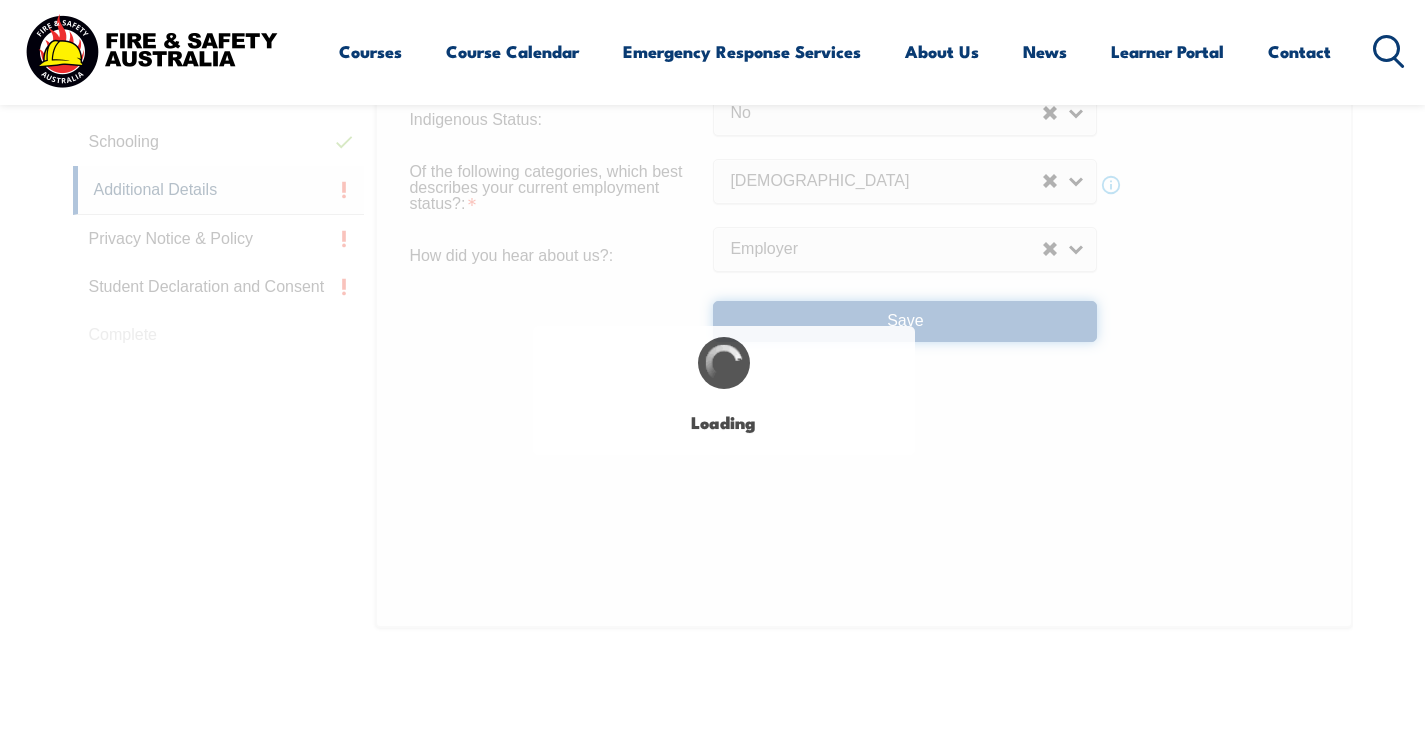 select on "false" 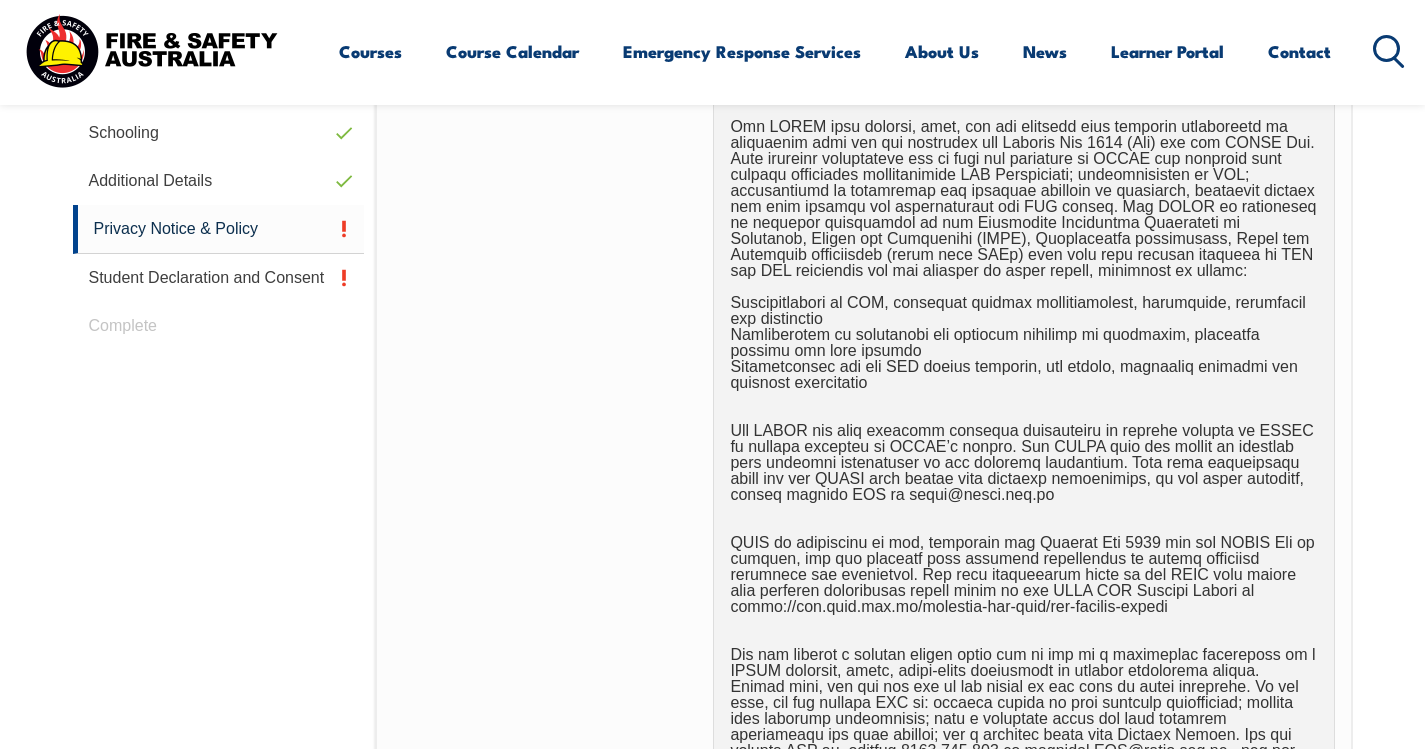 scroll, scrollTop: 1345, scrollLeft: 0, axis: vertical 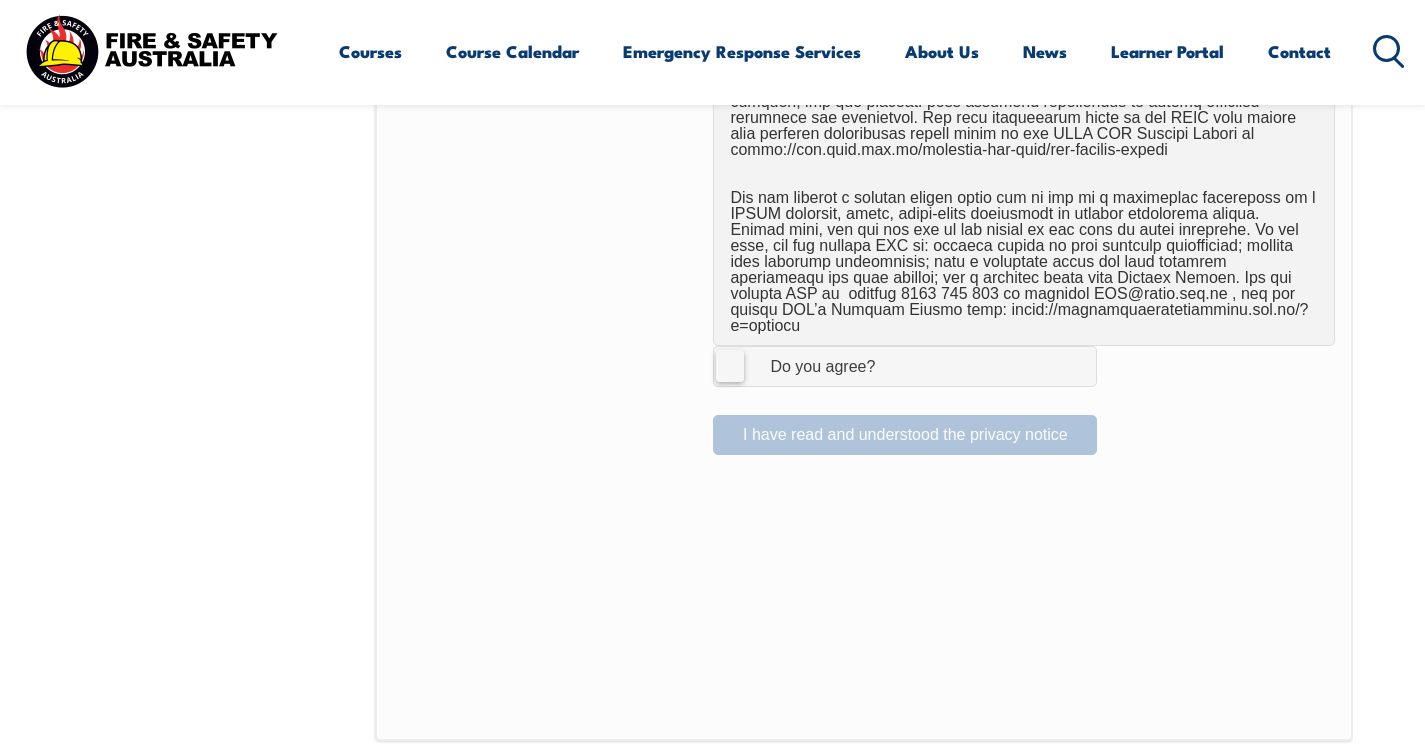 click on "I Agree Do you agree?" at bounding box center [905, 366] 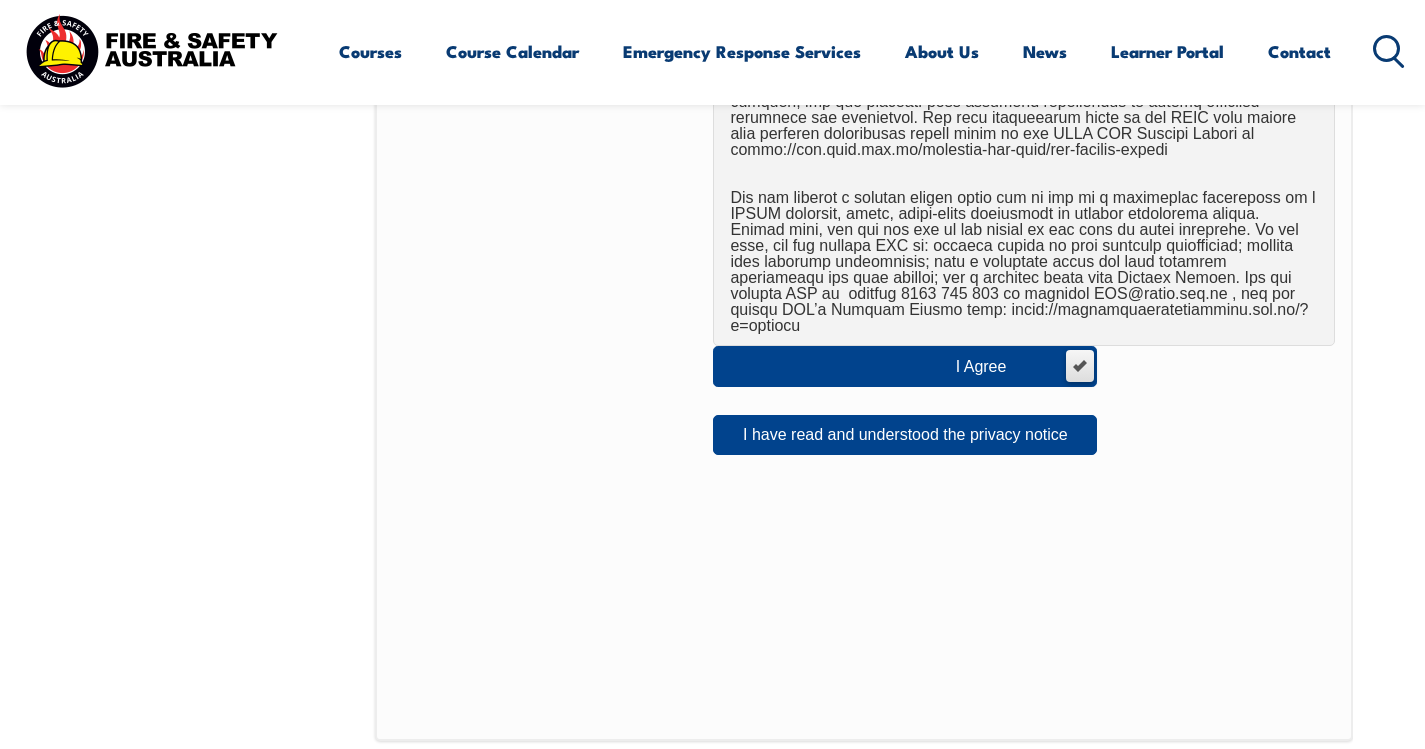 click on "I Agree Do you agree?" at bounding box center (905, 366) 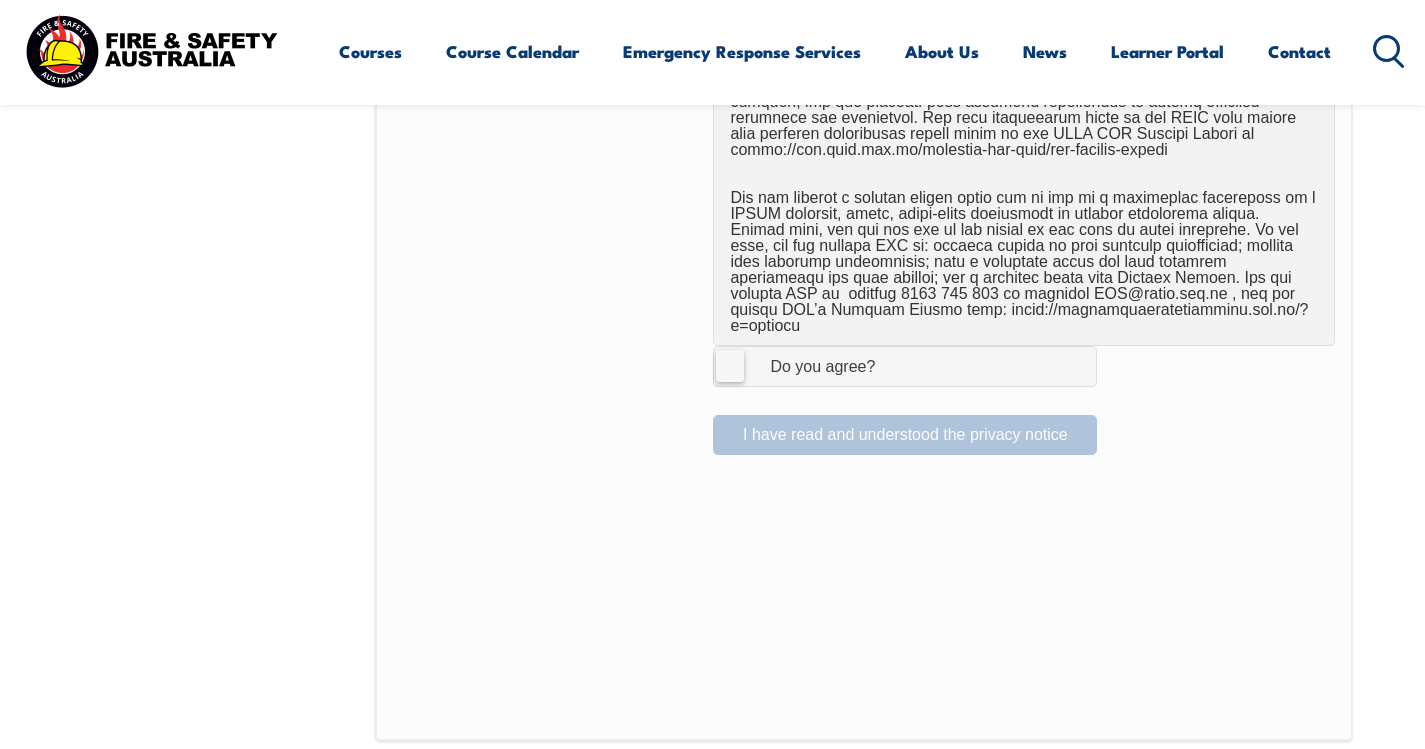click on "I Agree Do you agree?" at bounding box center [802, 366] 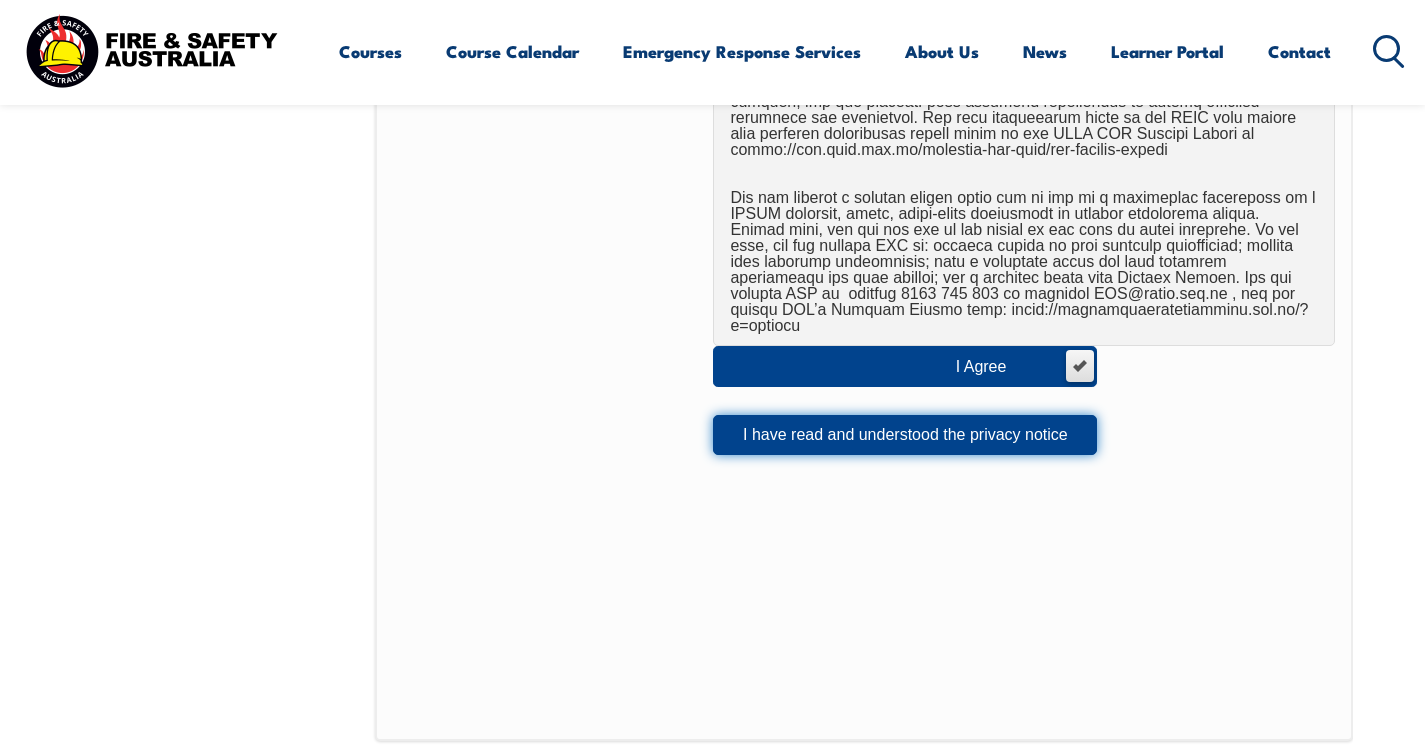 click on "I have read and understood the privacy notice" at bounding box center (905, 435) 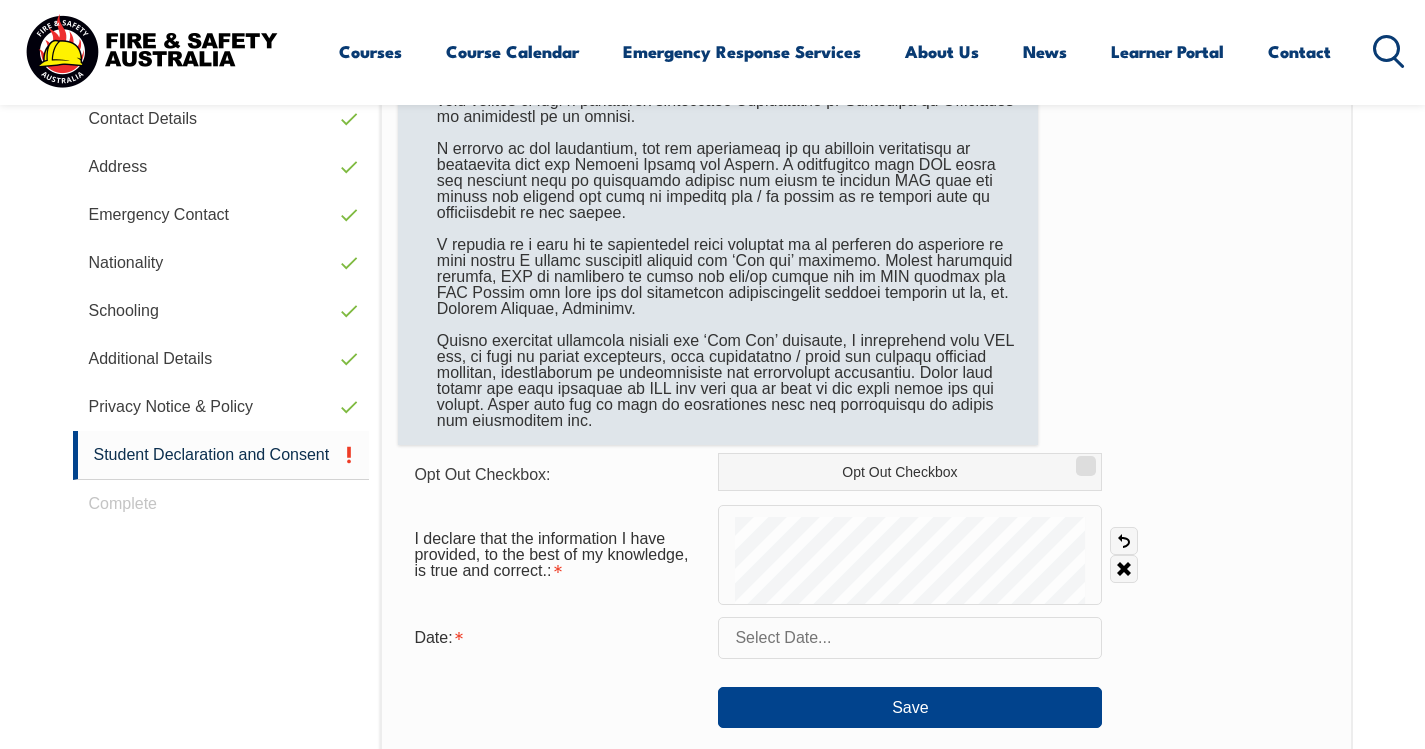 scroll, scrollTop: 745, scrollLeft: 0, axis: vertical 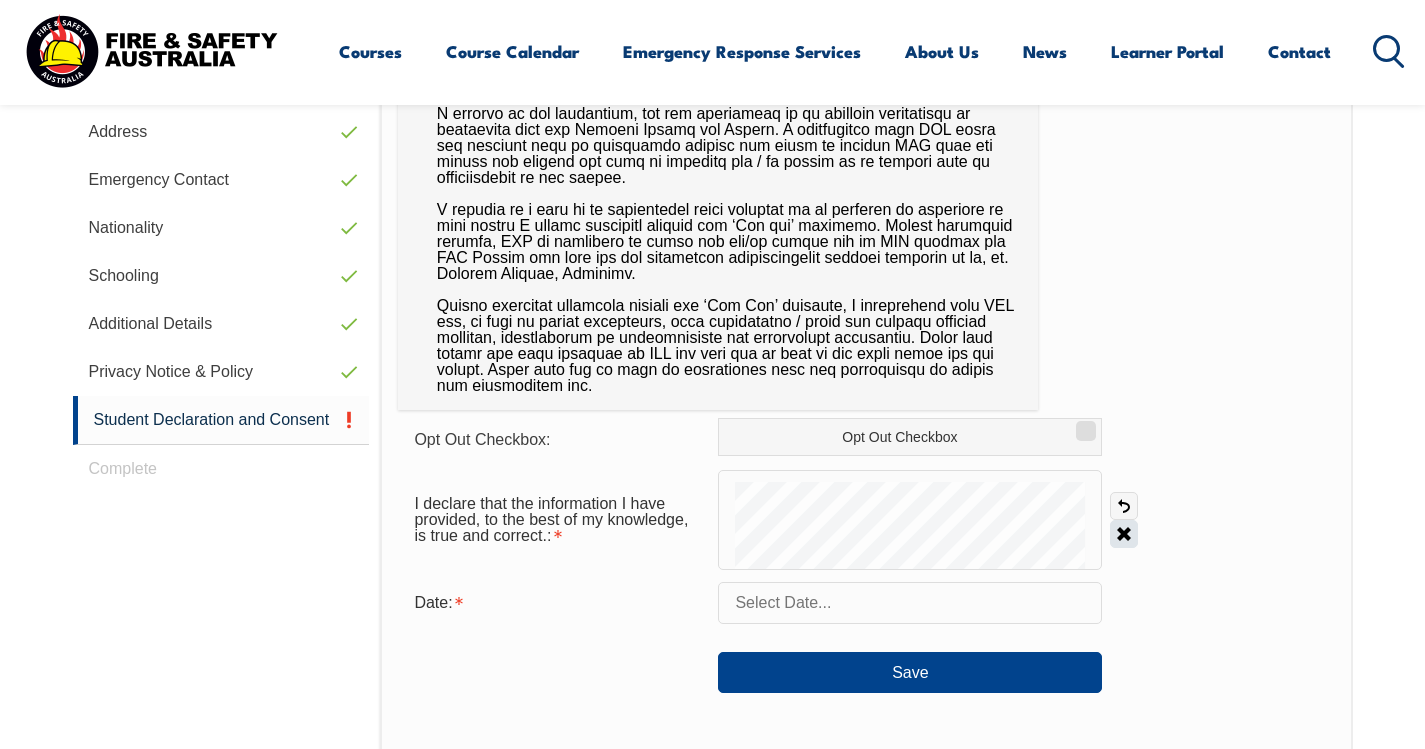 drag, startPoint x: 1131, startPoint y: 532, endPoint x: 1120, endPoint y: 532, distance: 11 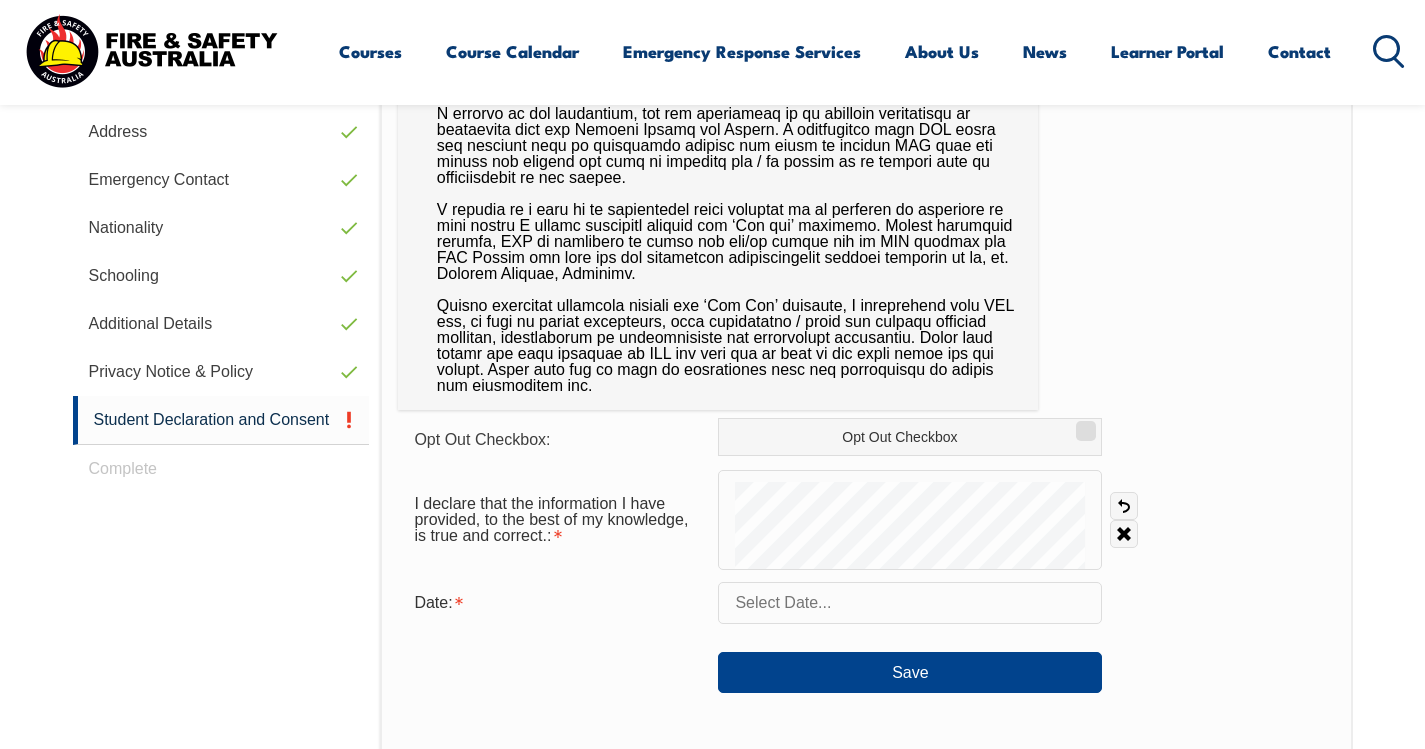 click at bounding box center [910, 603] 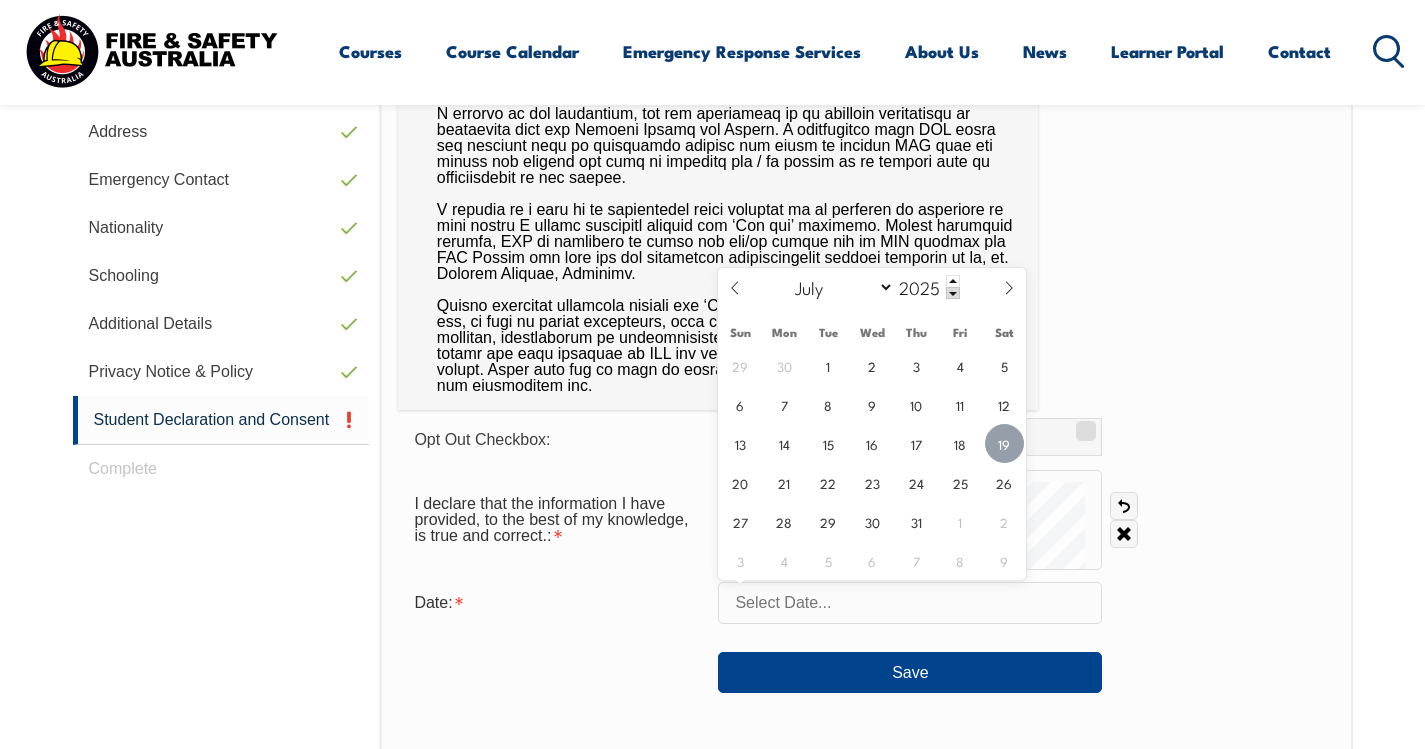 click on "19" at bounding box center (1004, 443) 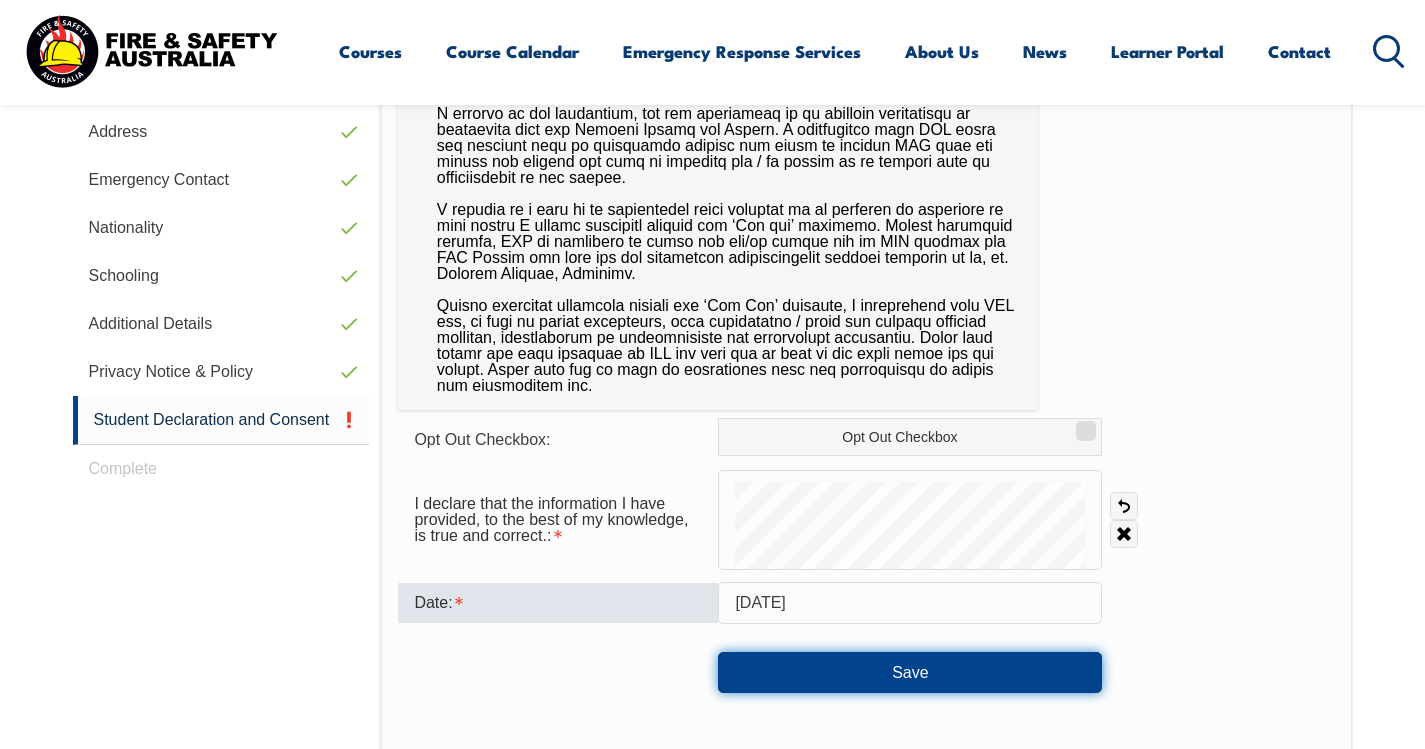 click on "Save" at bounding box center (910, 672) 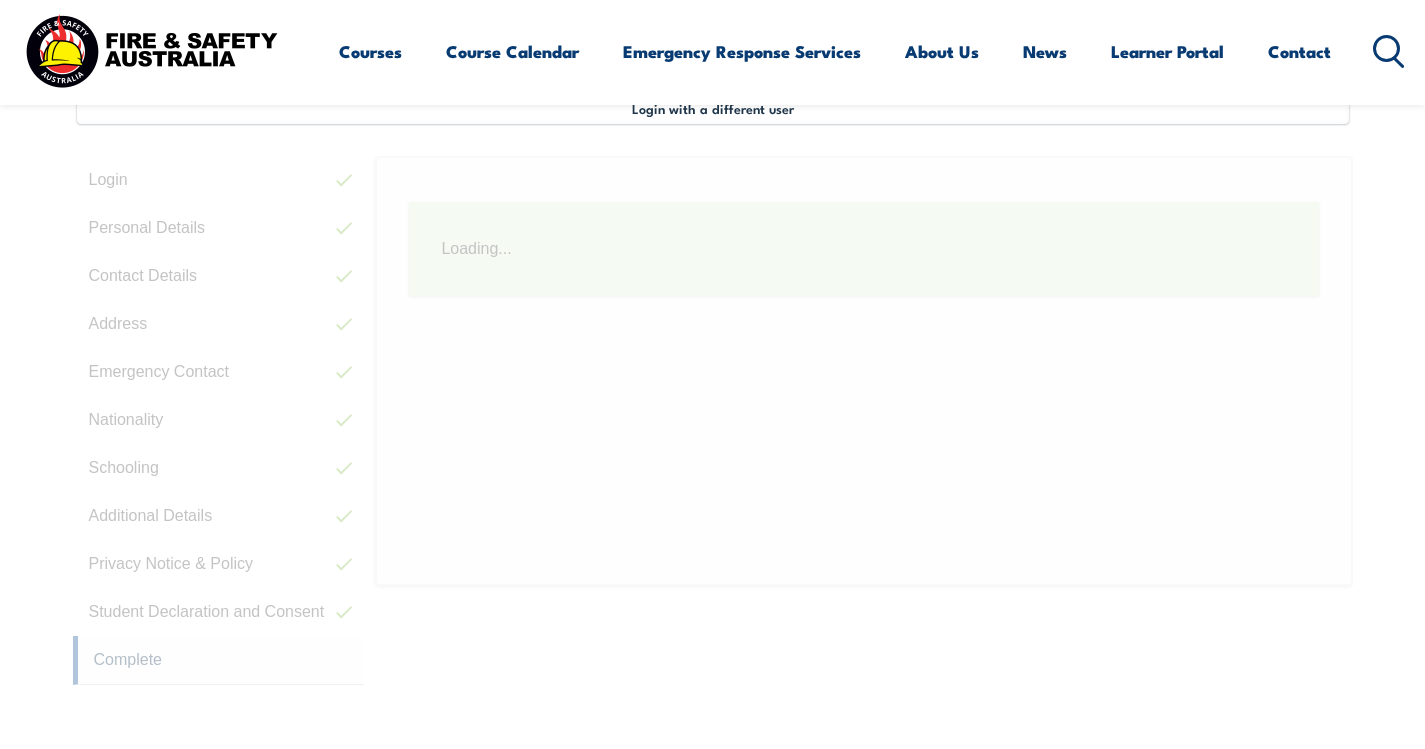 scroll, scrollTop: 545, scrollLeft: 0, axis: vertical 